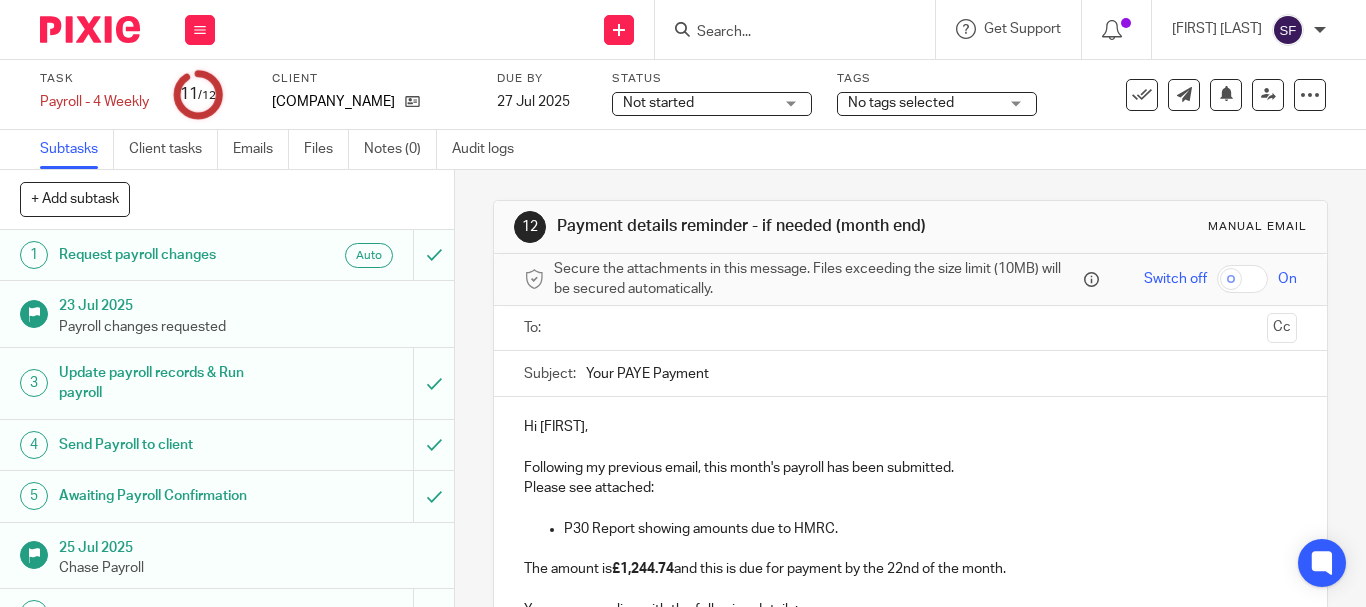 scroll, scrollTop: 0, scrollLeft: 0, axis: both 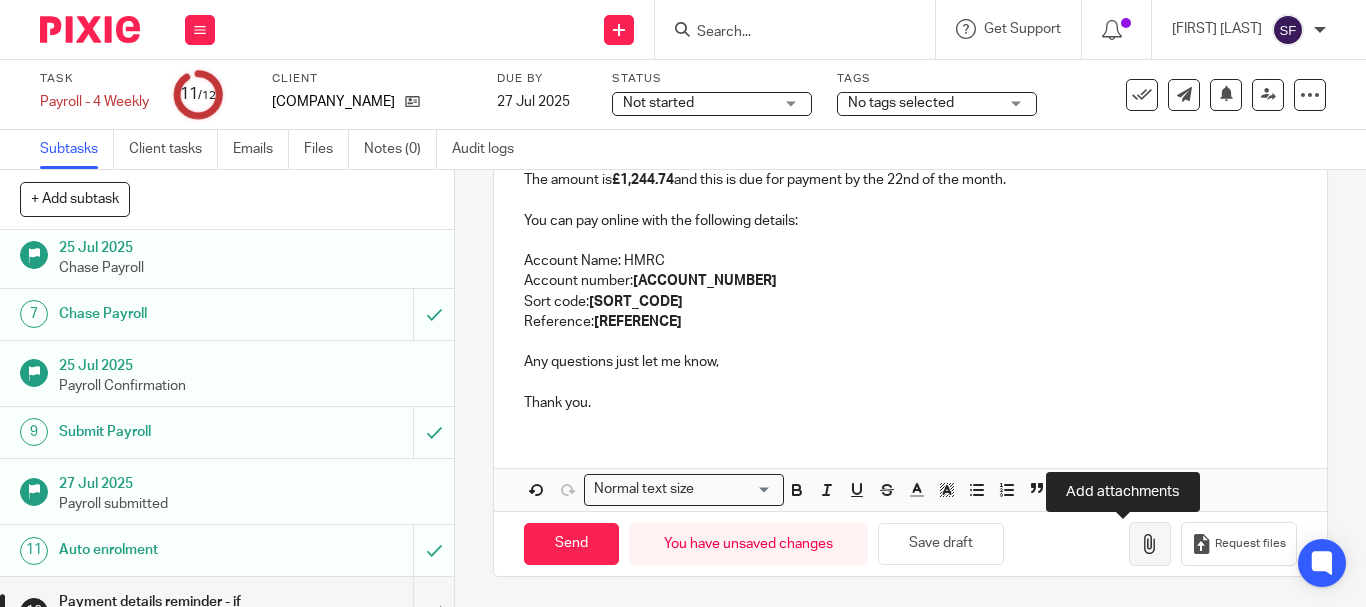 click at bounding box center (1150, 544) 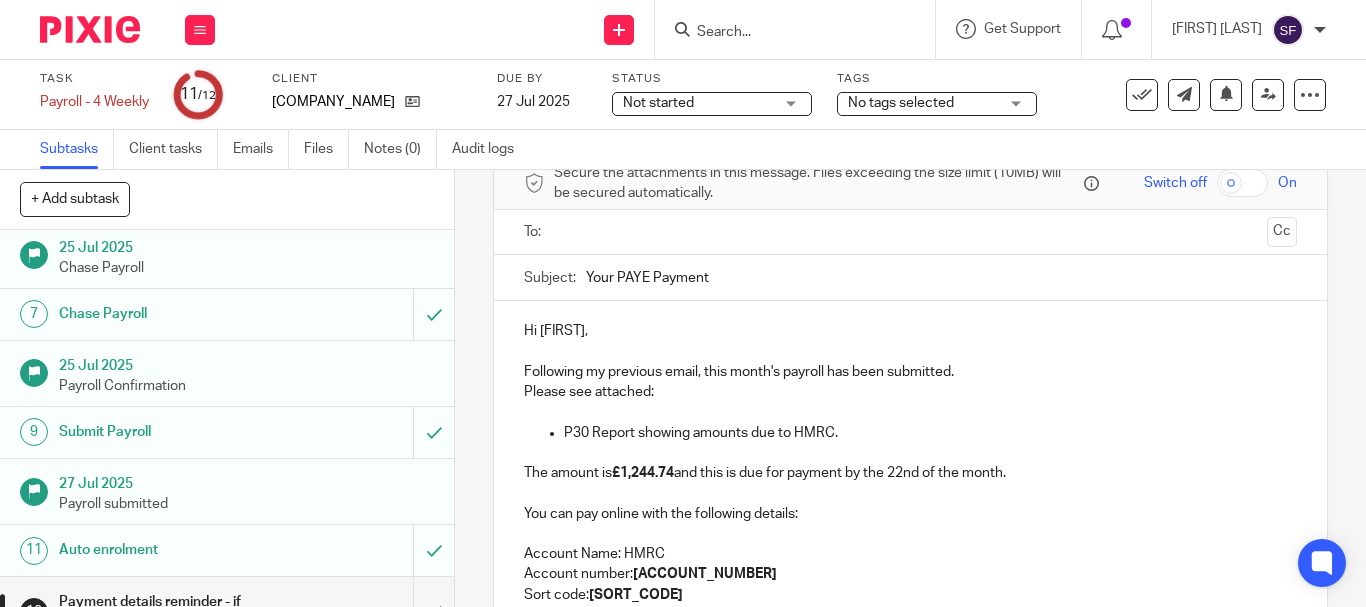 scroll, scrollTop: 89, scrollLeft: 0, axis: vertical 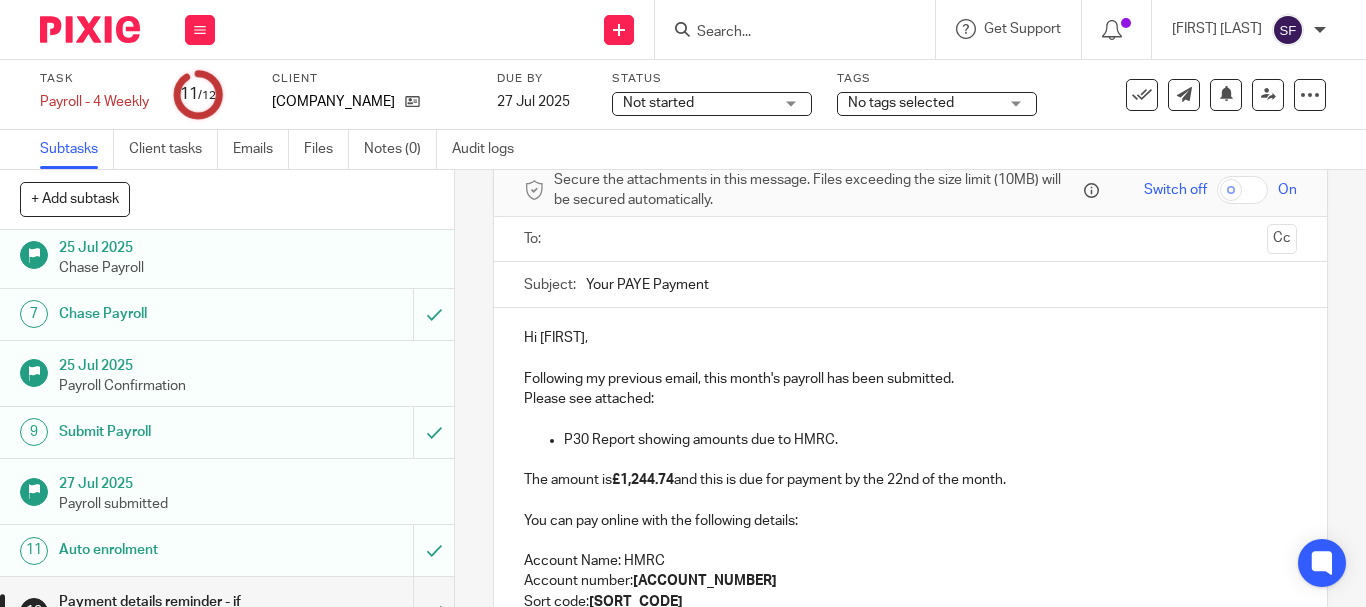 click at bounding box center (909, 239) 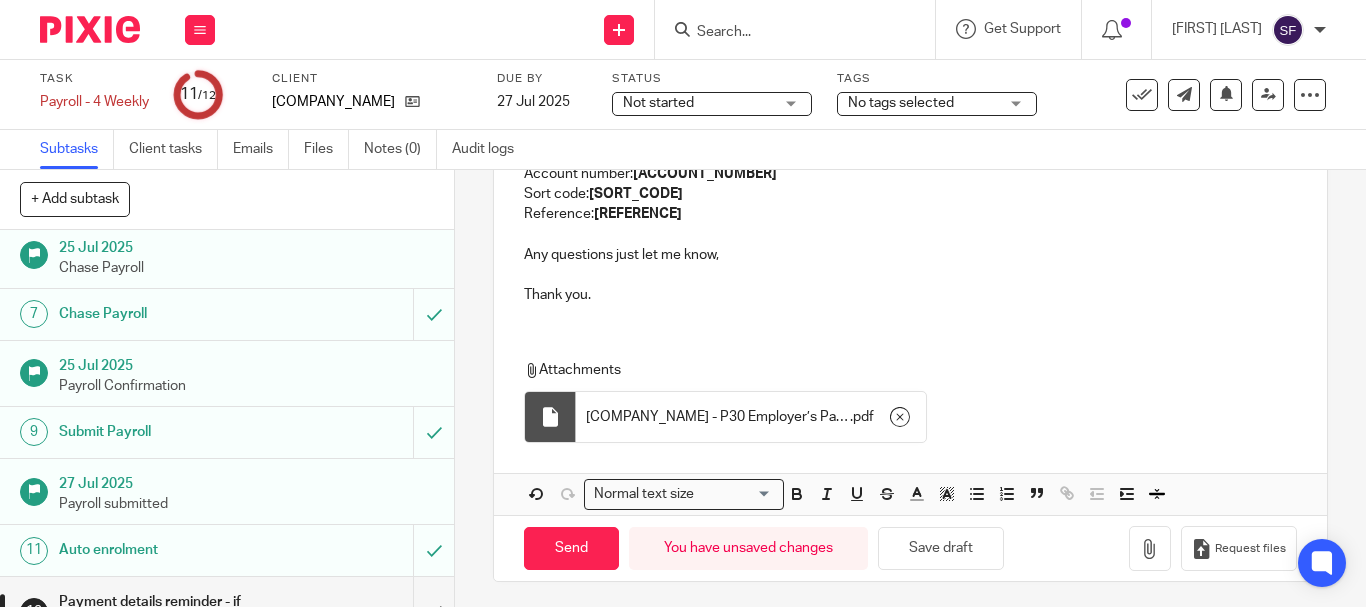 scroll, scrollTop: 507, scrollLeft: 0, axis: vertical 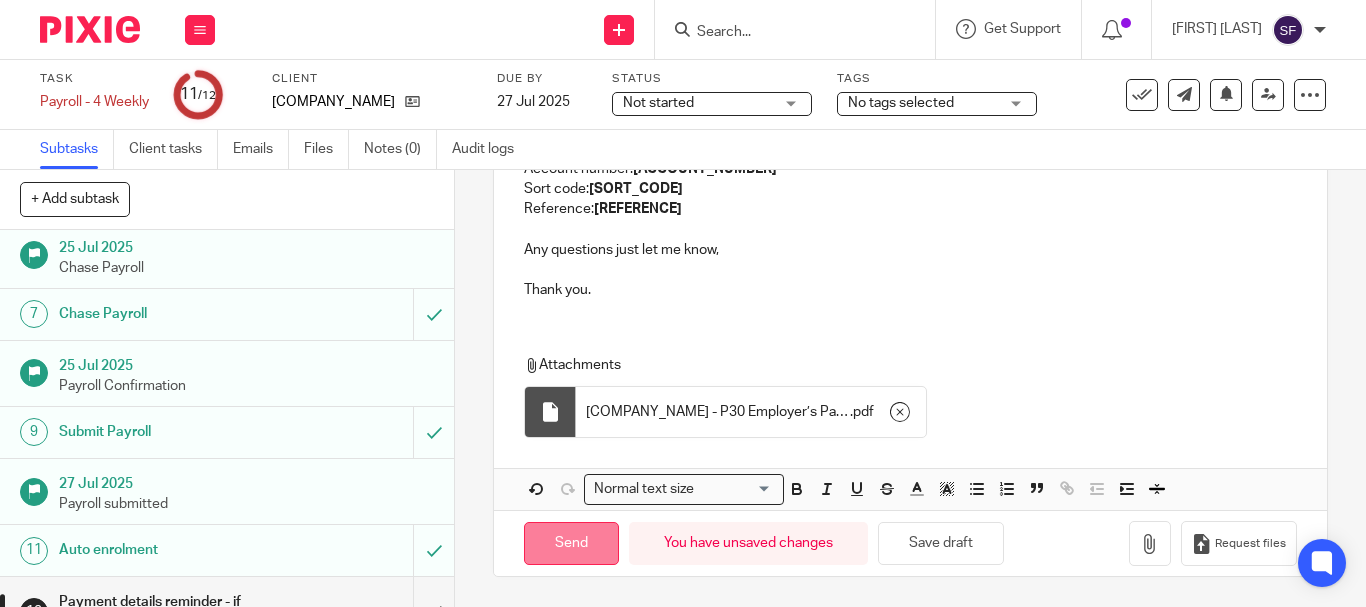 click on "Send" at bounding box center (571, 543) 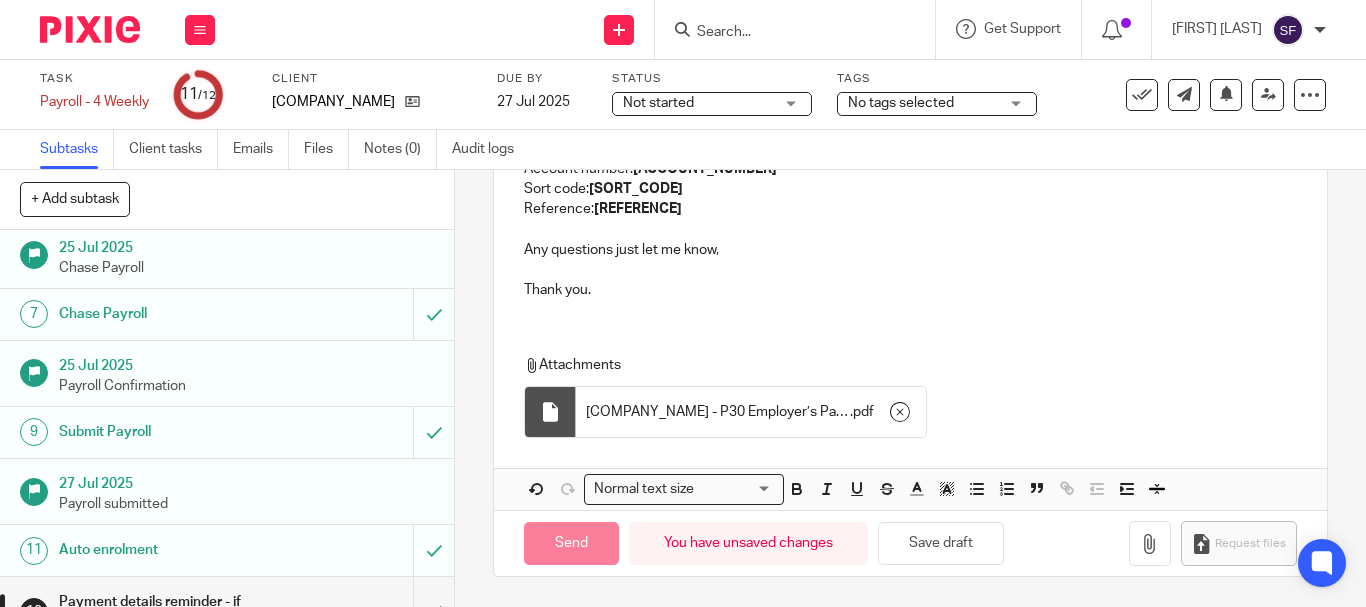 type on "Sent" 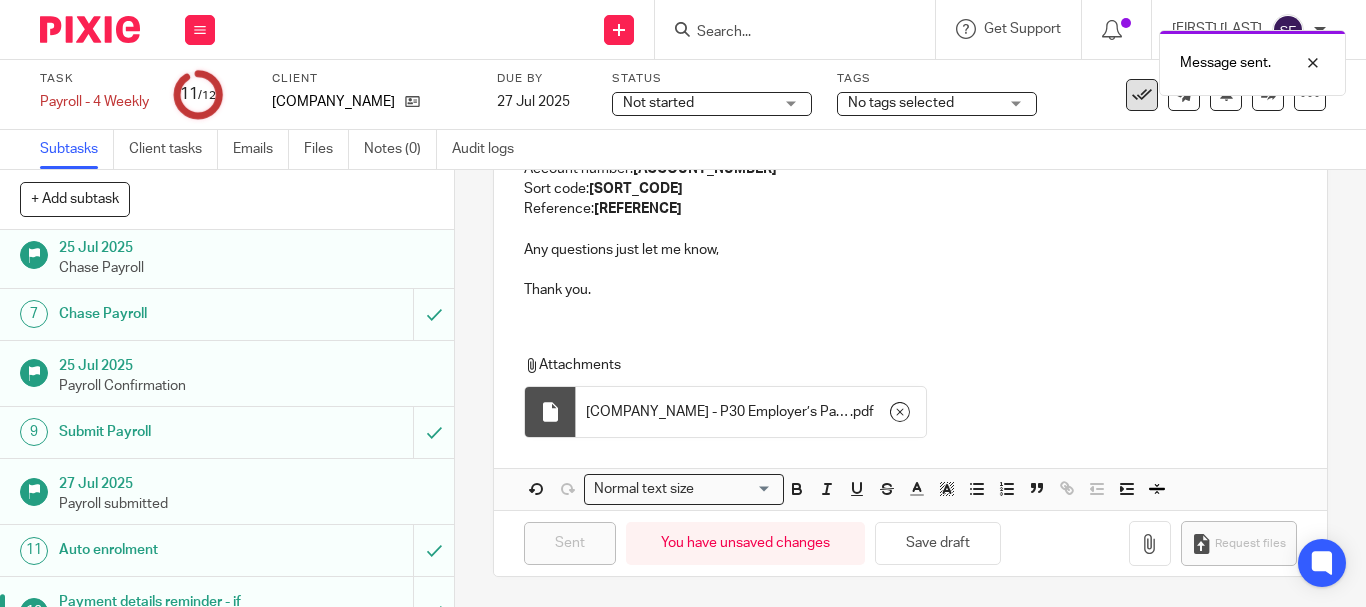 click at bounding box center (1142, 95) 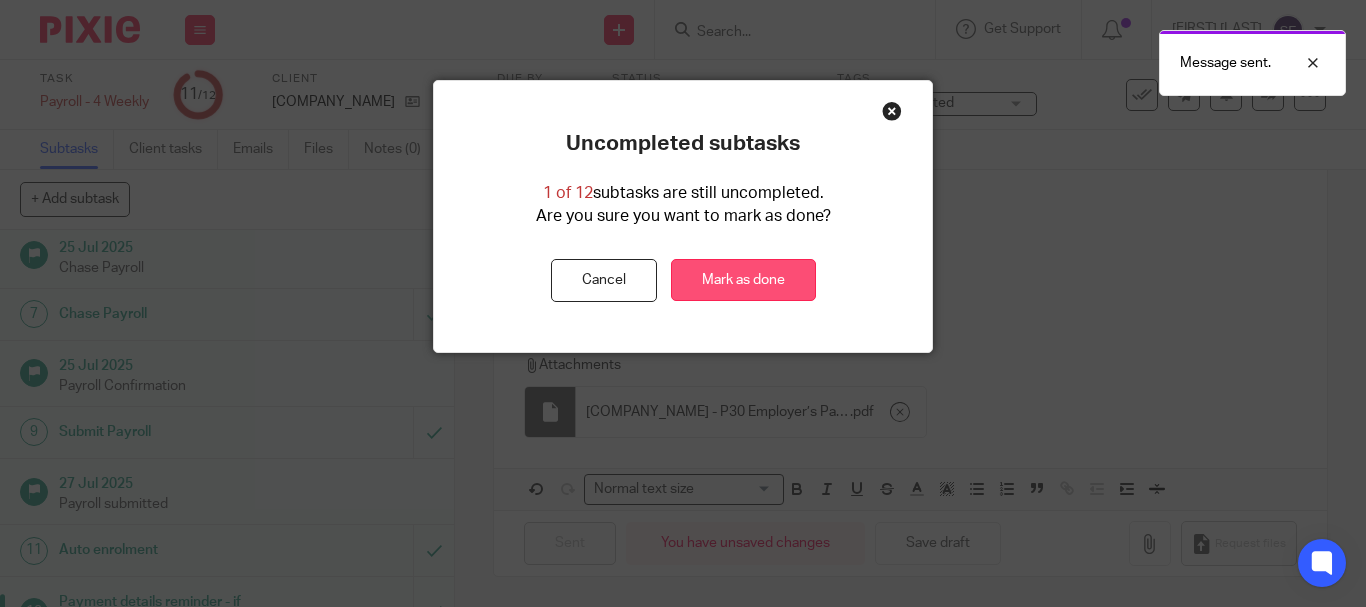 click on "Mark as done" at bounding box center (743, 280) 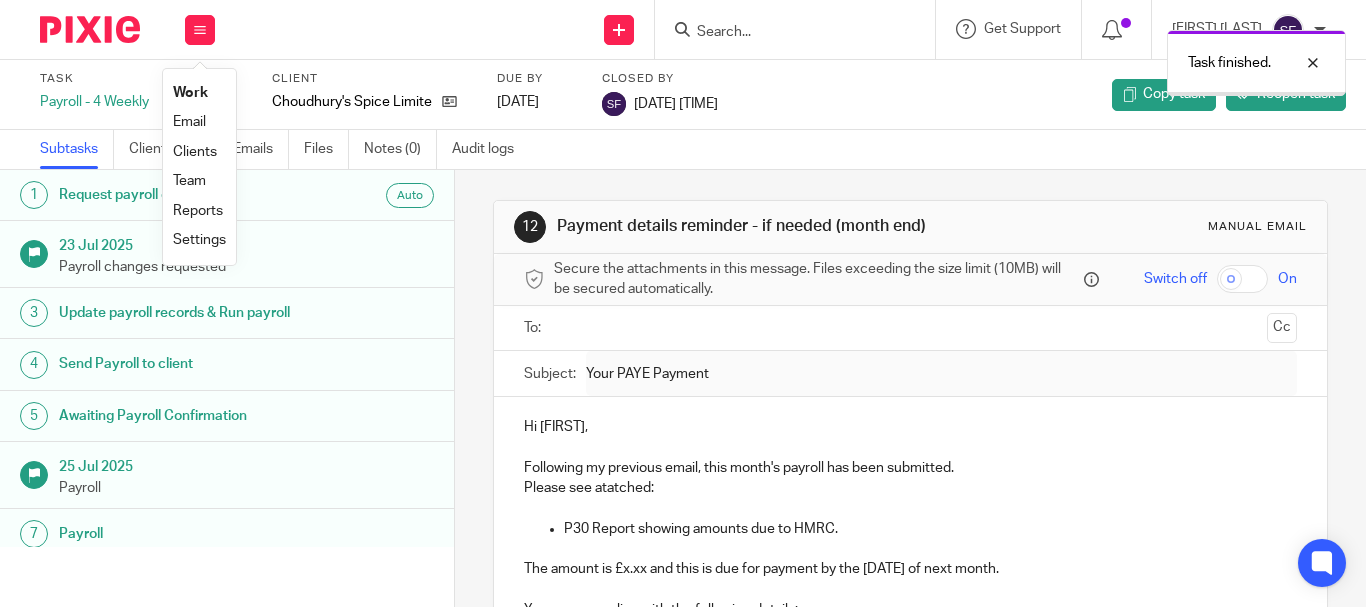 click on "Team" at bounding box center [189, 181] 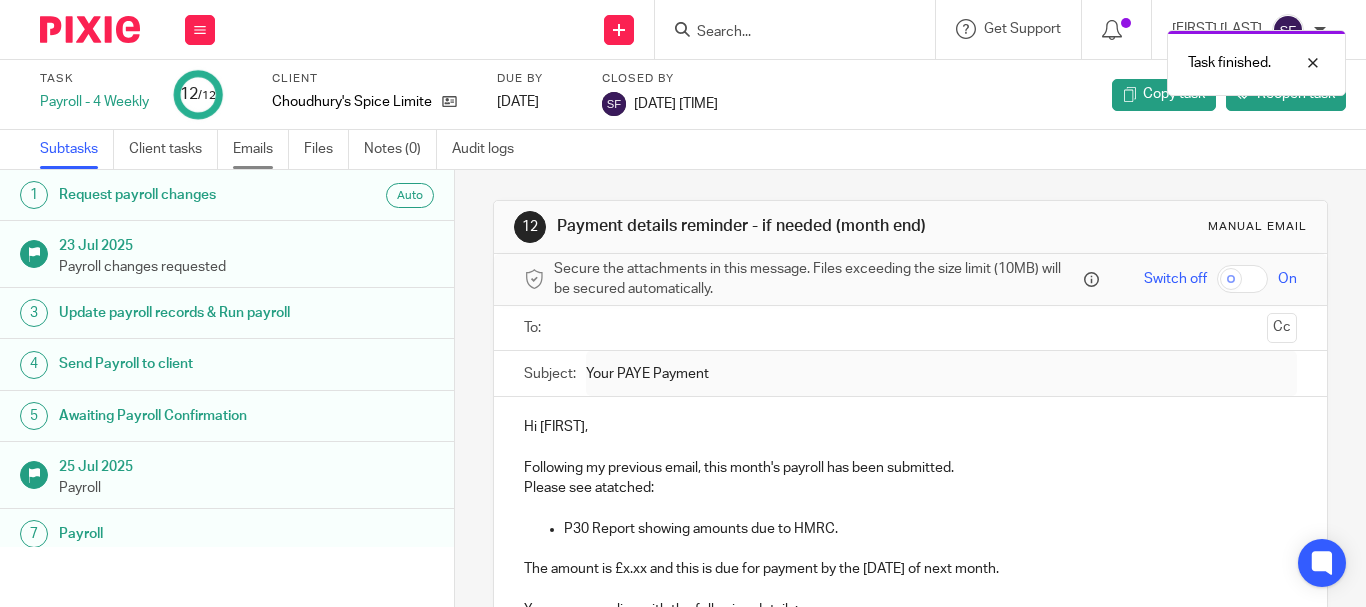 scroll, scrollTop: 0, scrollLeft: 0, axis: both 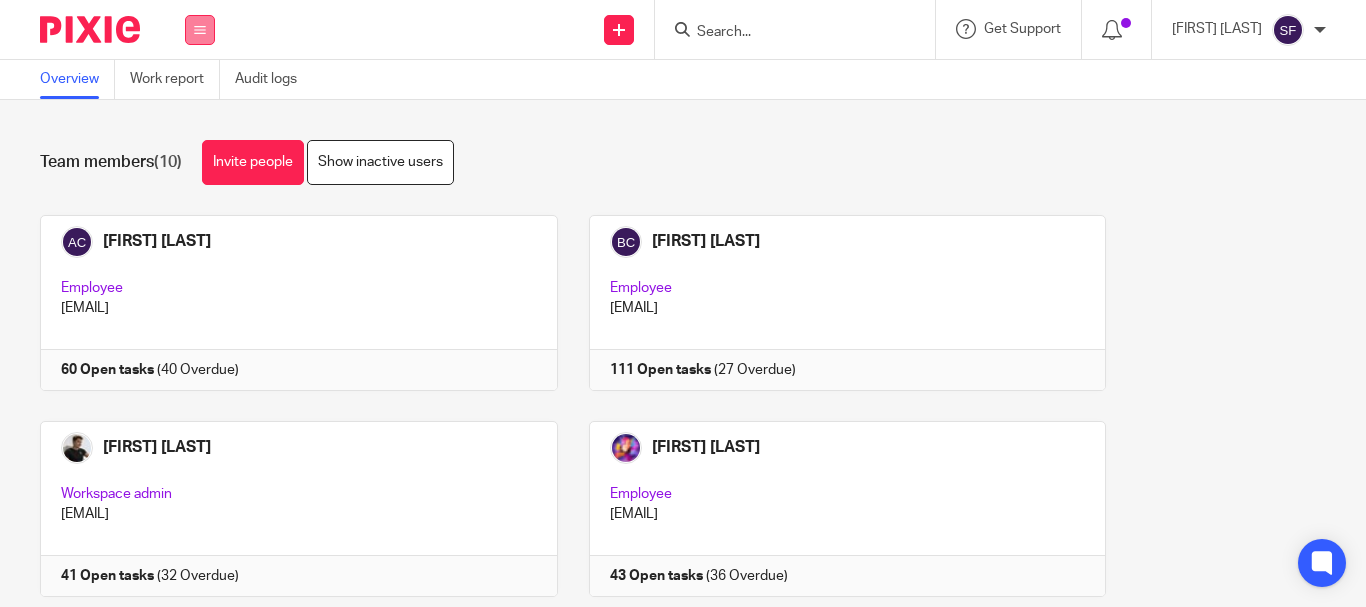 click at bounding box center [200, 30] 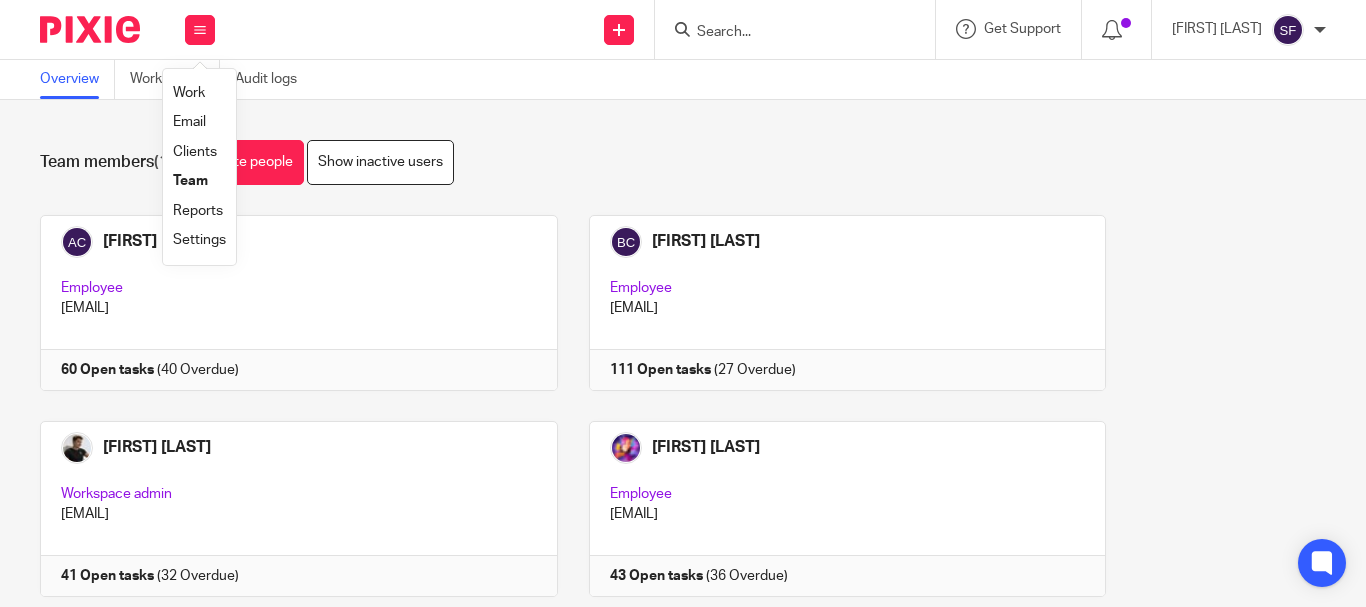 click on "Work" at bounding box center [189, 93] 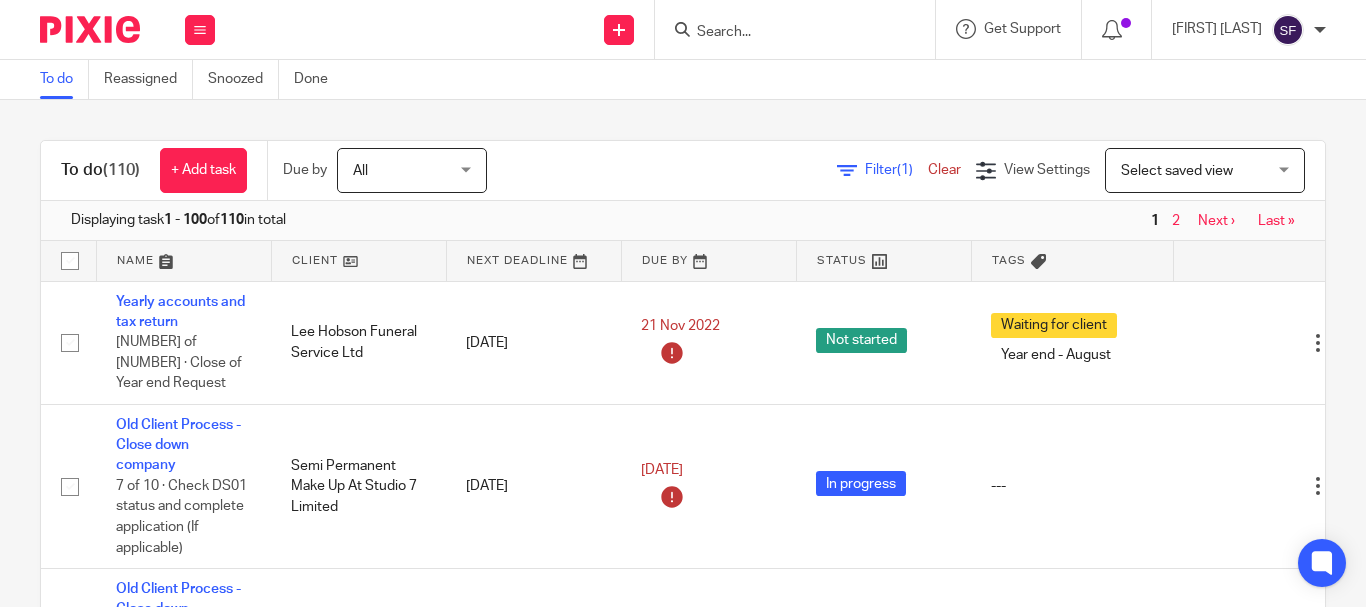 scroll, scrollTop: 0, scrollLeft: 0, axis: both 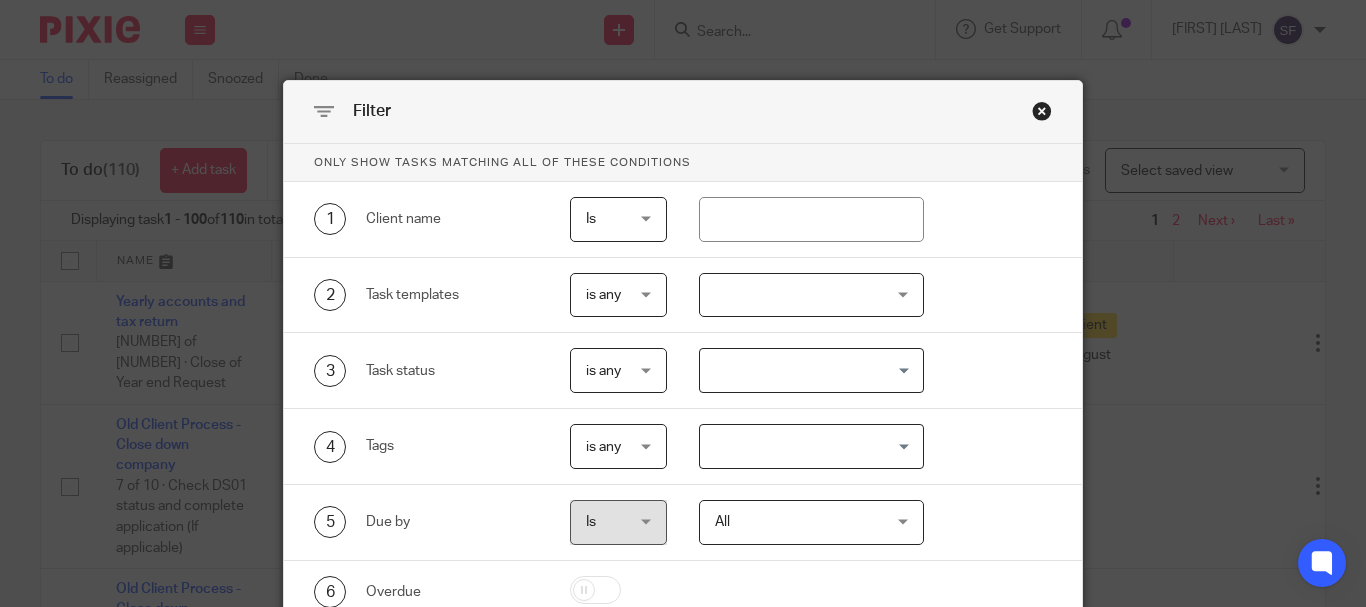 click at bounding box center (811, 295) 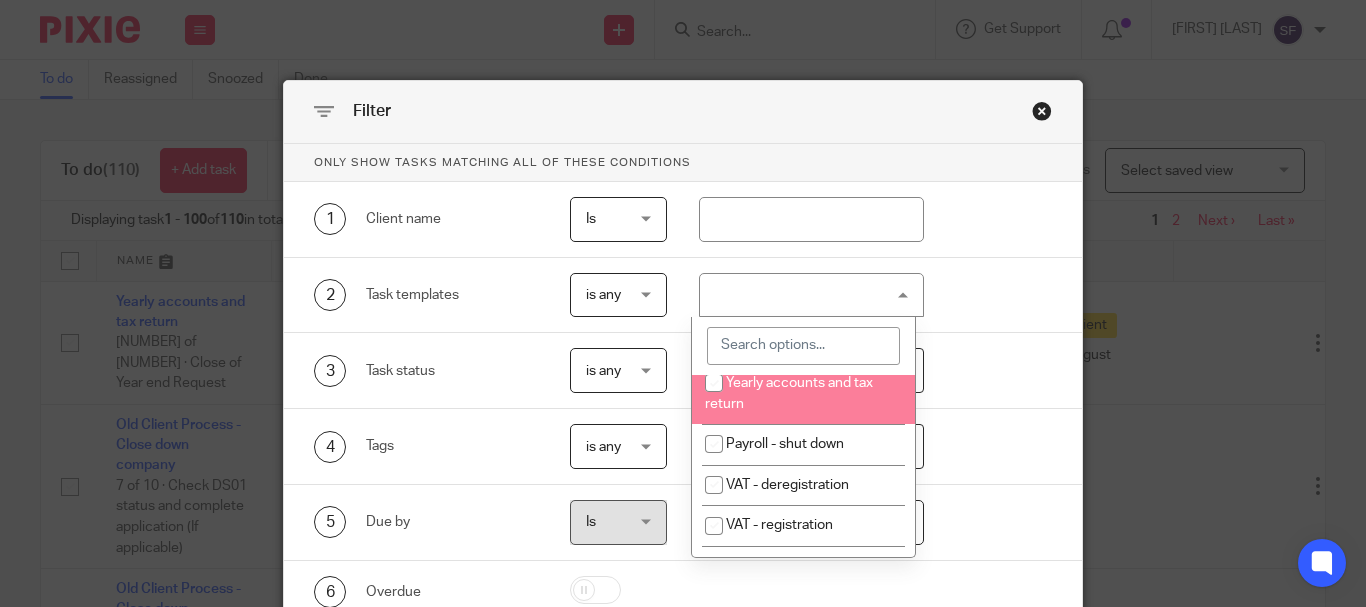 scroll, scrollTop: 600, scrollLeft: 0, axis: vertical 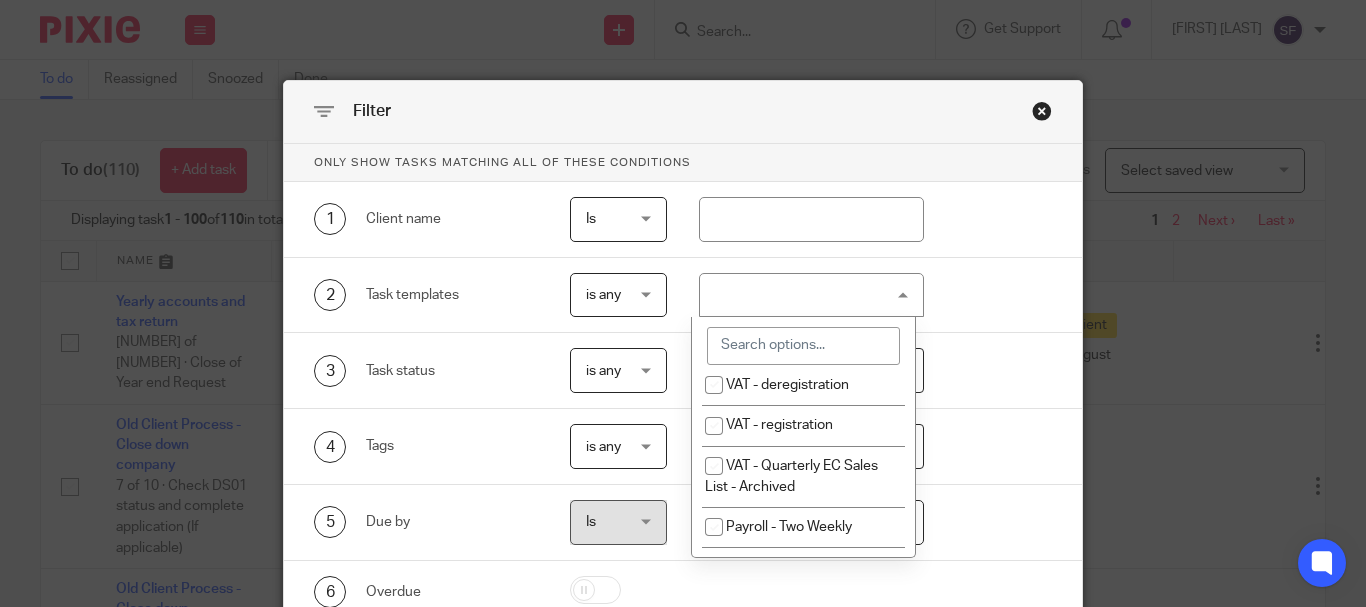 click at bounding box center [803, 346] 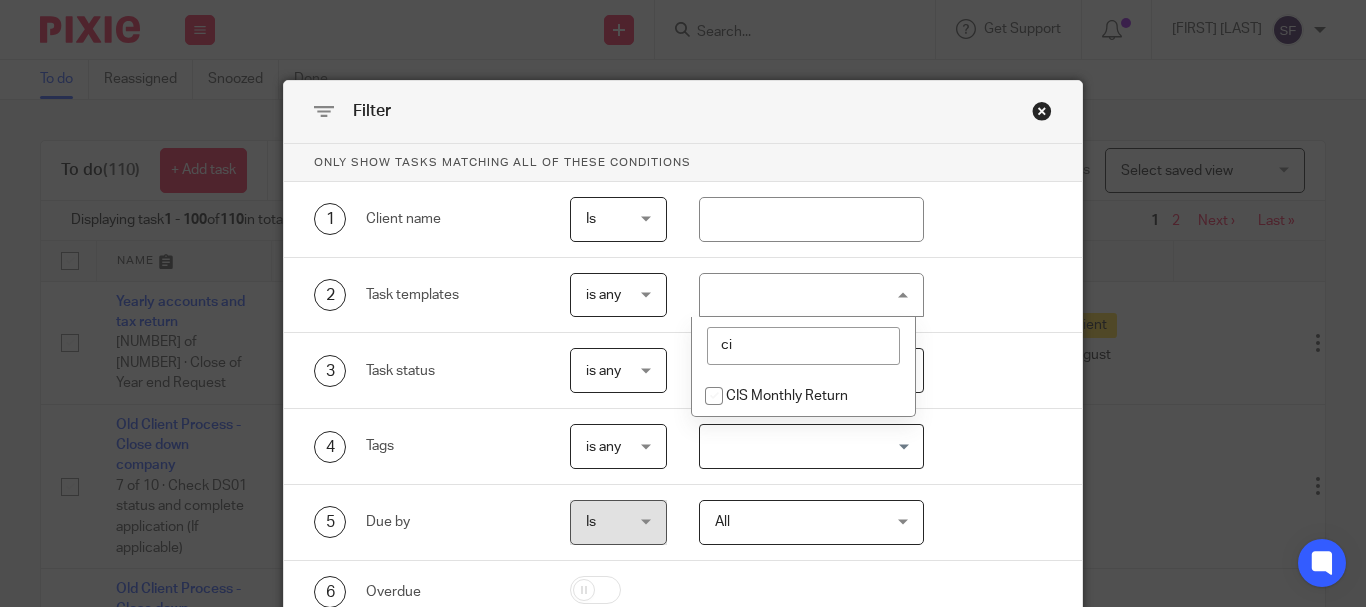 scroll, scrollTop: 0, scrollLeft: 0, axis: both 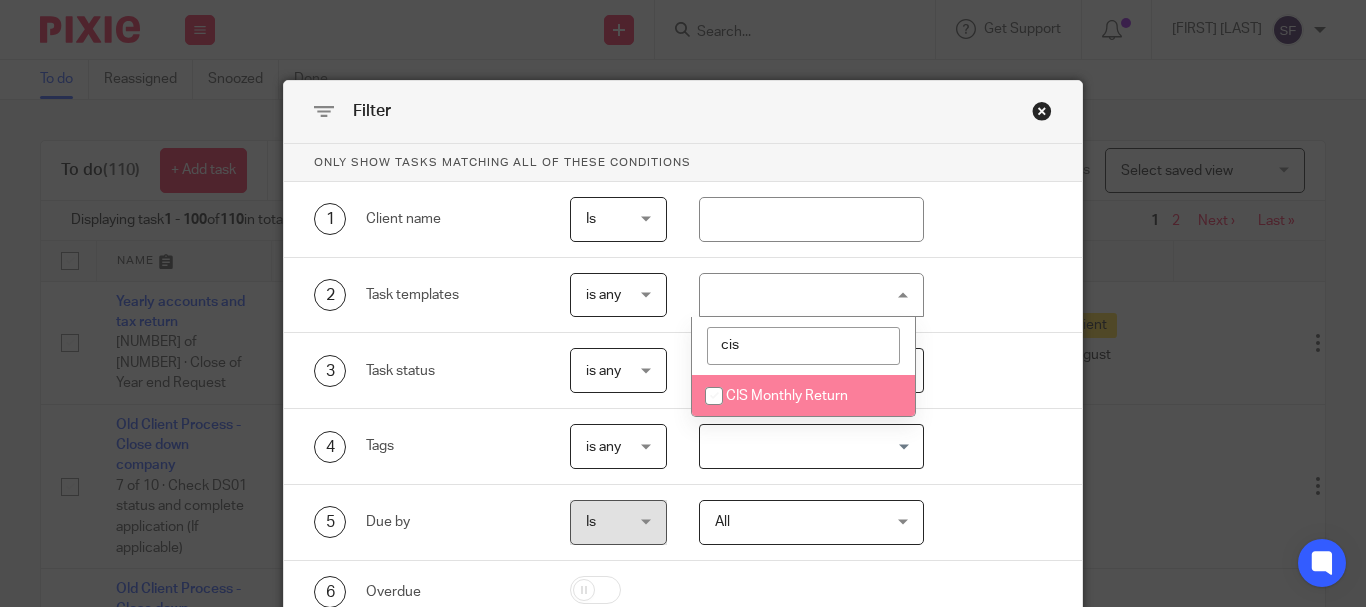 type on "cis" 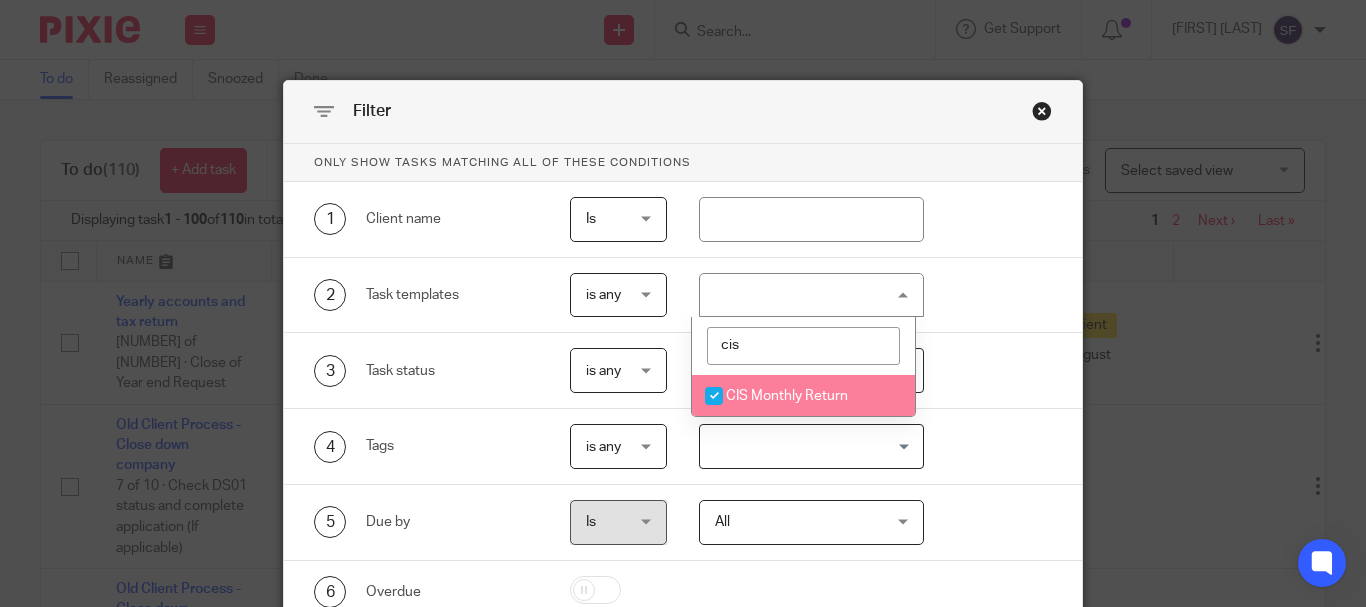 checkbox on "true" 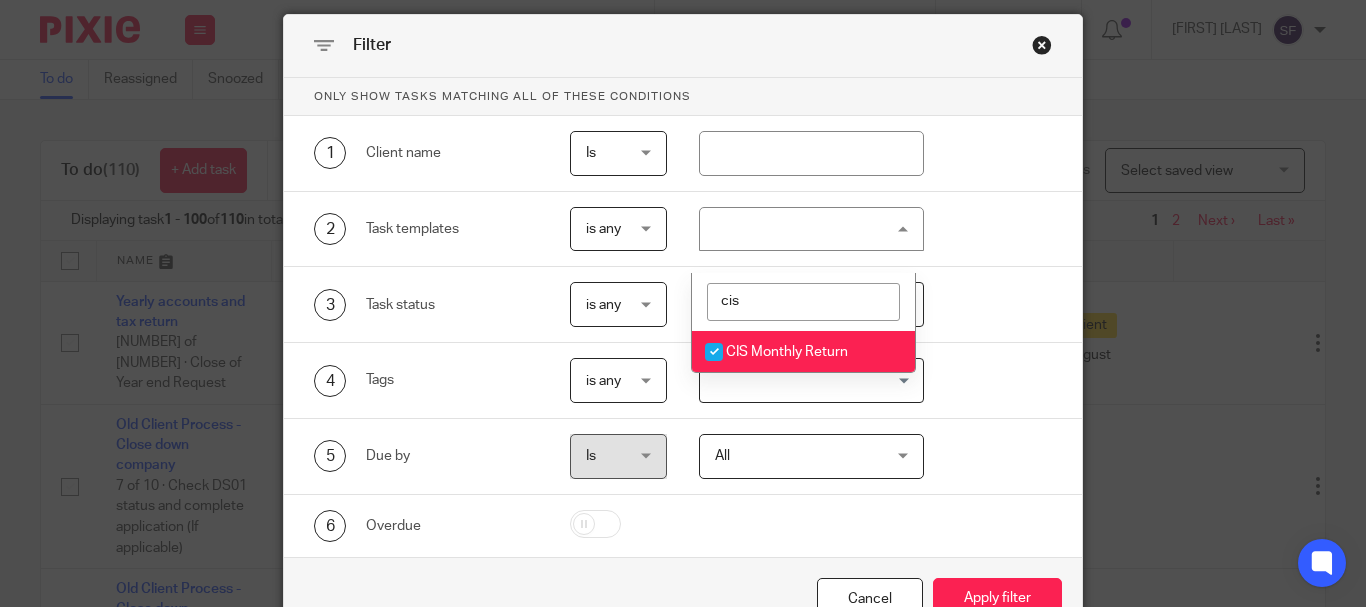 scroll, scrollTop: 180, scrollLeft: 0, axis: vertical 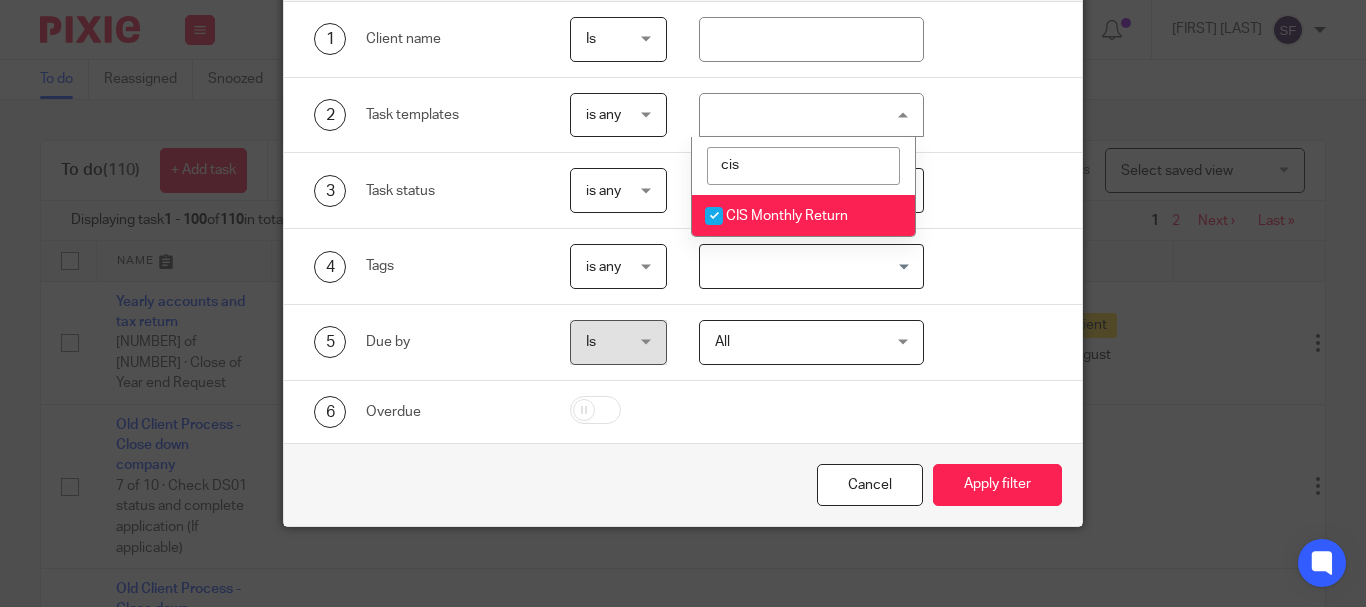 click on "Cancel
Apply filter" at bounding box center (683, 485) 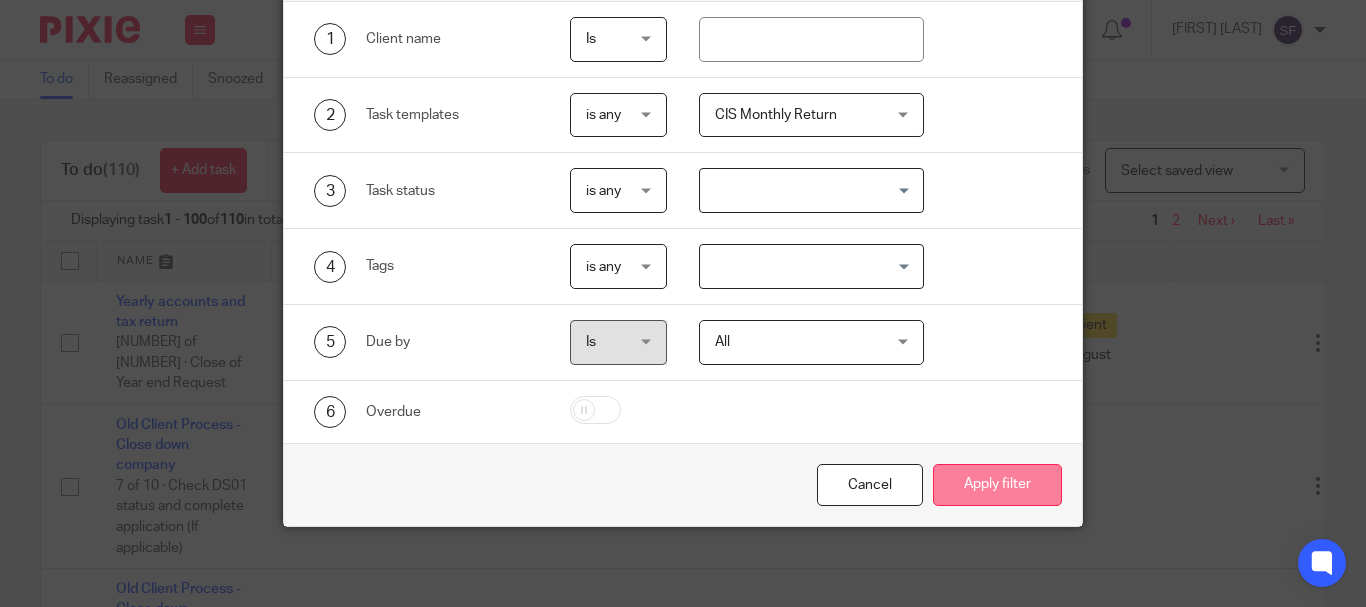 click on "Apply filter" at bounding box center [997, 485] 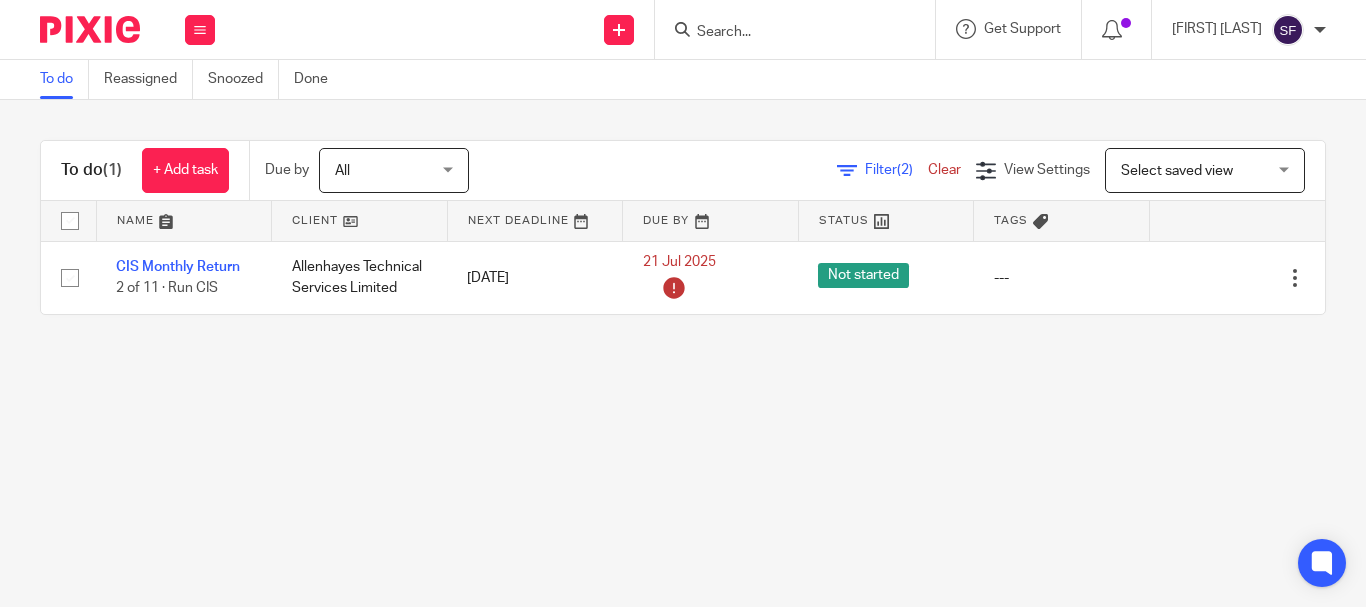 scroll, scrollTop: 0, scrollLeft: 0, axis: both 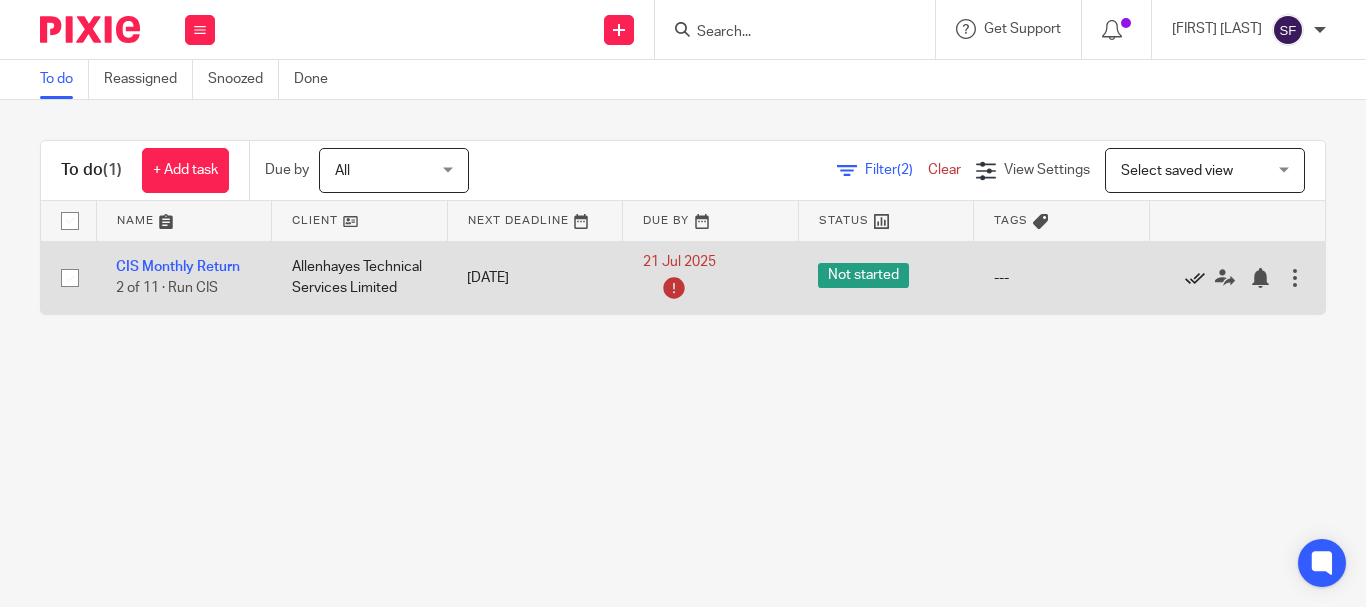 click at bounding box center (1195, 278) 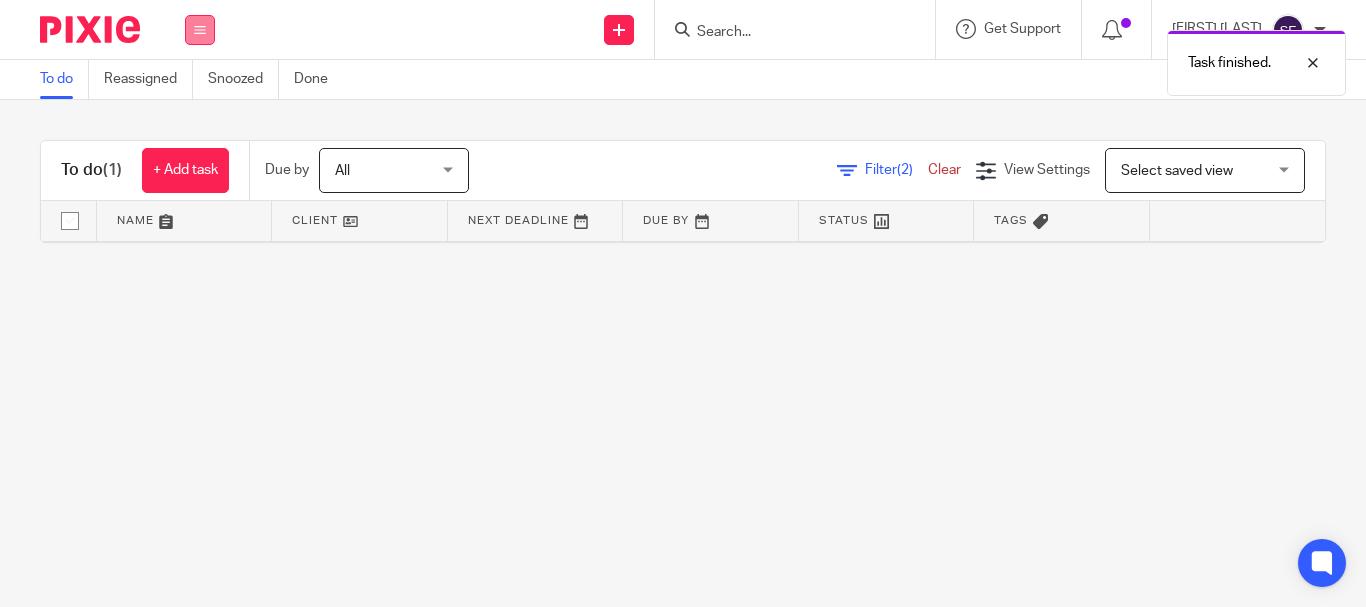 click at bounding box center (200, 30) 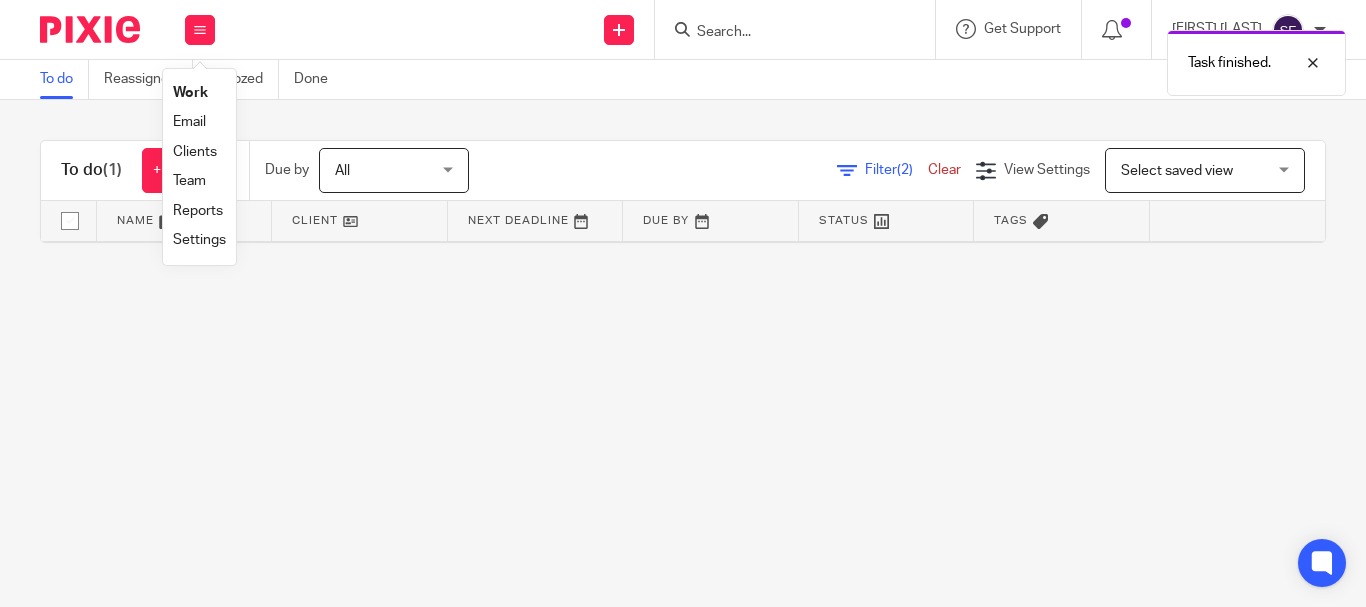 click on "Work" at bounding box center (190, 93) 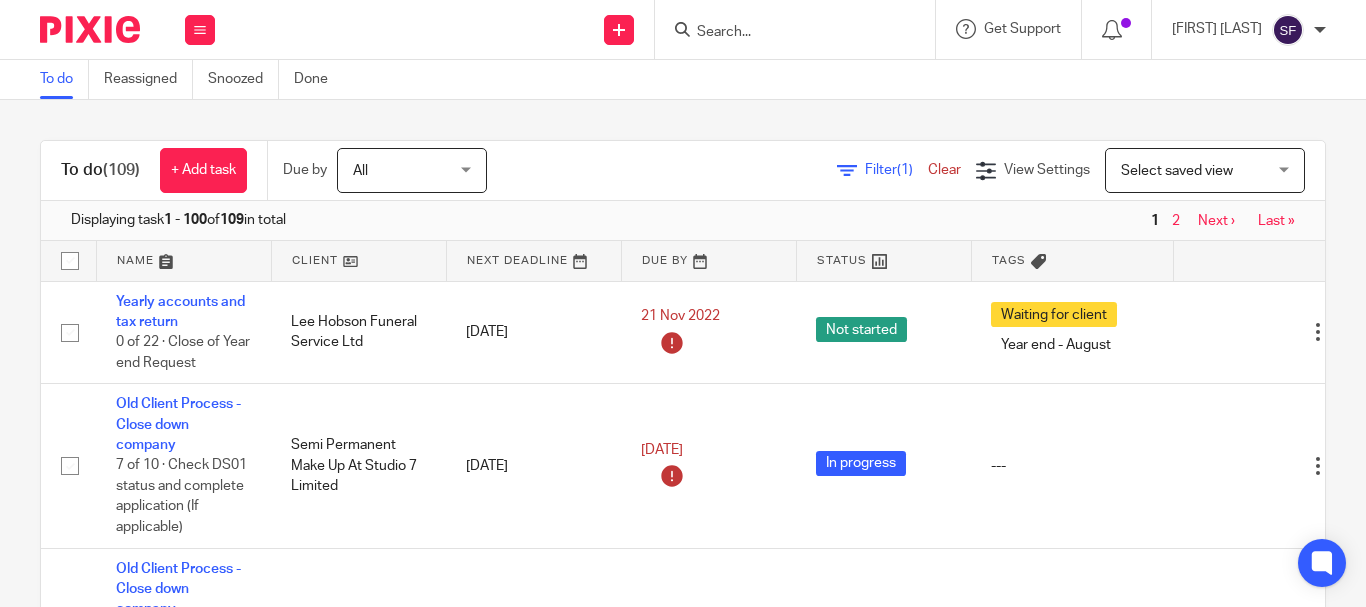 scroll, scrollTop: 0, scrollLeft: 0, axis: both 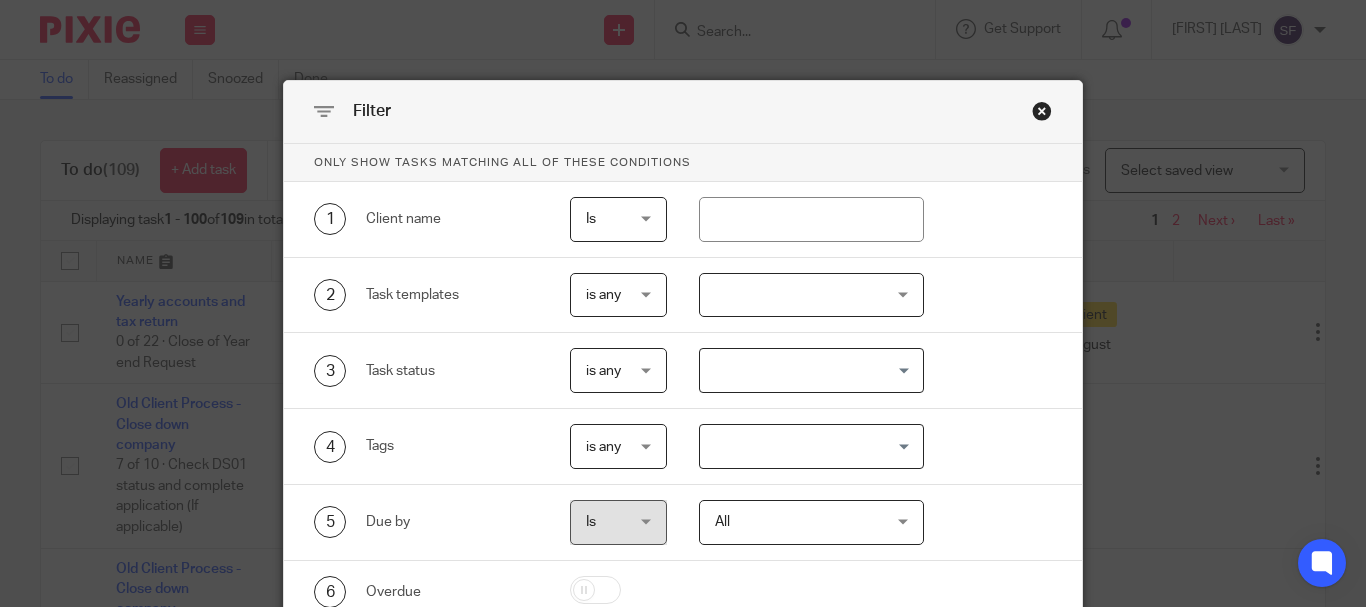 click at bounding box center (811, 295) 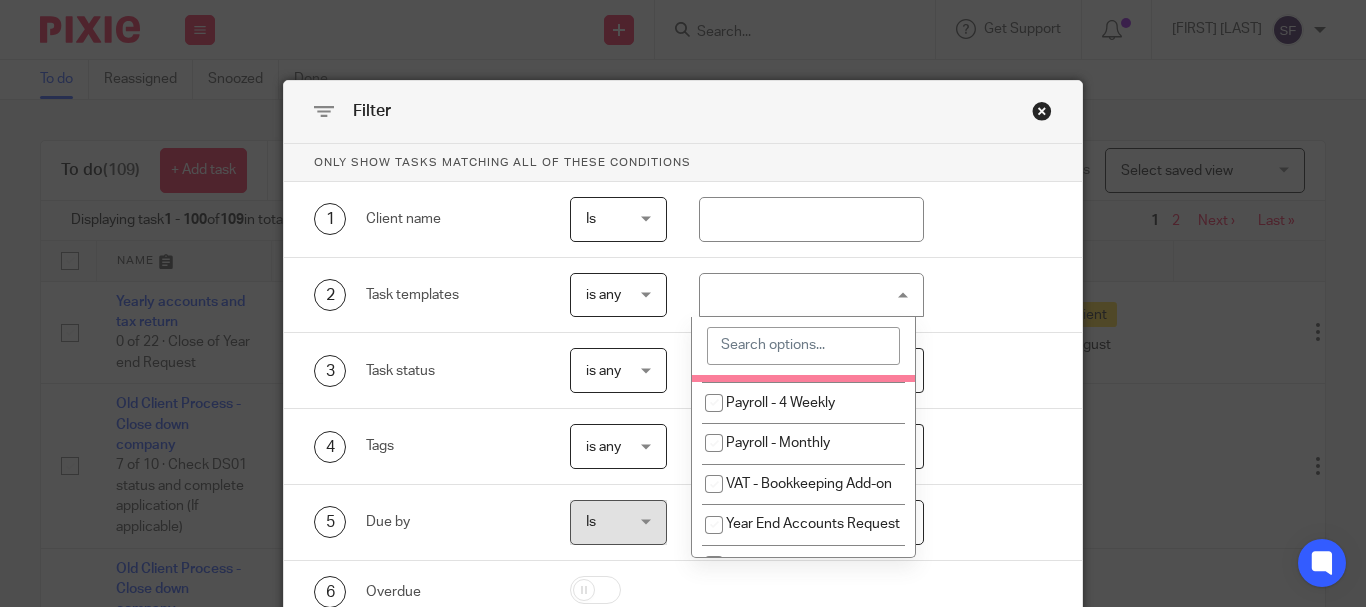 scroll, scrollTop: 800, scrollLeft: 0, axis: vertical 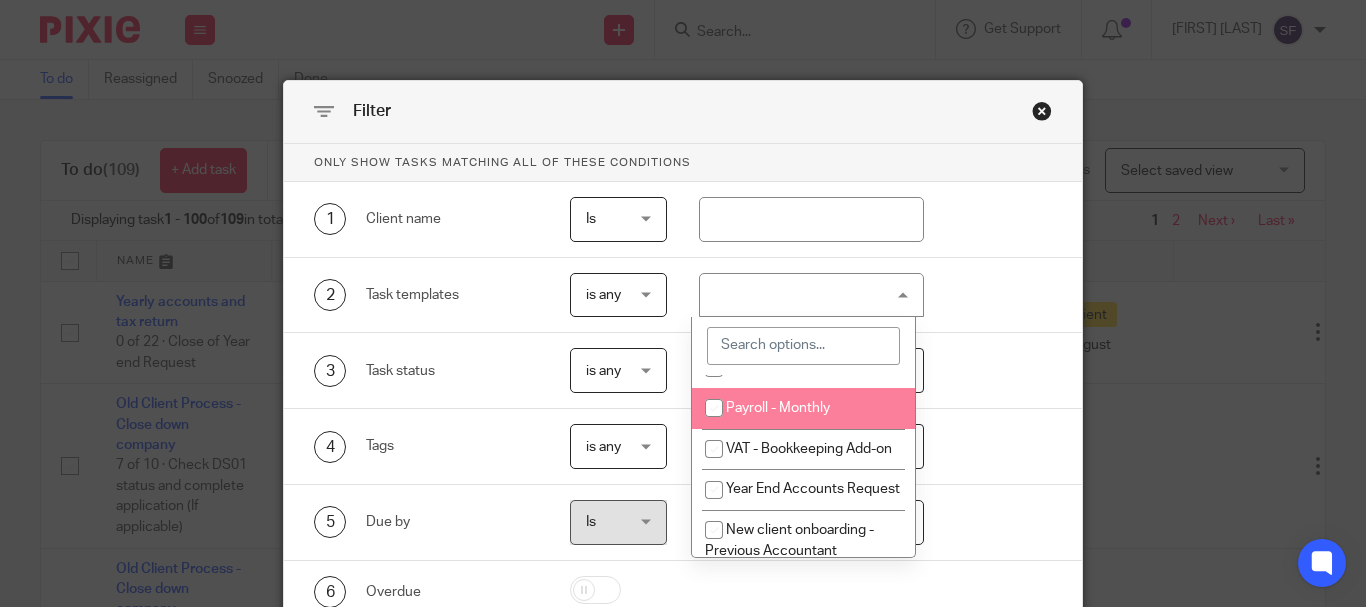click on "Payroll - Monthly" at bounding box center [803, 408] 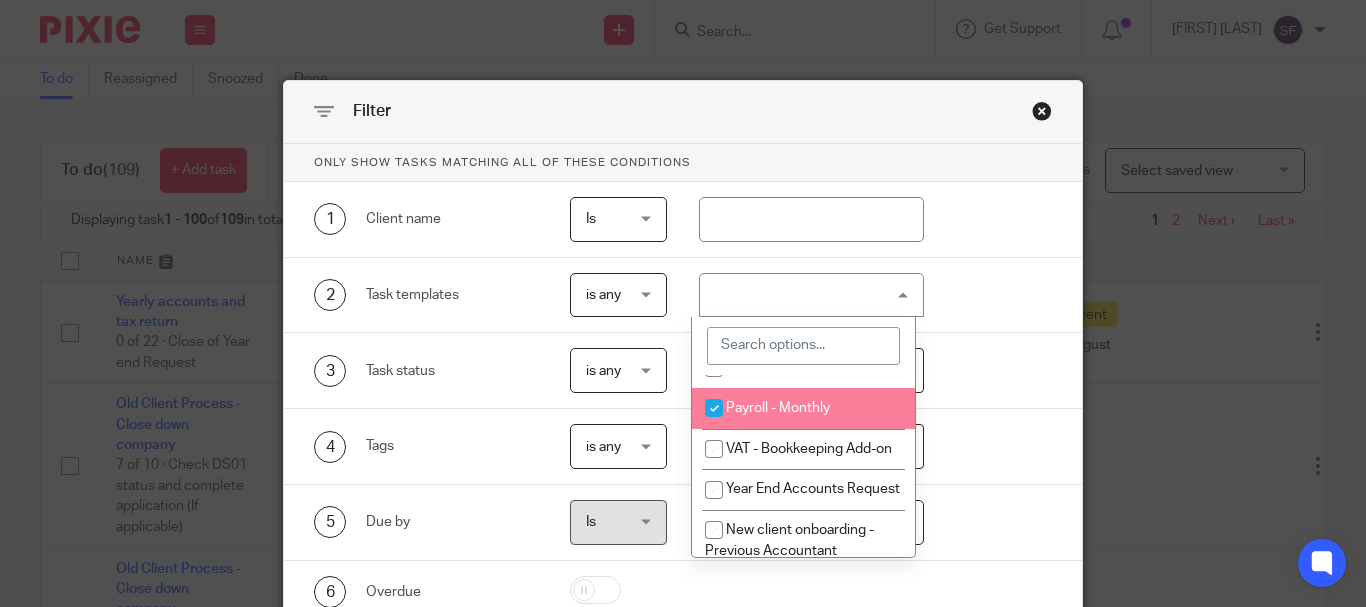 checkbox on "true" 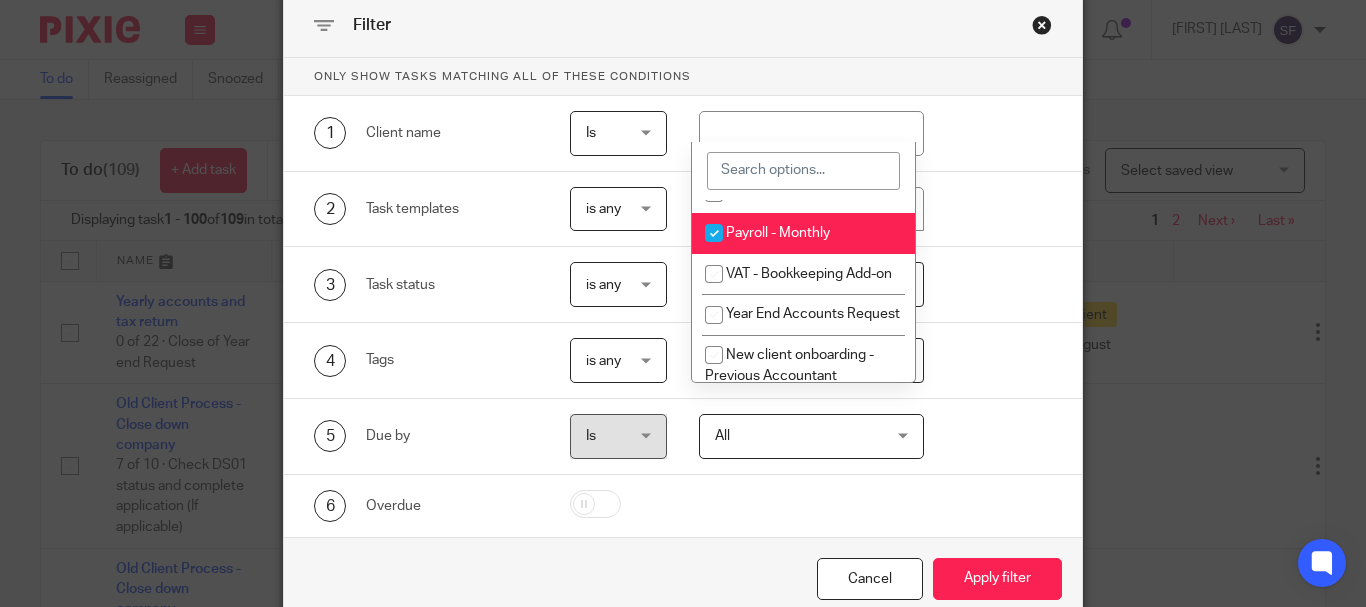 scroll, scrollTop: 180, scrollLeft: 0, axis: vertical 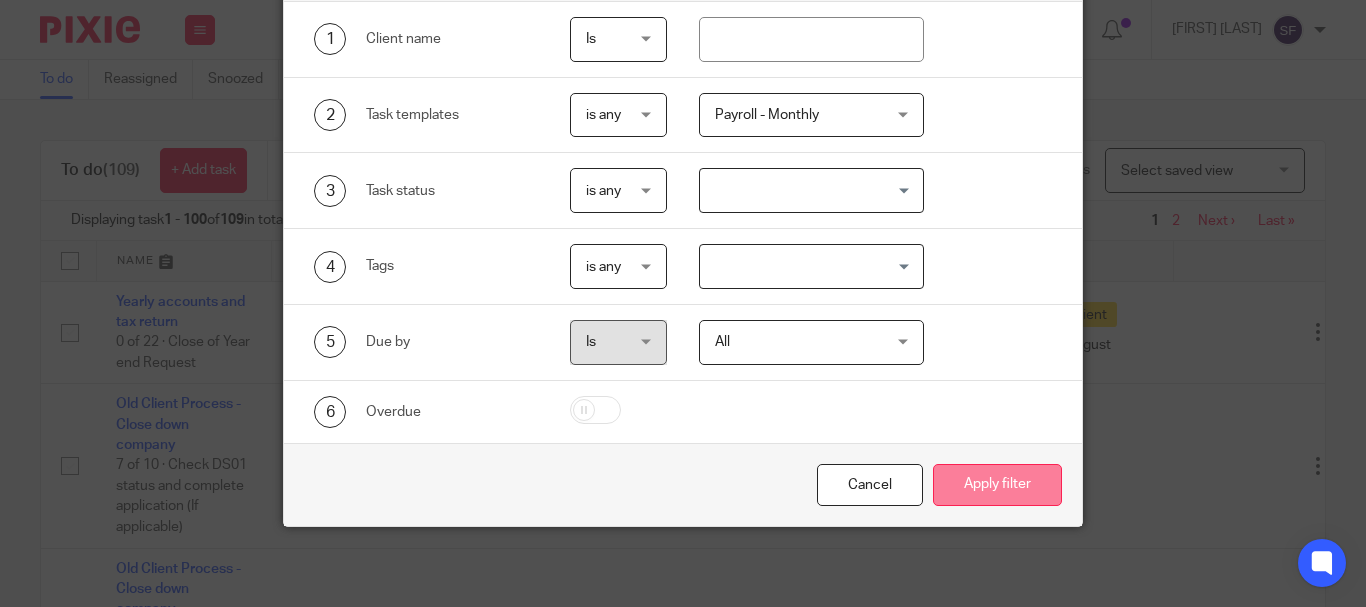 click on "Apply filter" at bounding box center (997, 485) 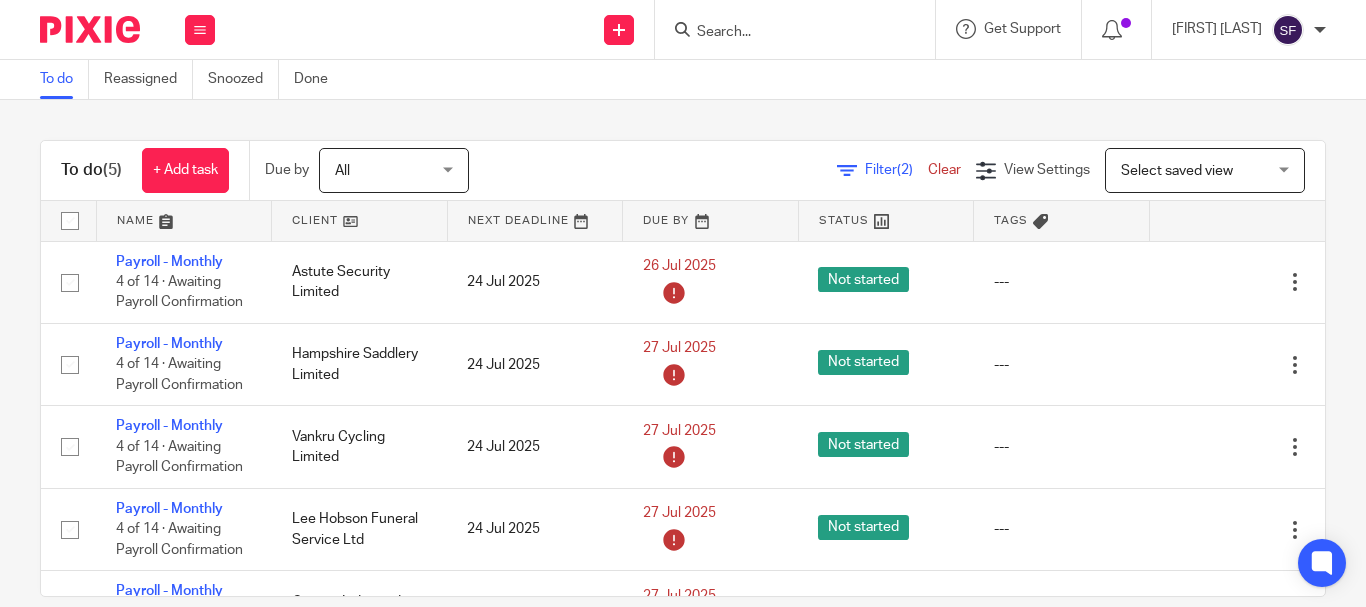 scroll, scrollTop: 0, scrollLeft: 0, axis: both 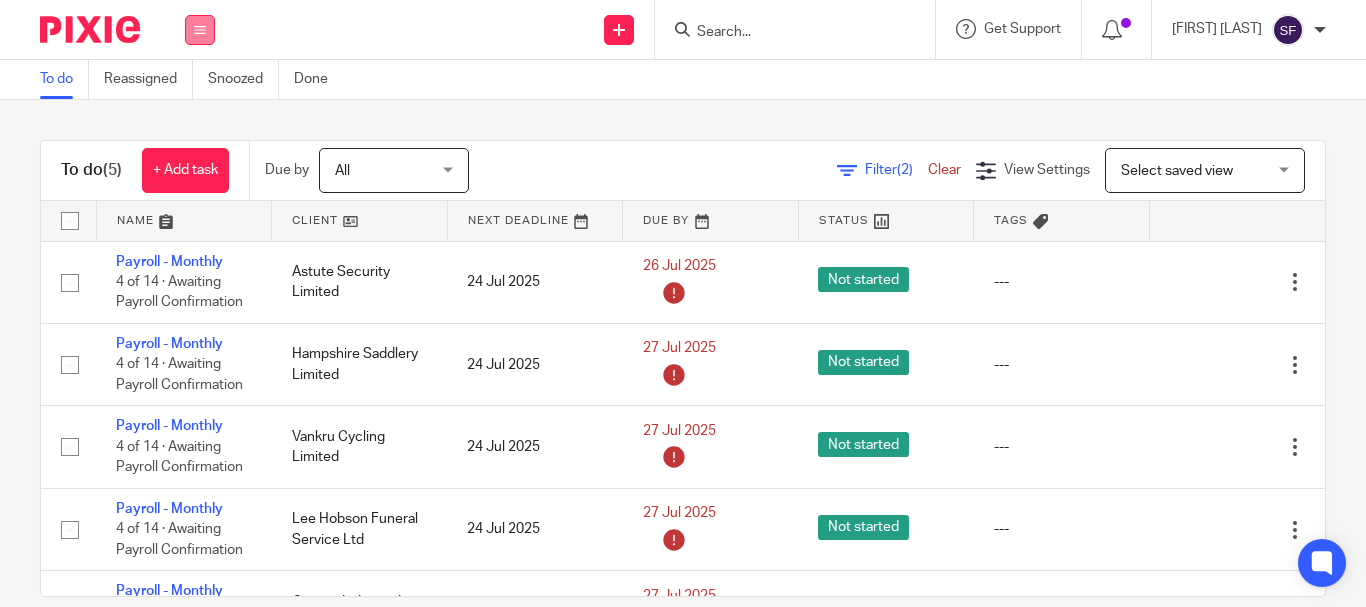 click at bounding box center (200, 30) 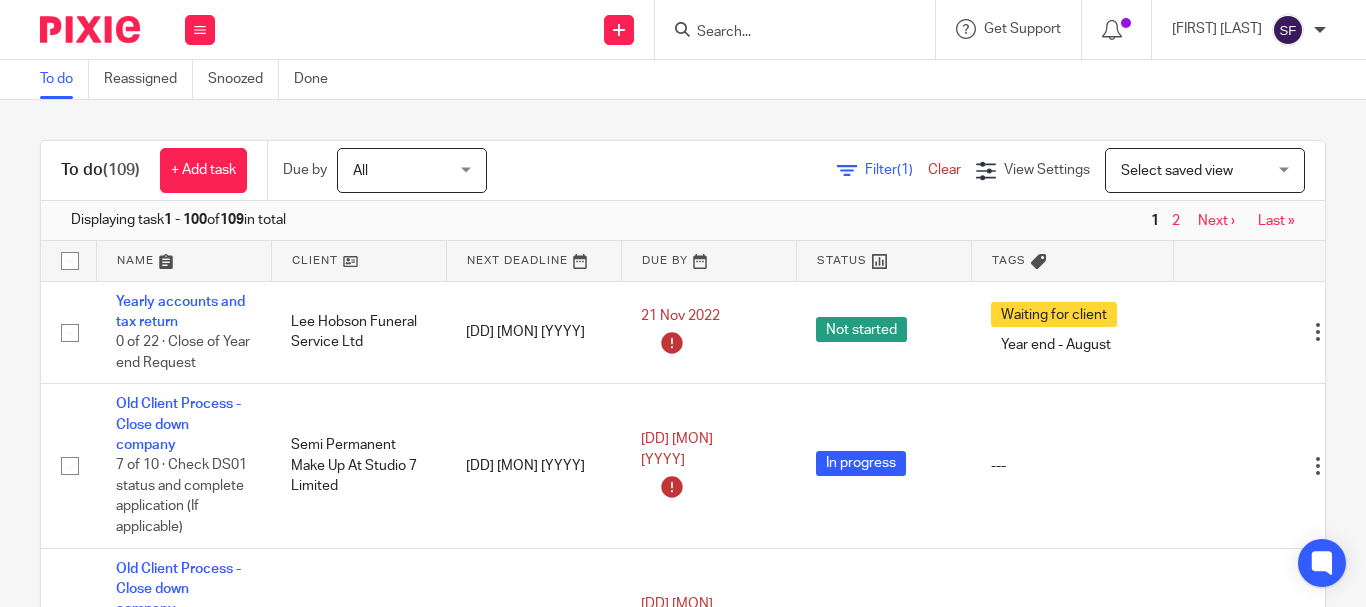 scroll, scrollTop: 0, scrollLeft: 0, axis: both 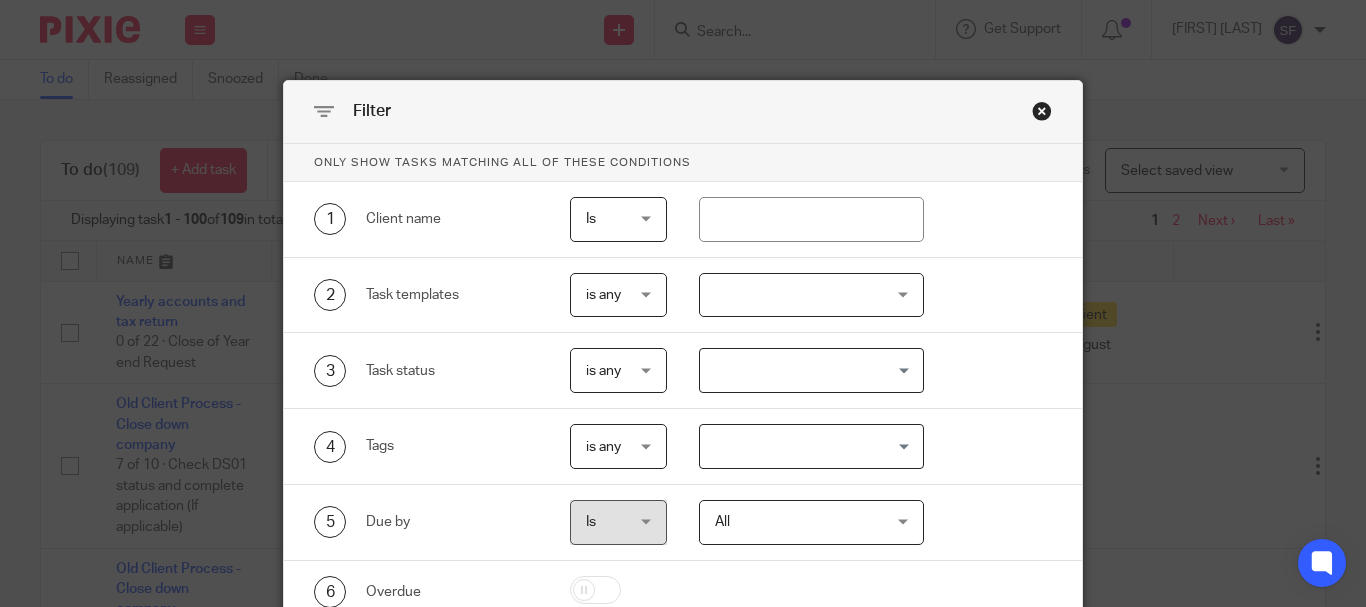 click at bounding box center [811, 295] 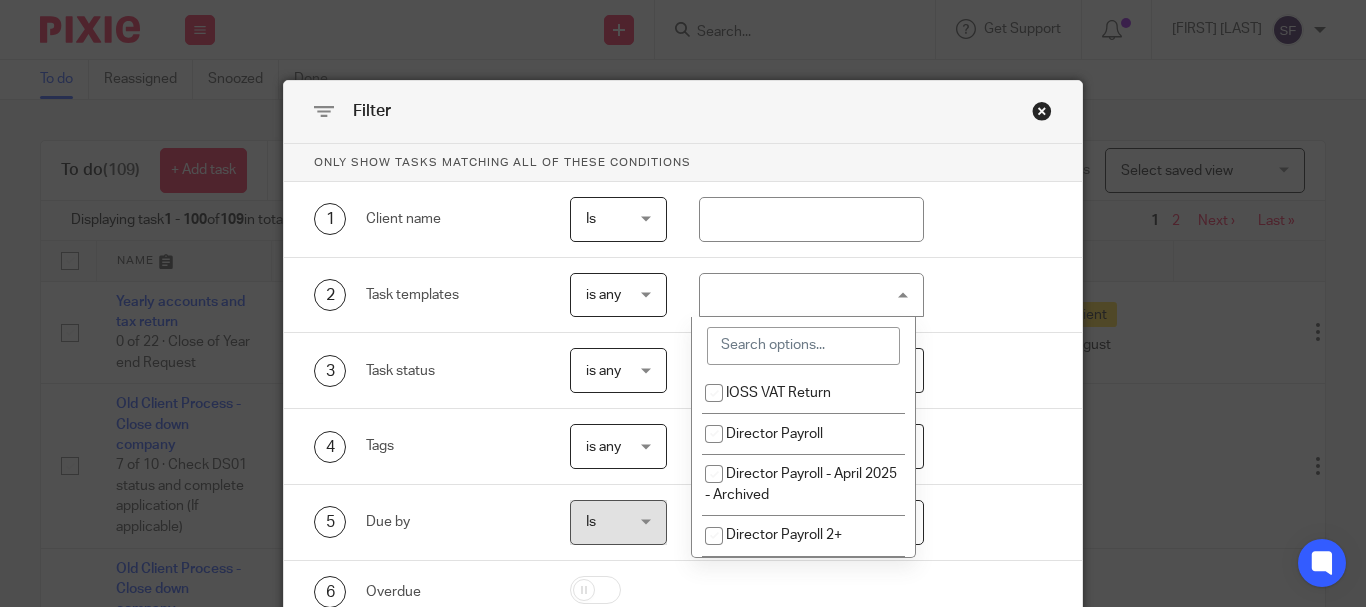 scroll, scrollTop: 2400, scrollLeft: 0, axis: vertical 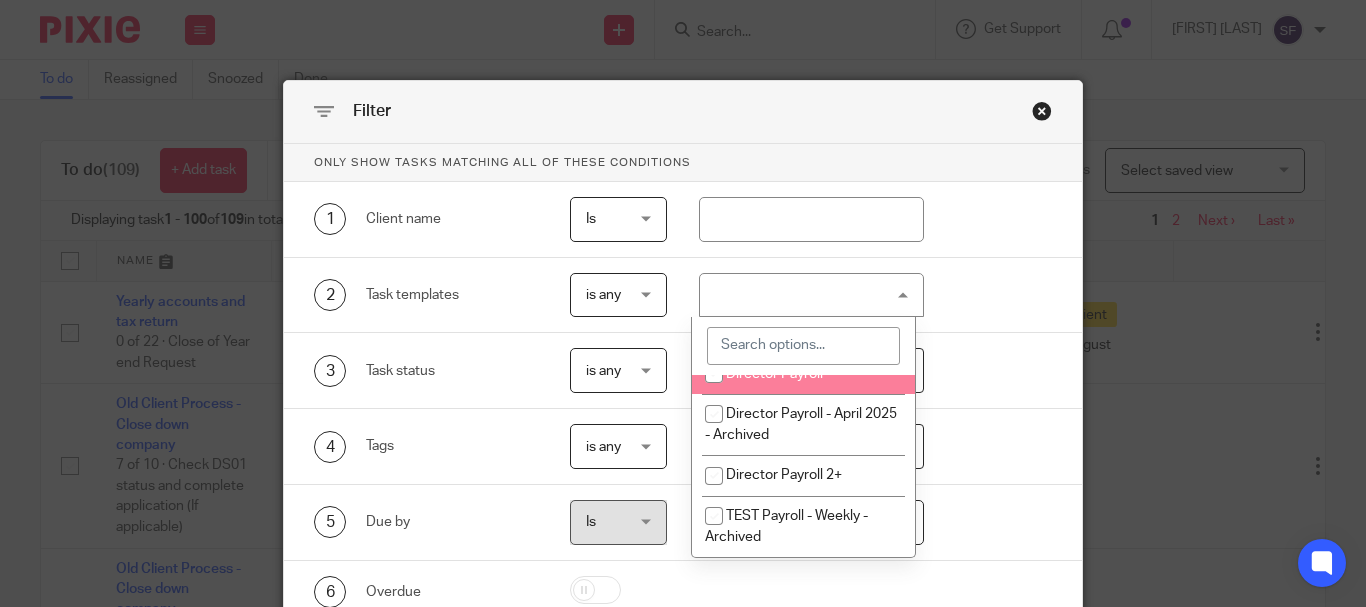 click on "Director Payroll" at bounding box center (774, 374) 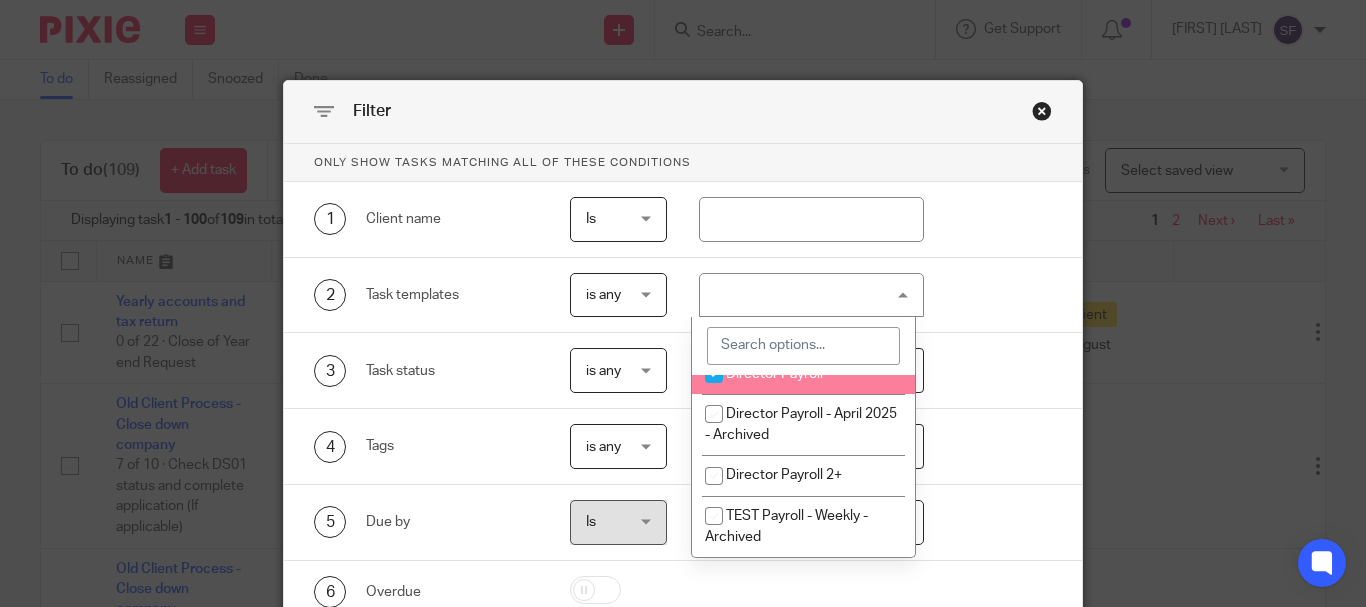 checkbox on "true" 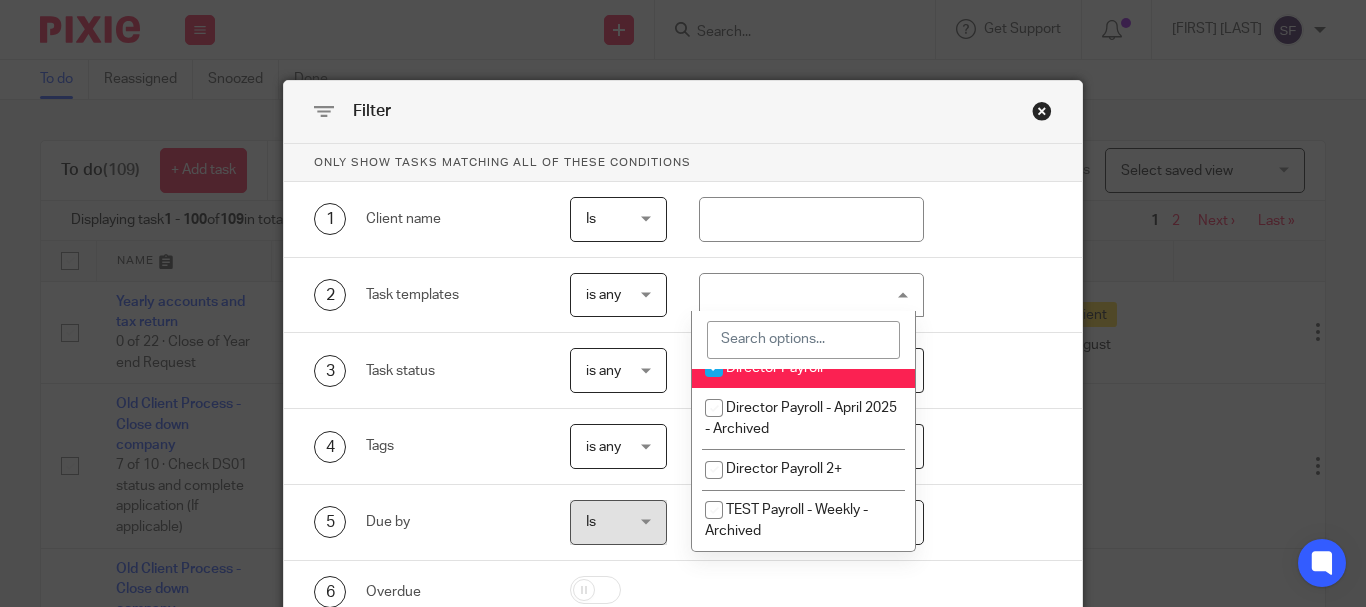 scroll, scrollTop: 180, scrollLeft: 0, axis: vertical 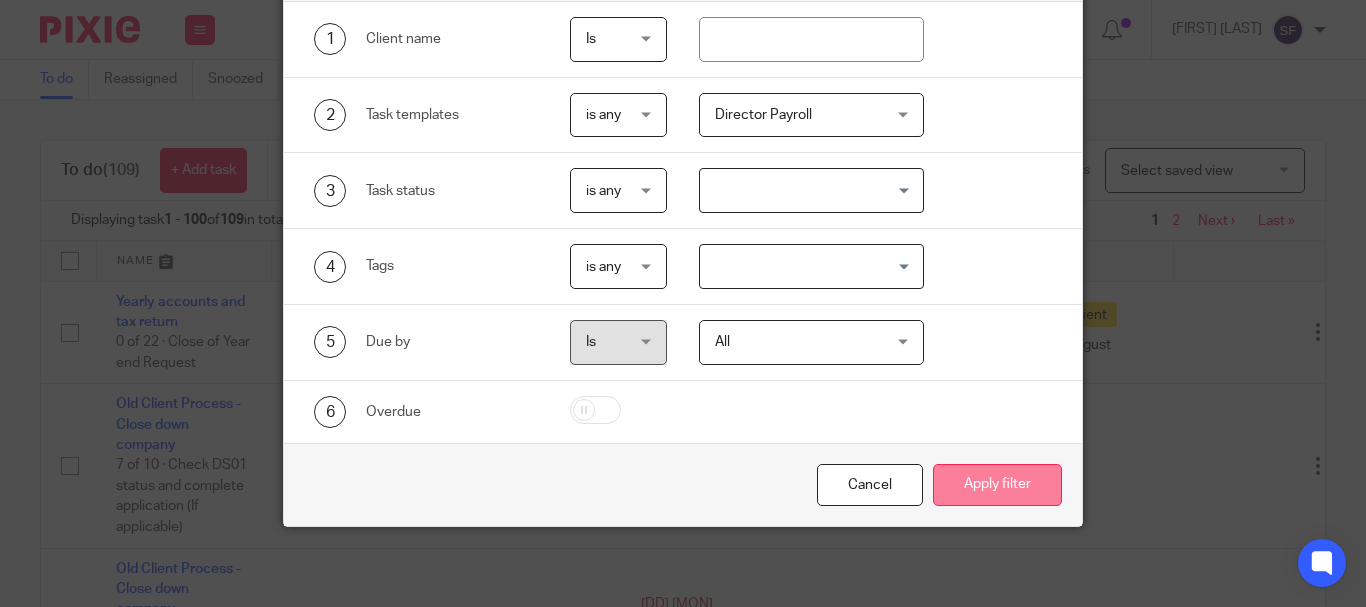 click on "Apply filter" at bounding box center [997, 485] 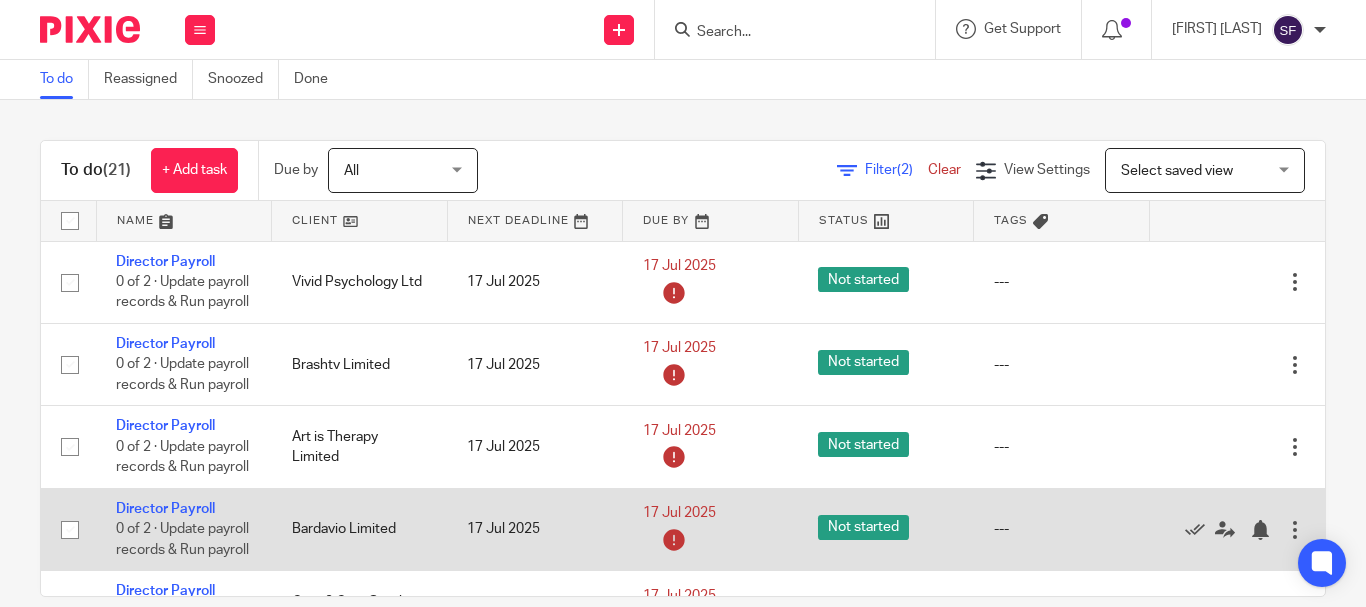 scroll, scrollTop: 0, scrollLeft: 0, axis: both 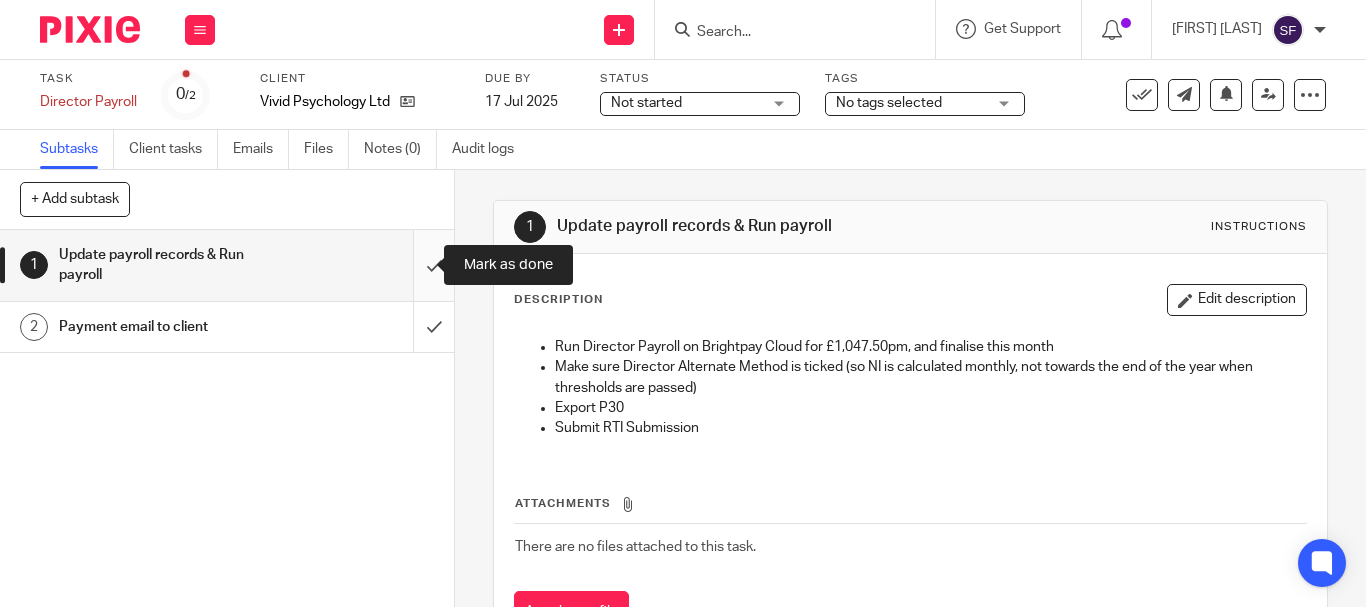 click at bounding box center [227, 265] 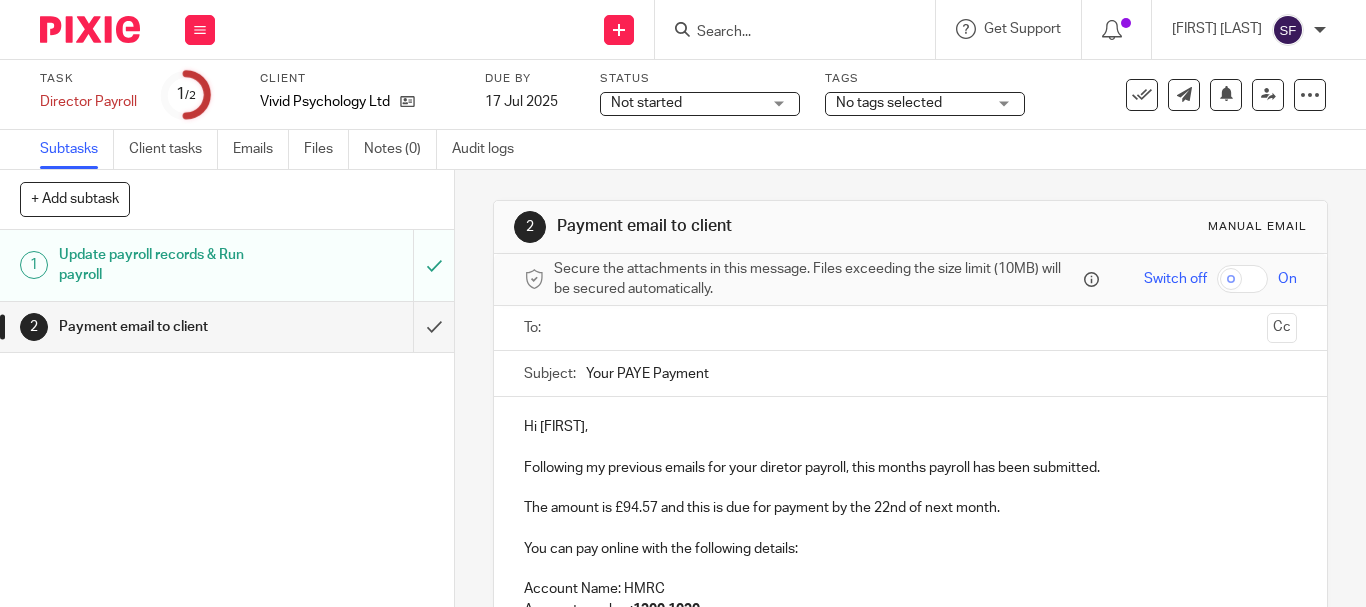 scroll, scrollTop: 0, scrollLeft: 0, axis: both 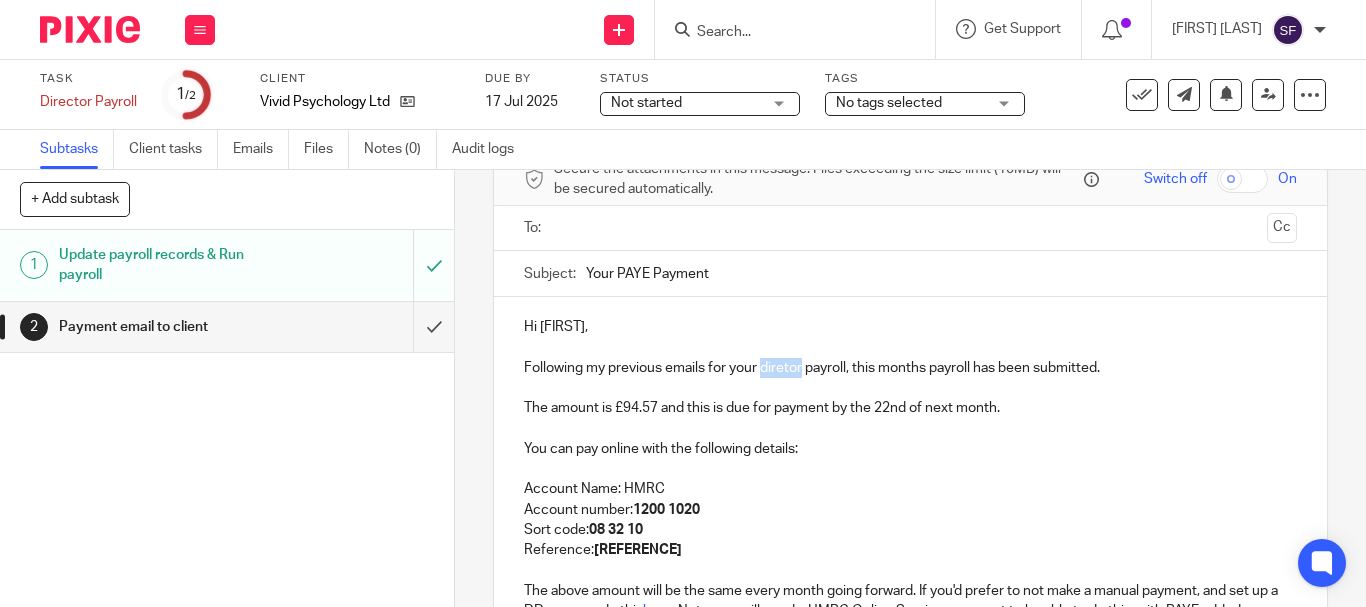 type 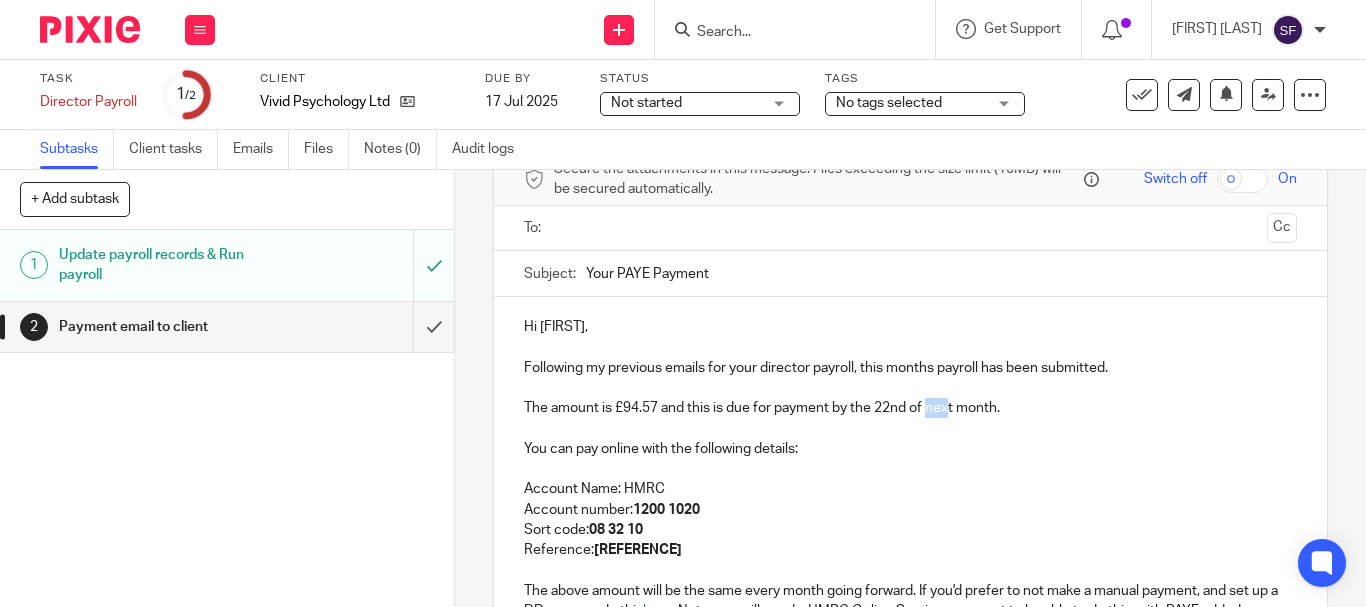 drag, startPoint x: 924, startPoint y: 408, endPoint x: 945, endPoint y: 412, distance: 21.377558 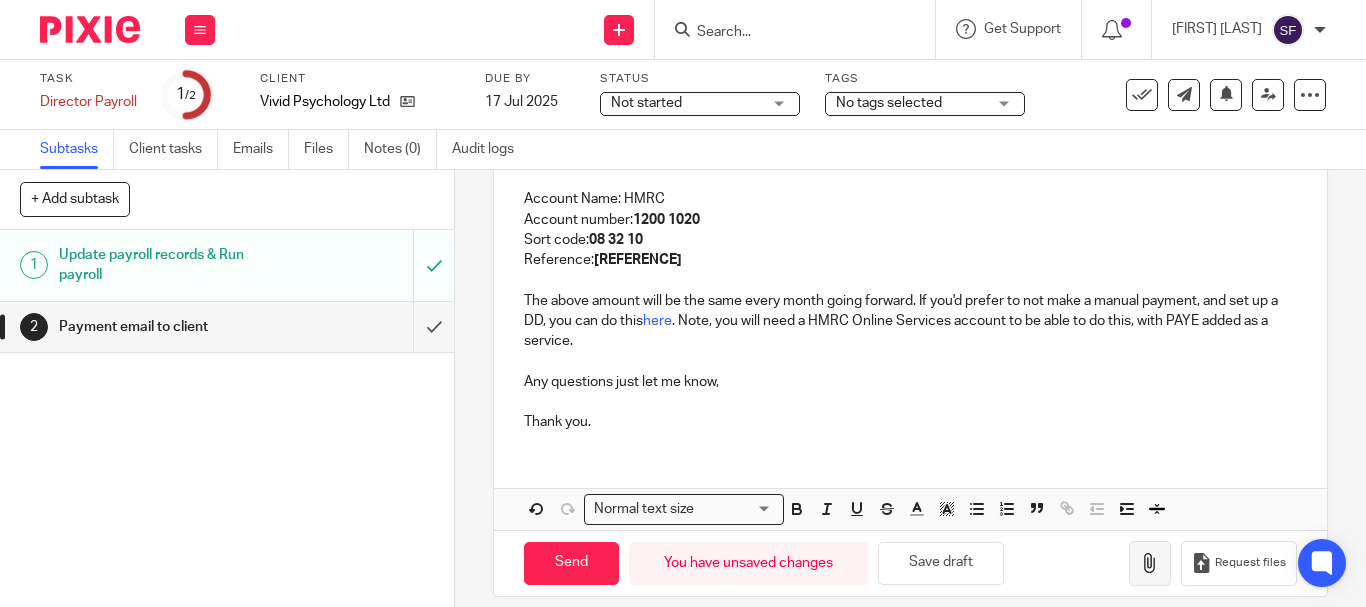 scroll, scrollTop: 410, scrollLeft: 0, axis: vertical 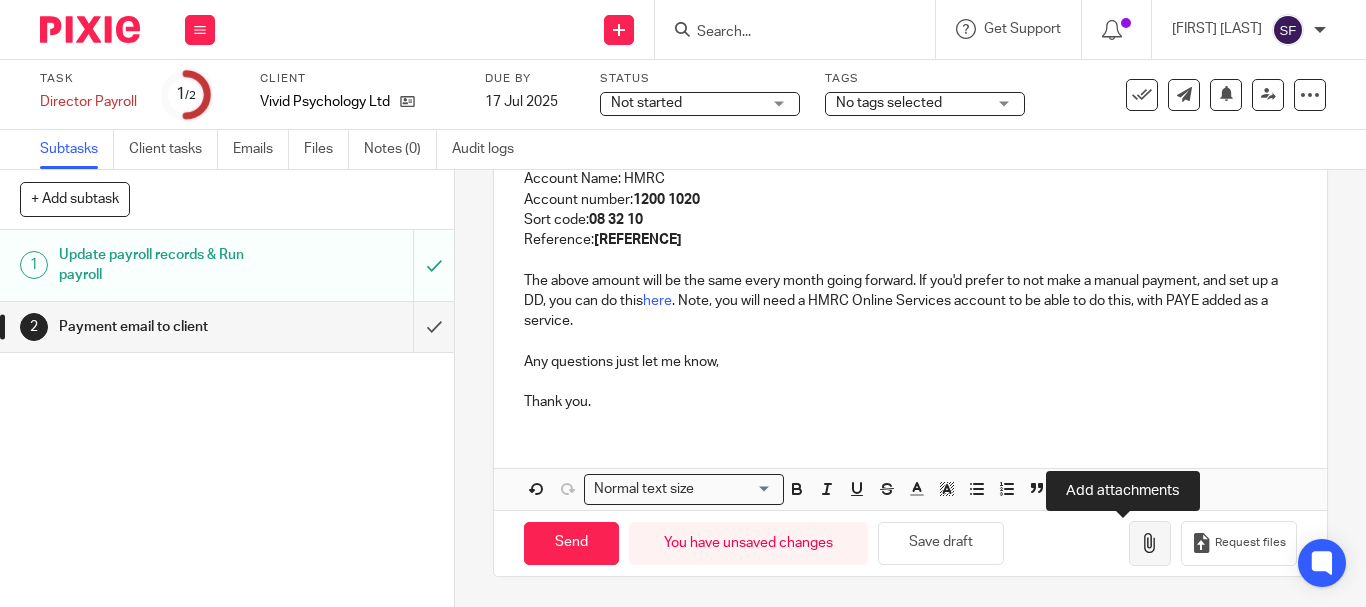 click at bounding box center [1150, 543] 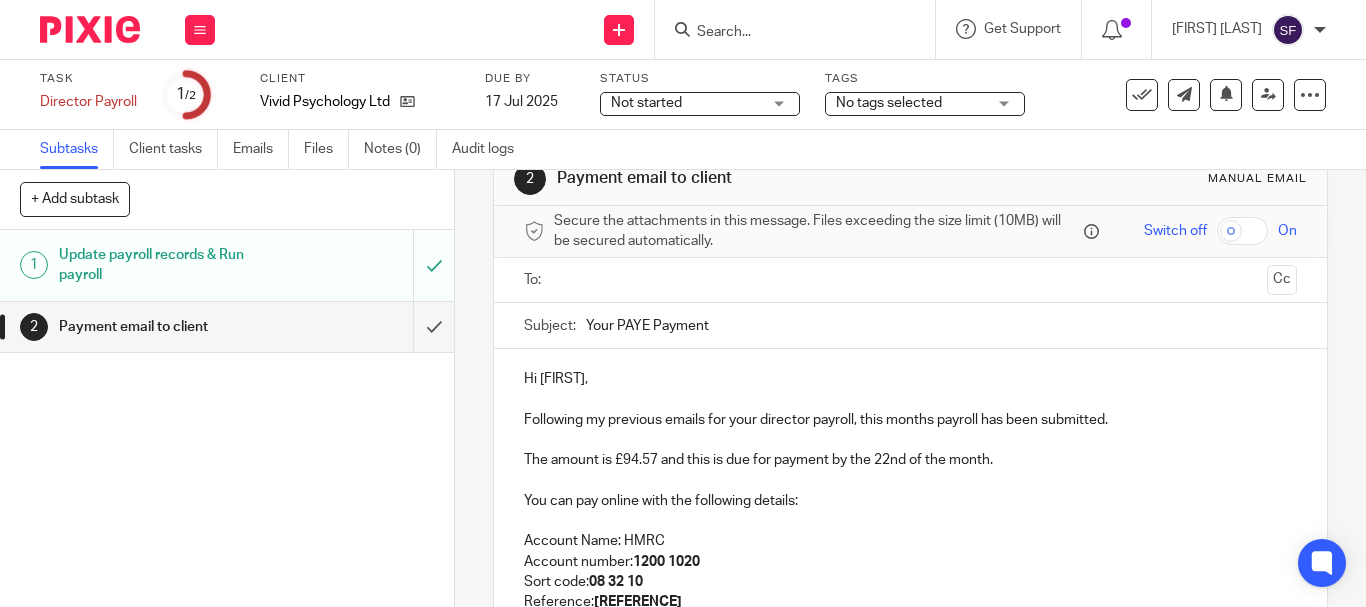 scroll, scrollTop: 10, scrollLeft: 0, axis: vertical 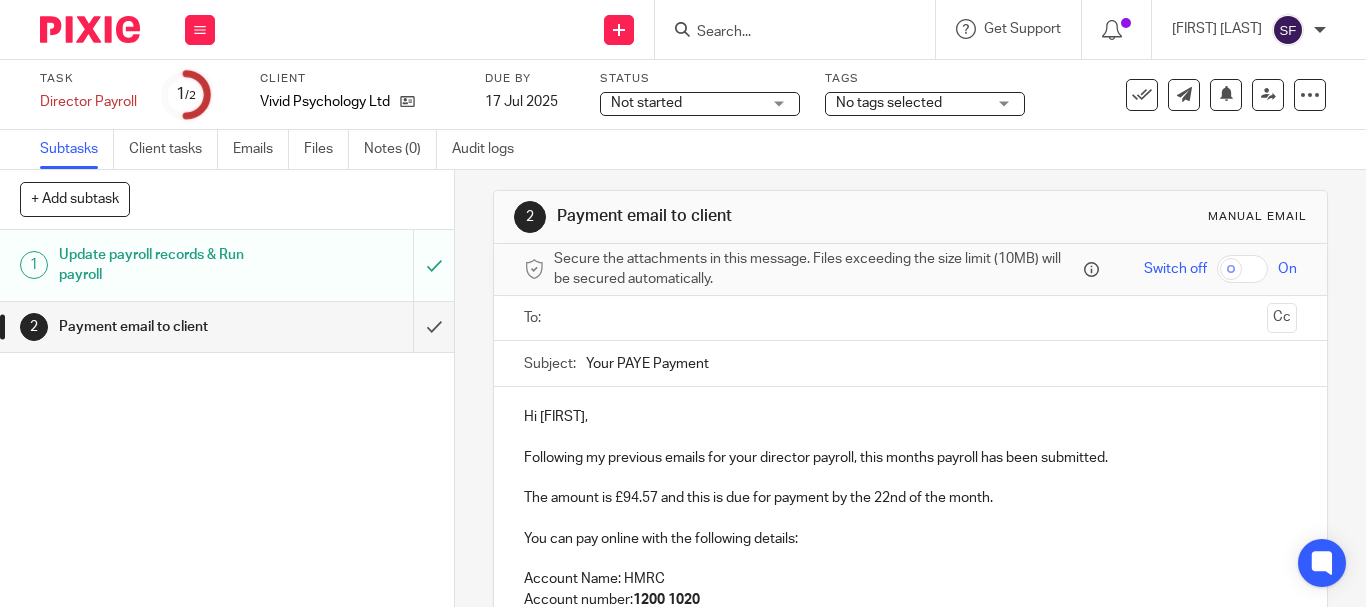 click at bounding box center [909, 318] 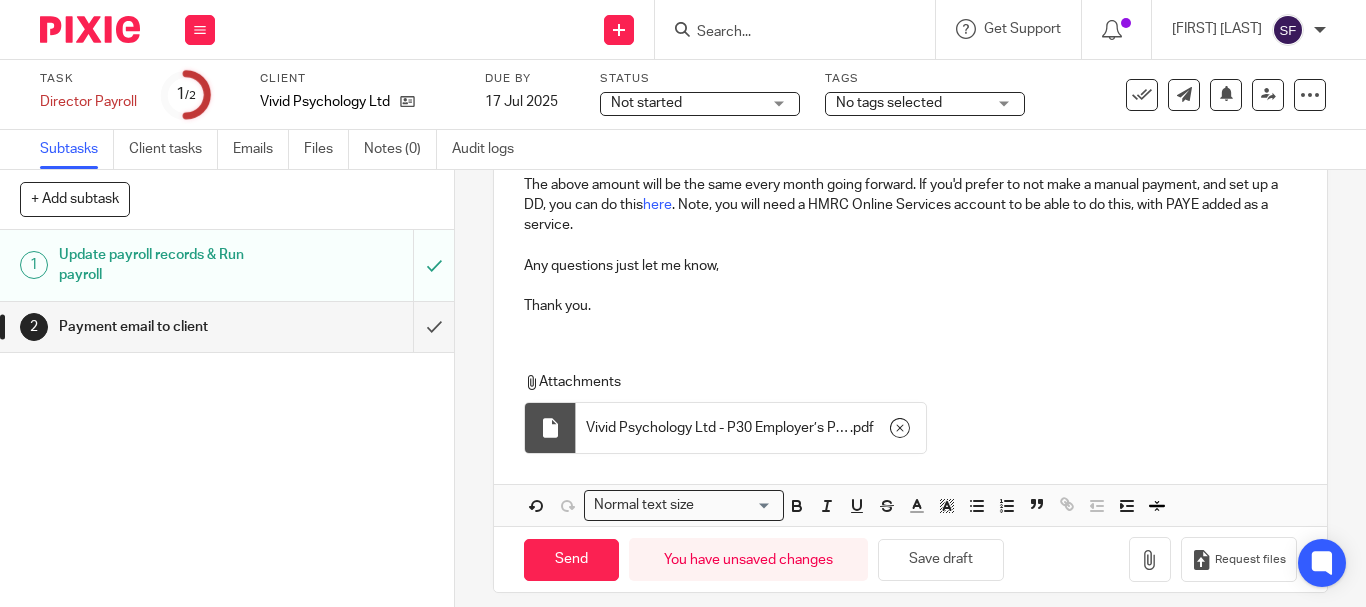 scroll, scrollTop: 527, scrollLeft: 0, axis: vertical 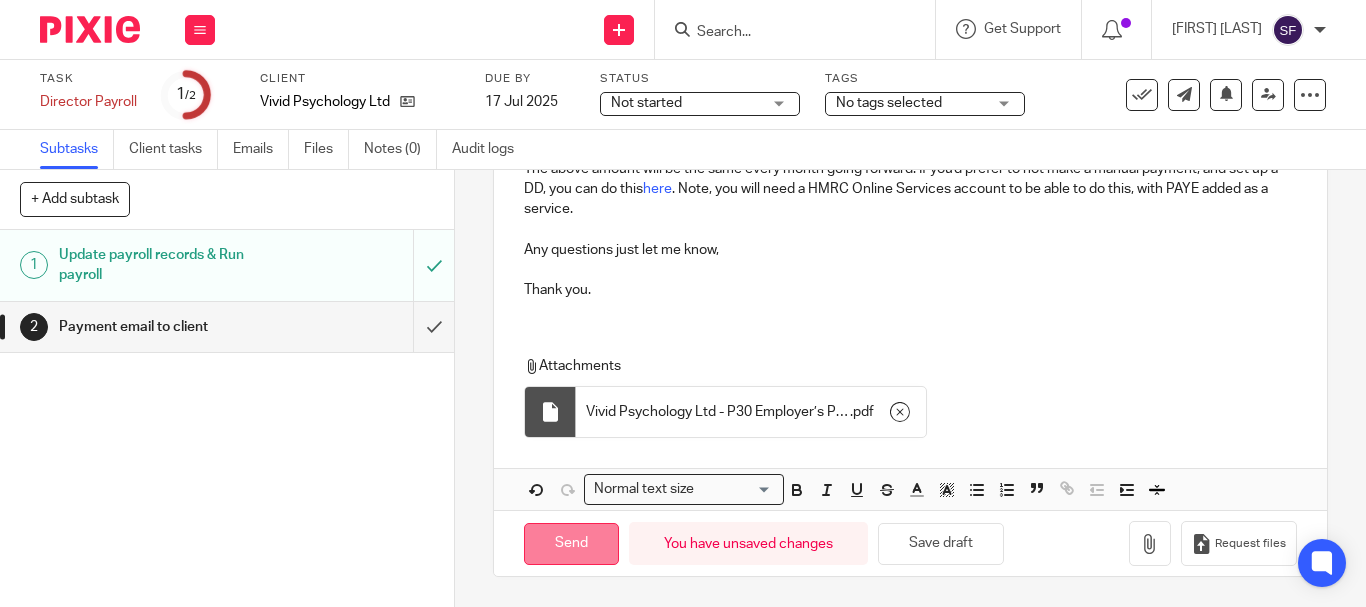click on "Send" at bounding box center (571, 544) 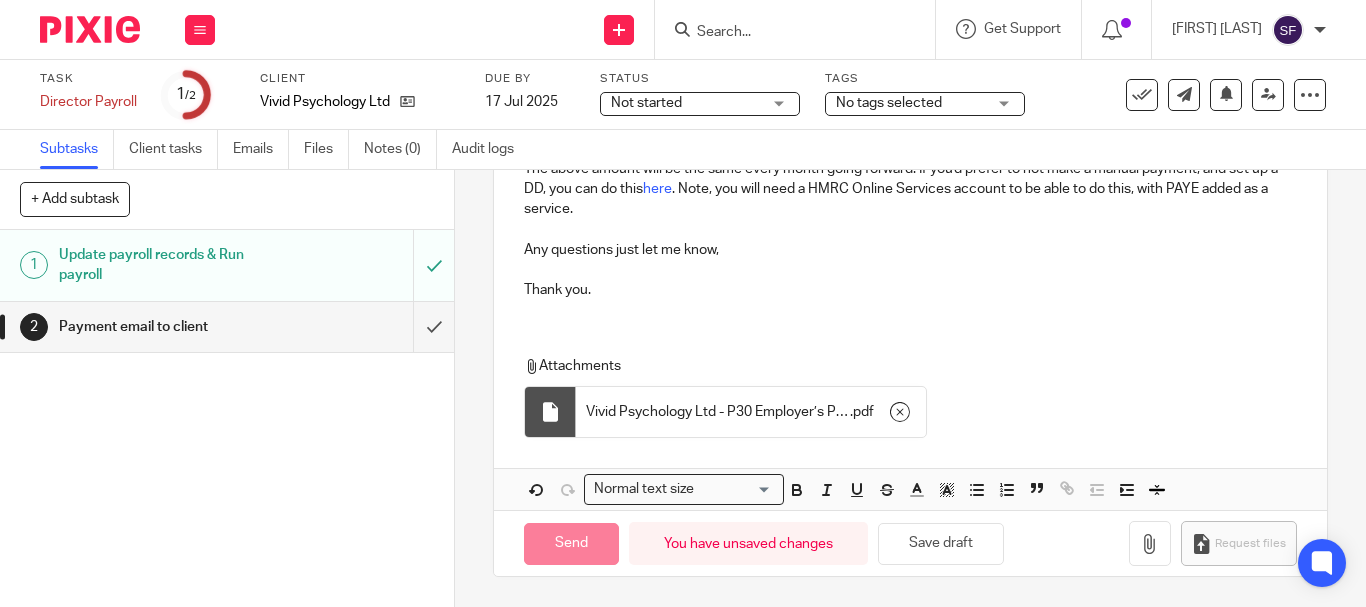type on "Sent" 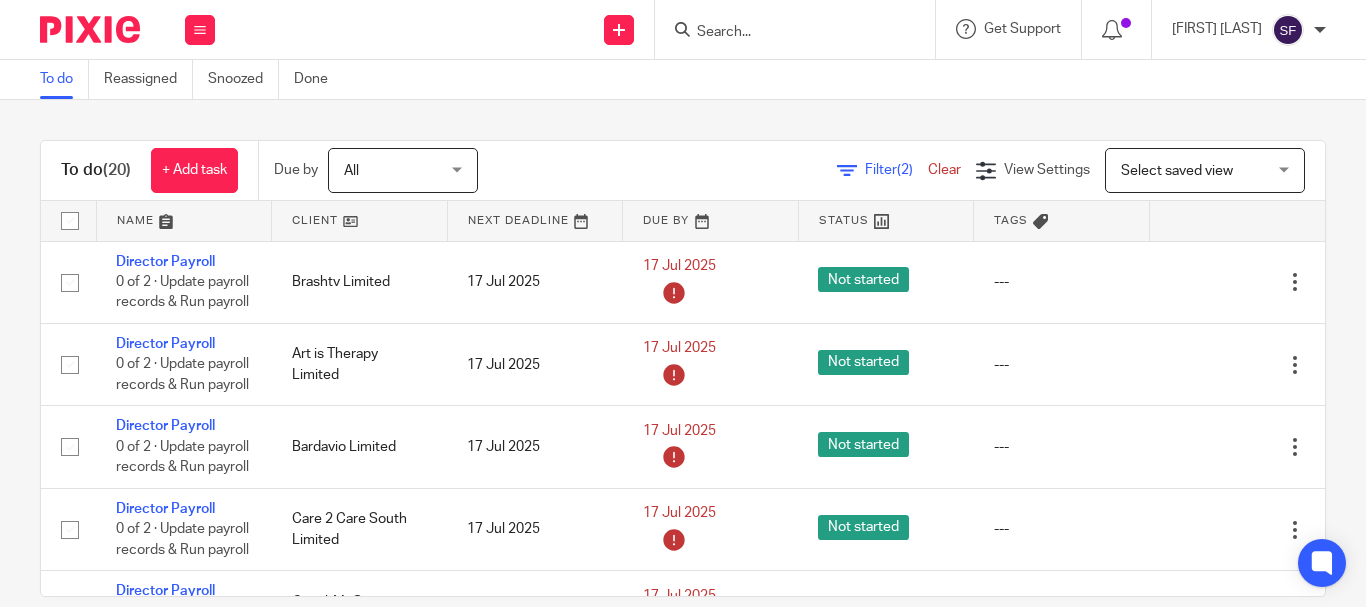 scroll, scrollTop: 0, scrollLeft: 0, axis: both 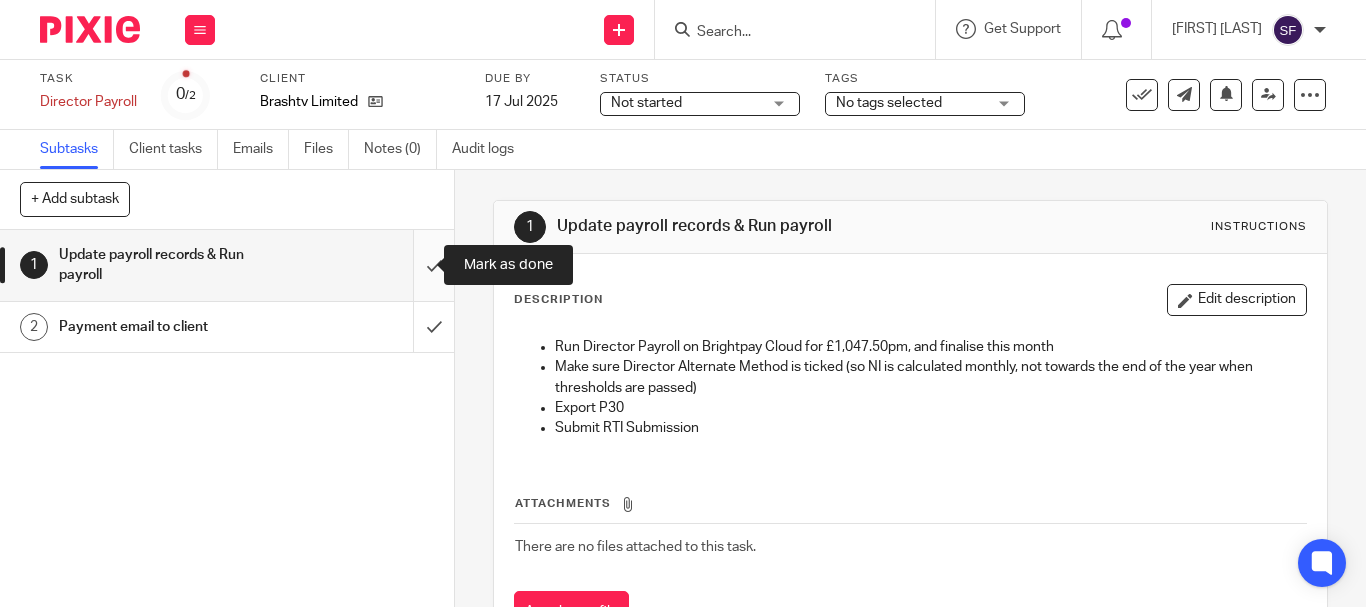 click at bounding box center (227, 265) 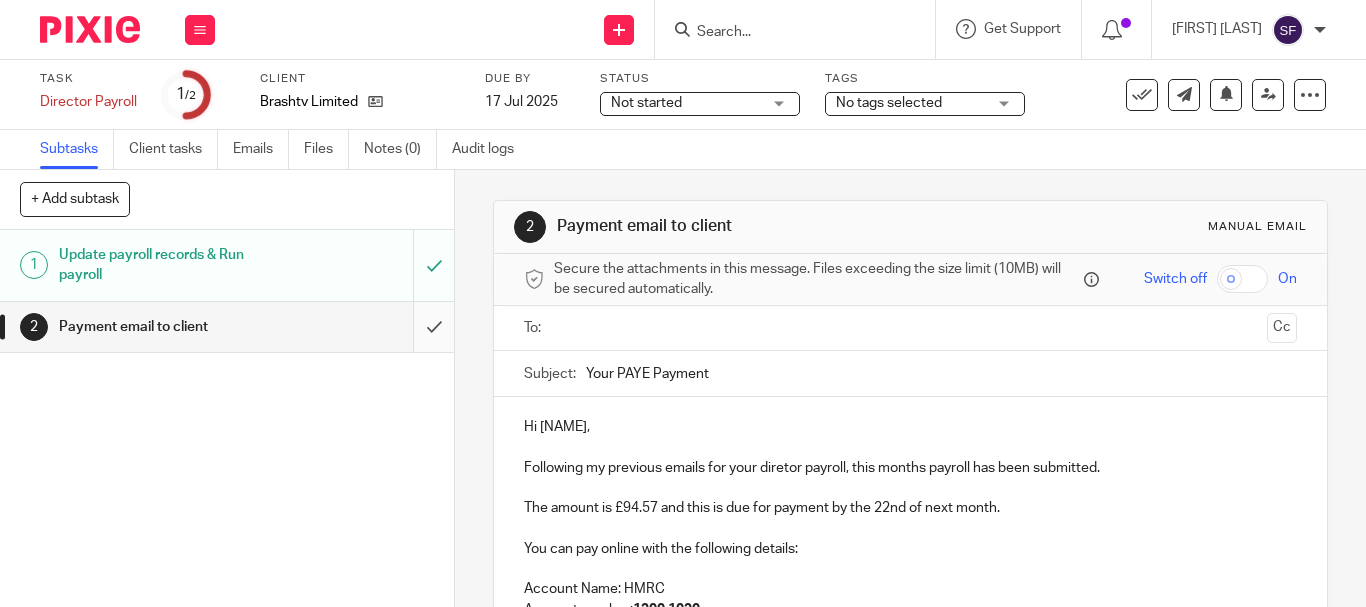 scroll, scrollTop: 0, scrollLeft: 0, axis: both 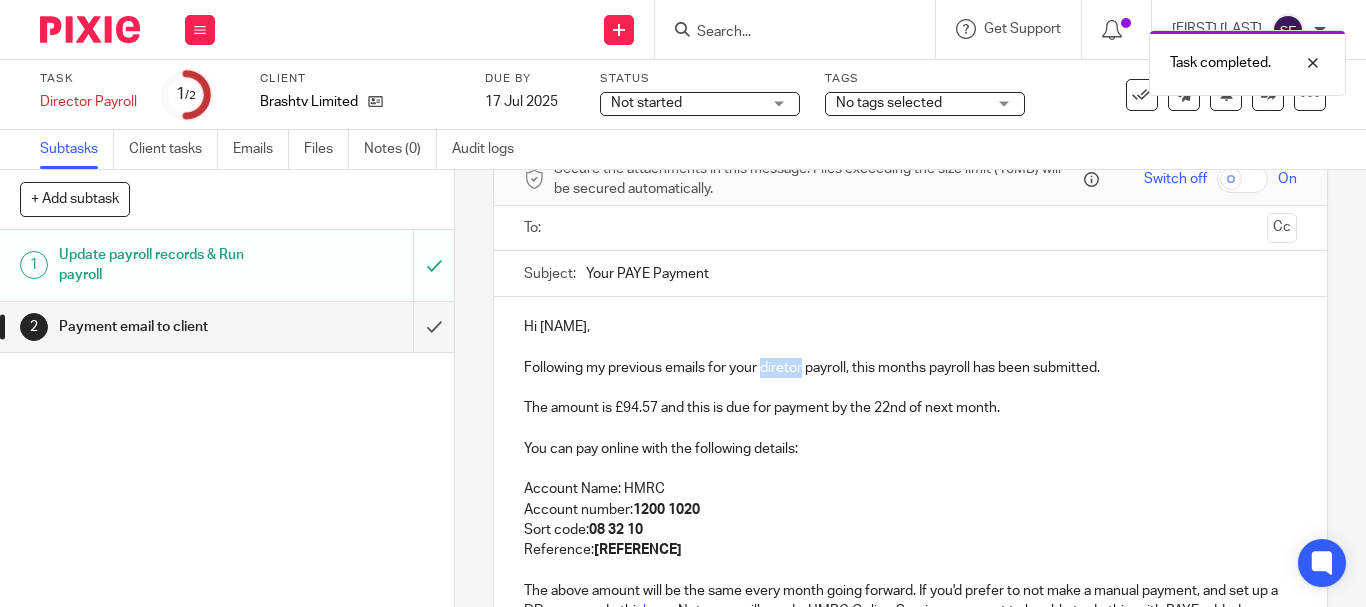 type 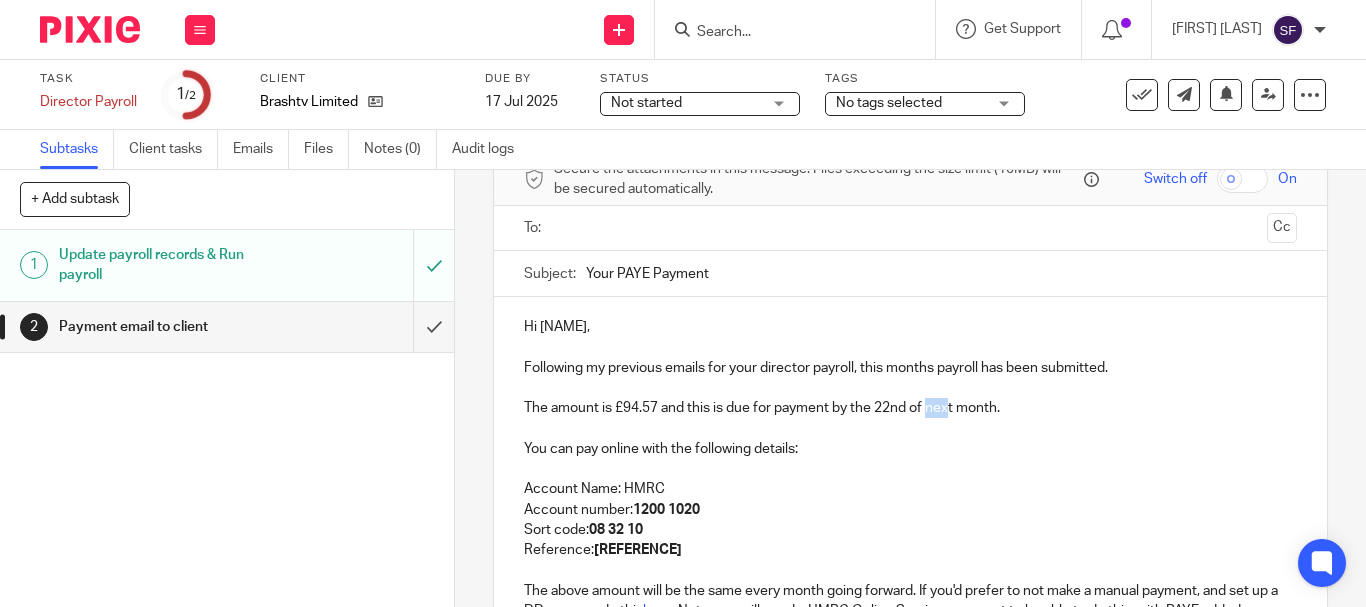 drag, startPoint x: 924, startPoint y: 413, endPoint x: 948, endPoint y: 408, distance: 24.5153 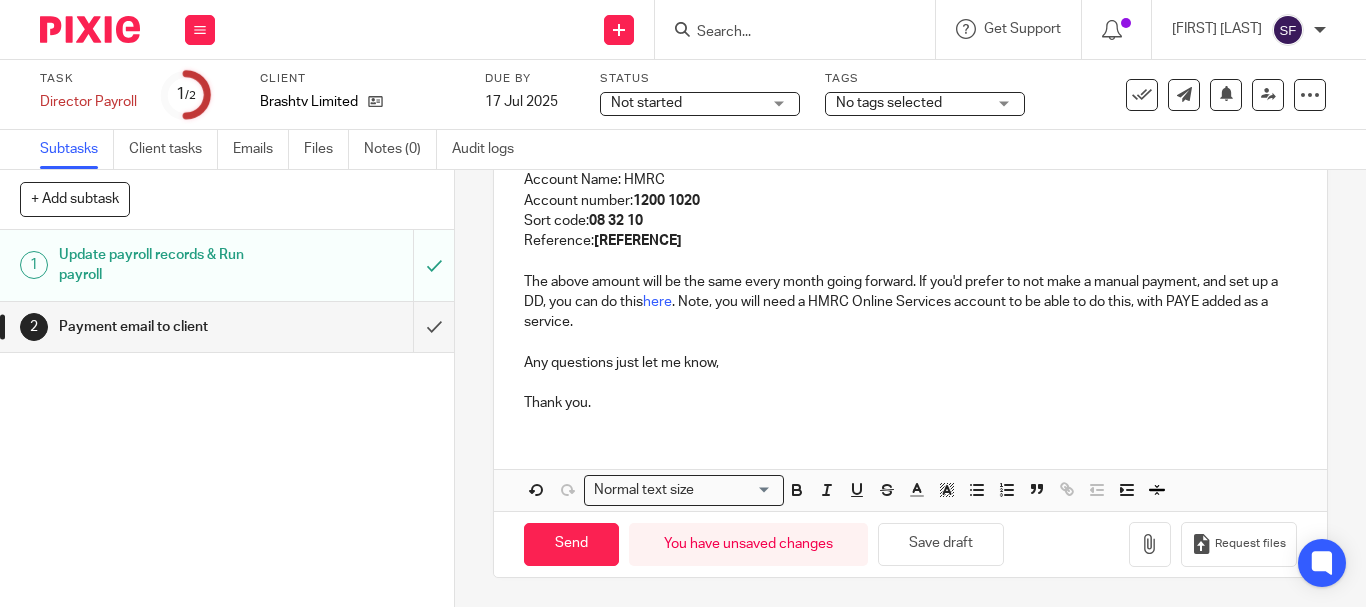 scroll, scrollTop: 410, scrollLeft: 0, axis: vertical 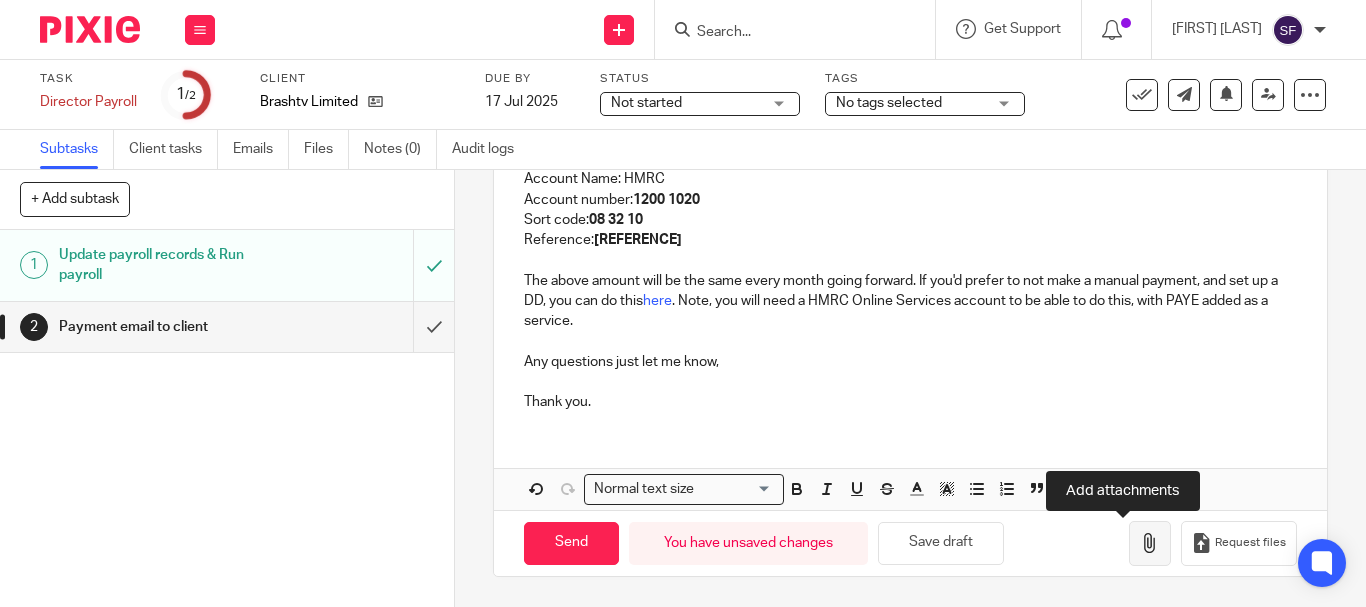 click at bounding box center [1150, 543] 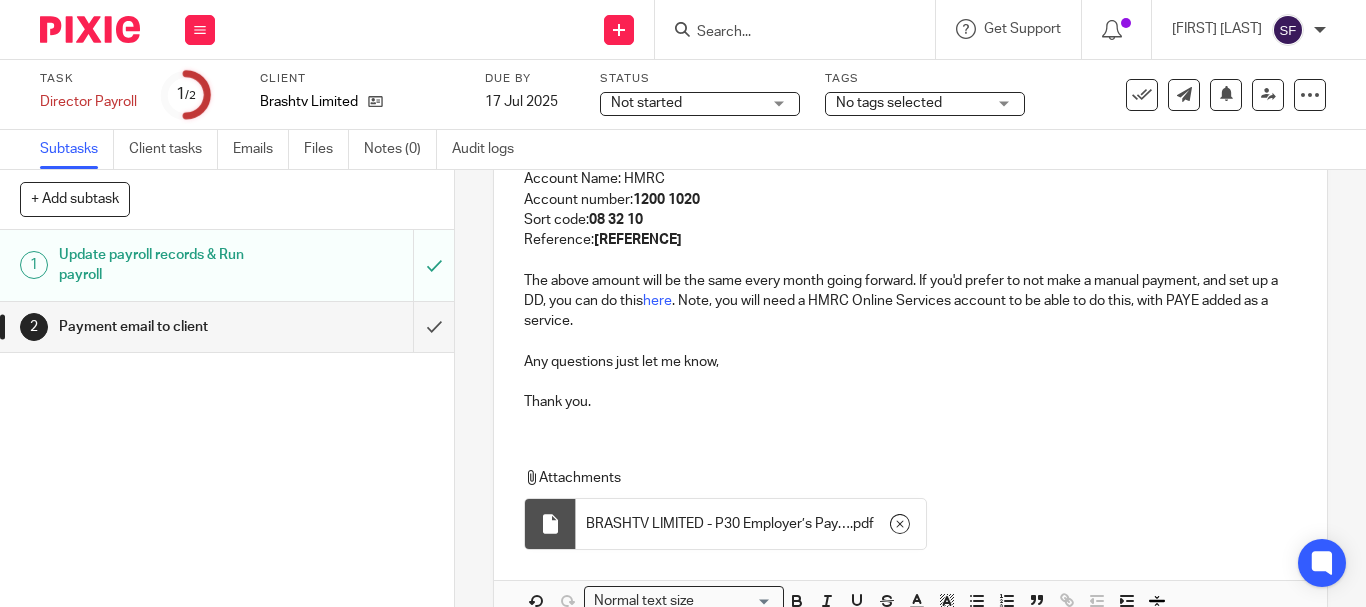 scroll, scrollTop: 10, scrollLeft: 0, axis: vertical 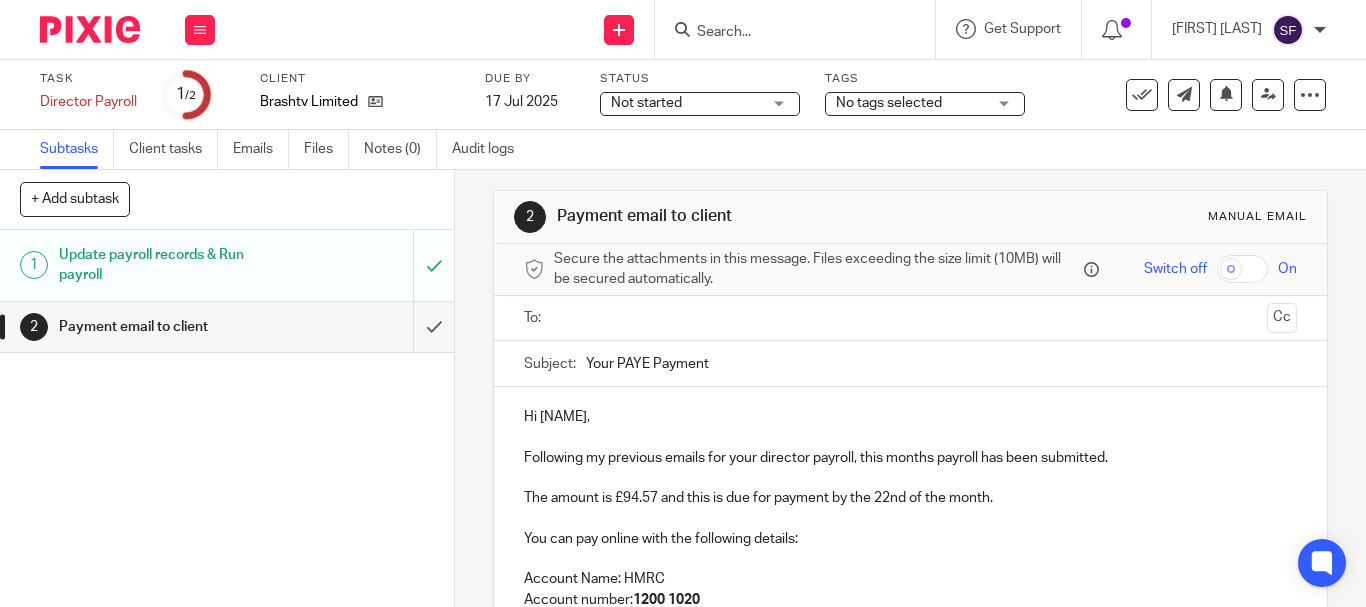 click at bounding box center [909, 318] 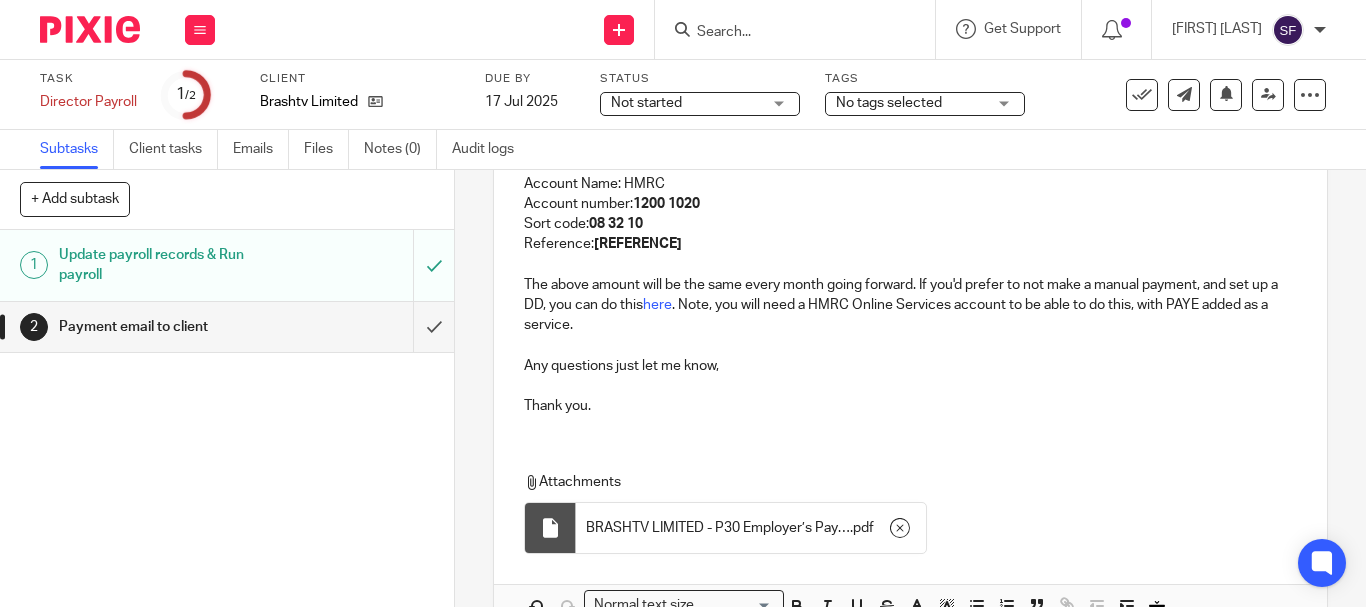 scroll, scrollTop: 527, scrollLeft: 0, axis: vertical 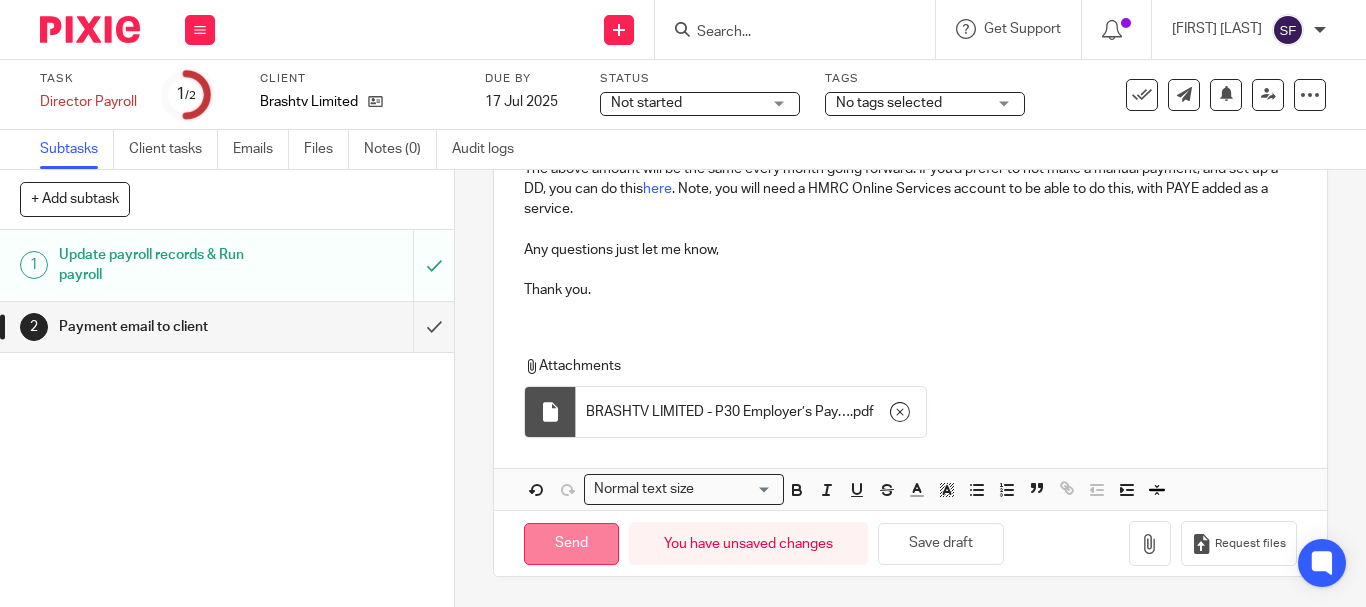click on "Send" at bounding box center [571, 544] 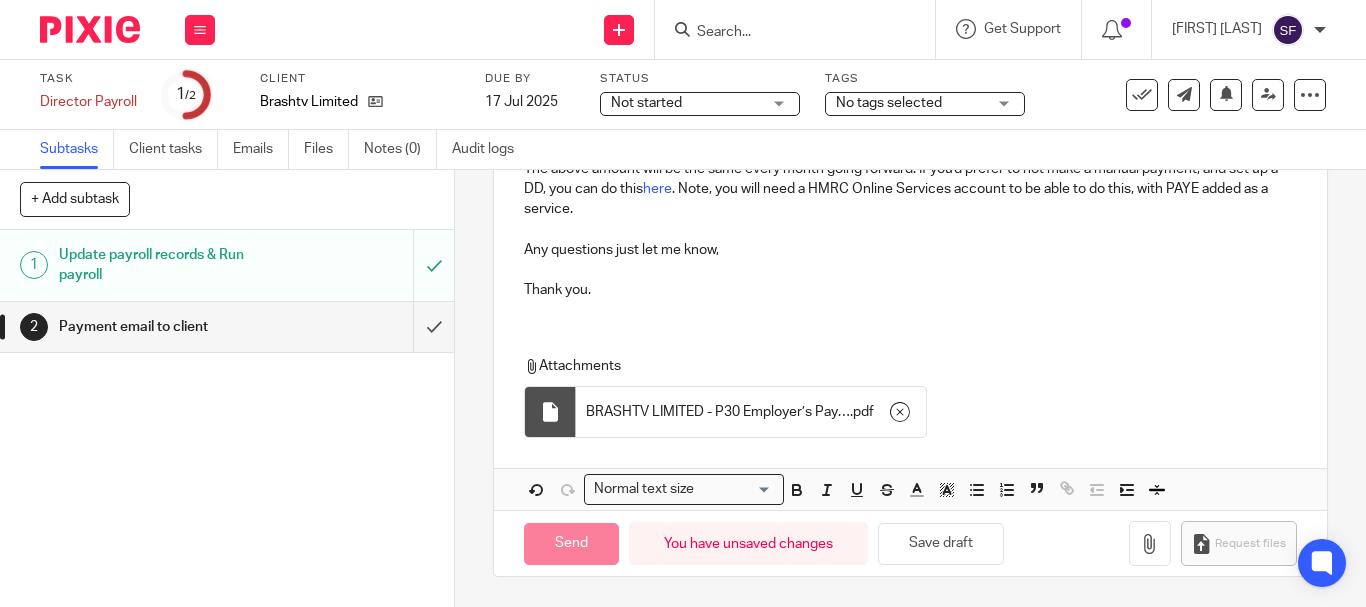 type on "Sent" 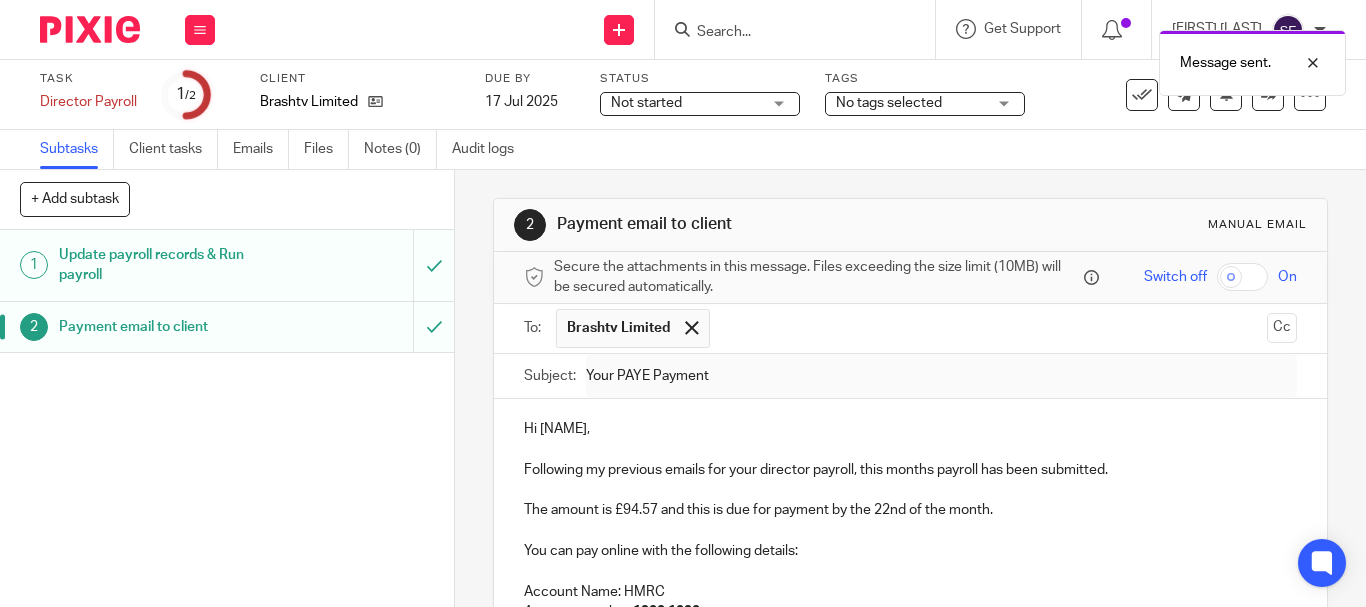 scroll, scrollTop: 0, scrollLeft: 0, axis: both 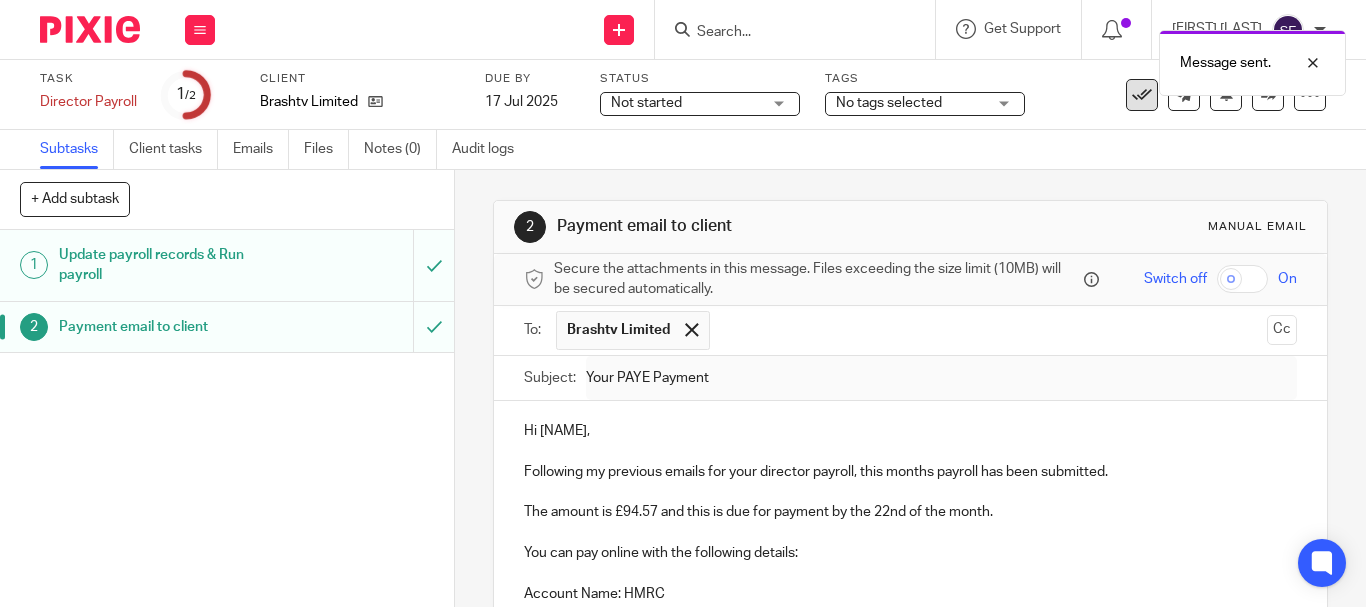 click at bounding box center (1142, 95) 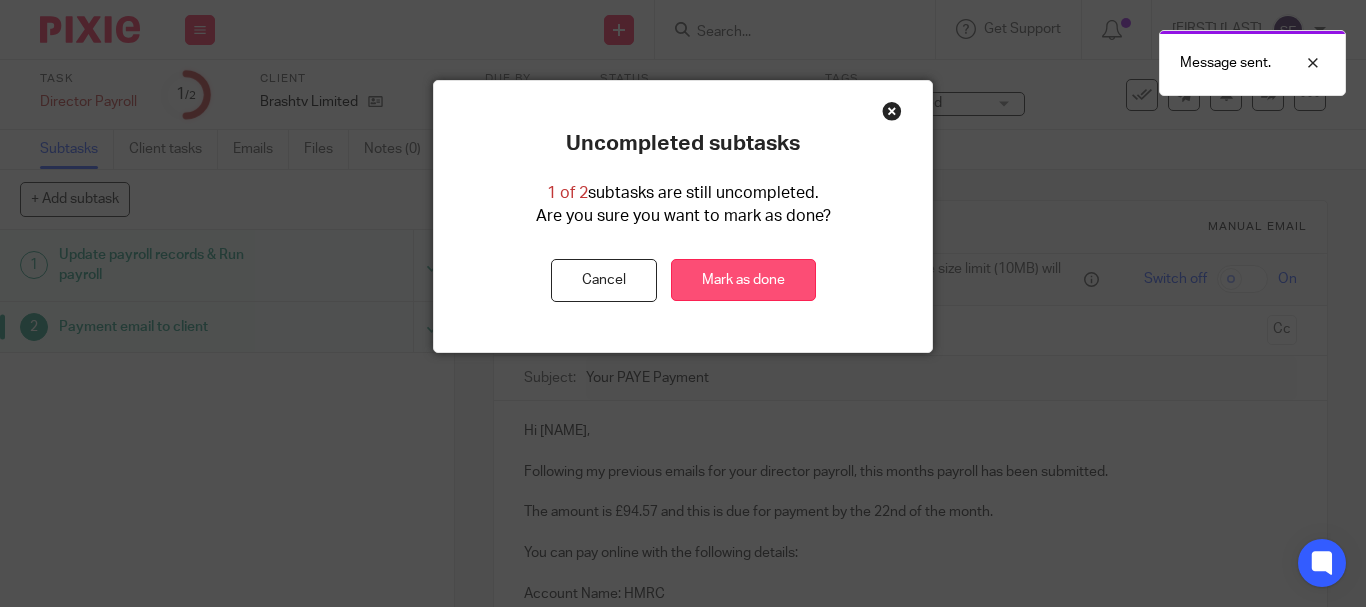 click on "Mark as done" at bounding box center [743, 280] 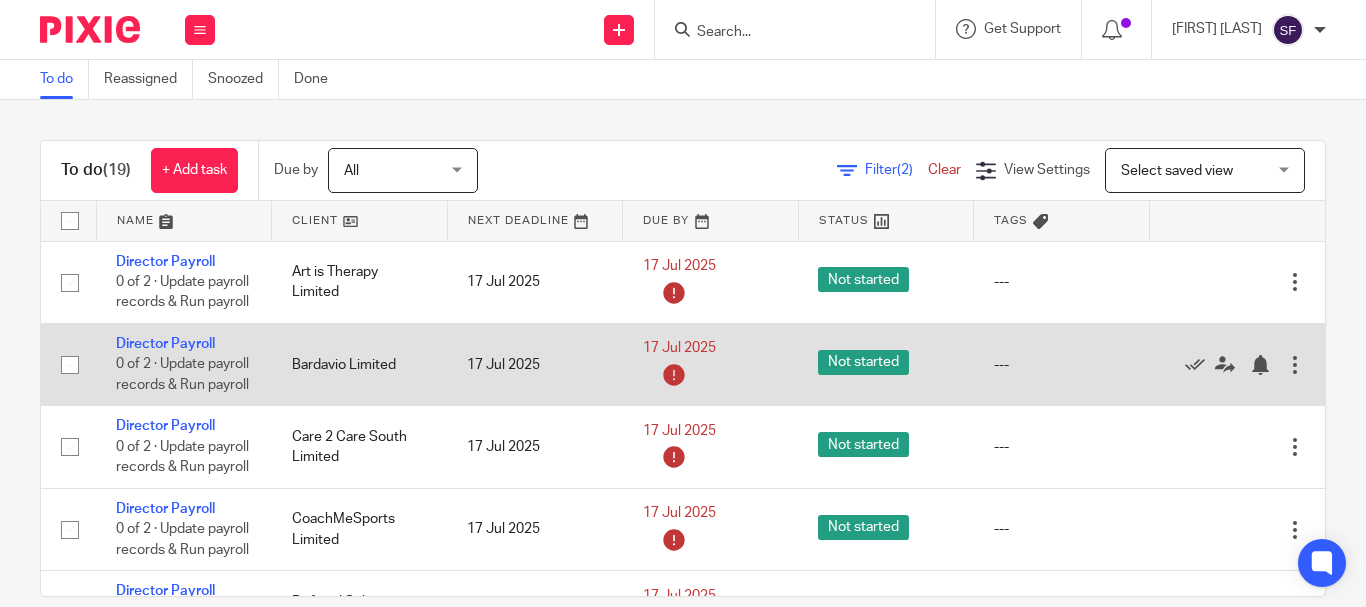 scroll, scrollTop: 0, scrollLeft: 0, axis: both 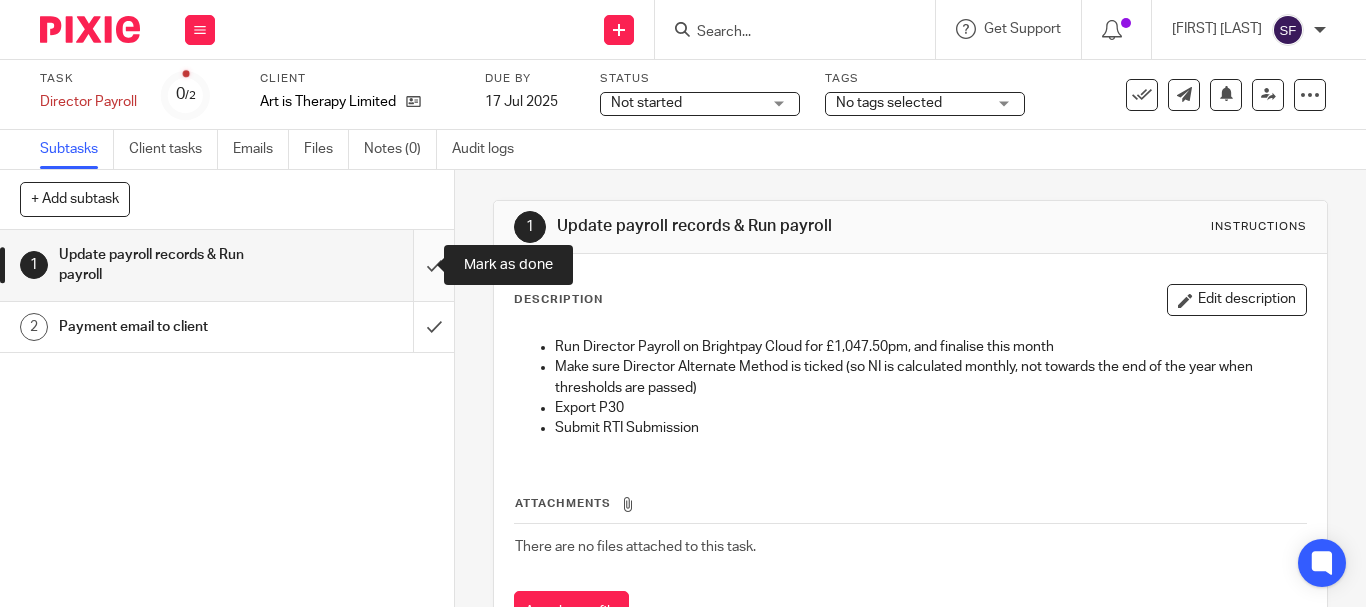 click at bounding box center [227, 265] 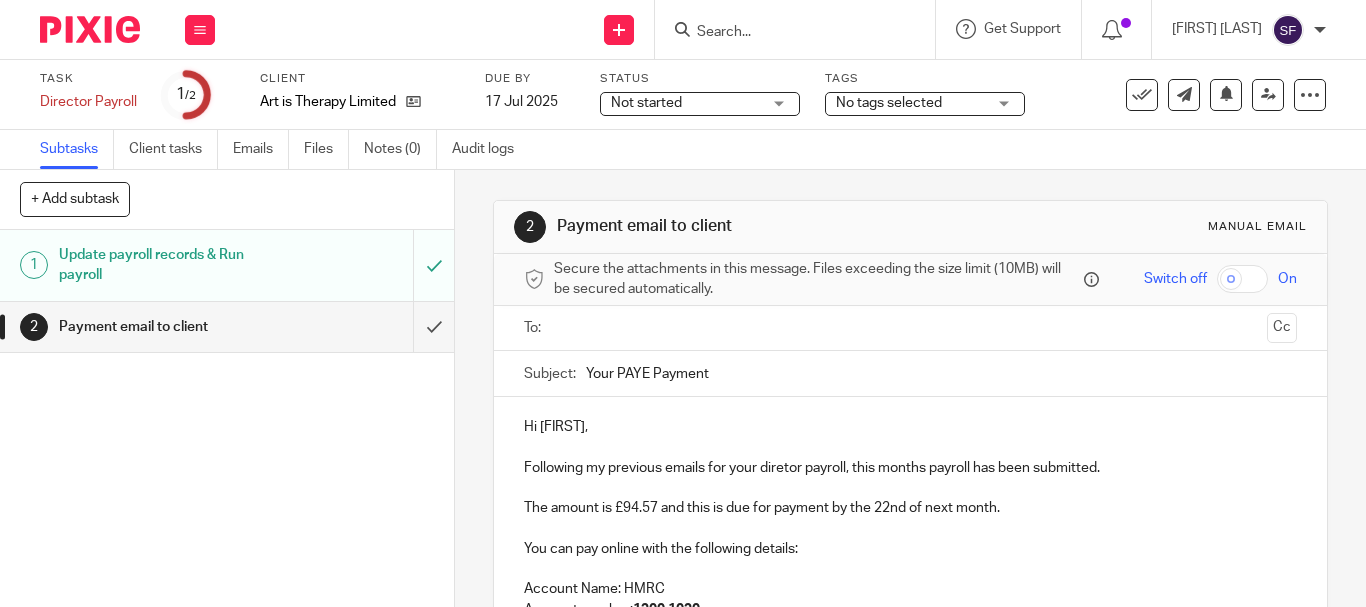 scroll, scrollTop: 0, scrollLeft: 0, axis: both 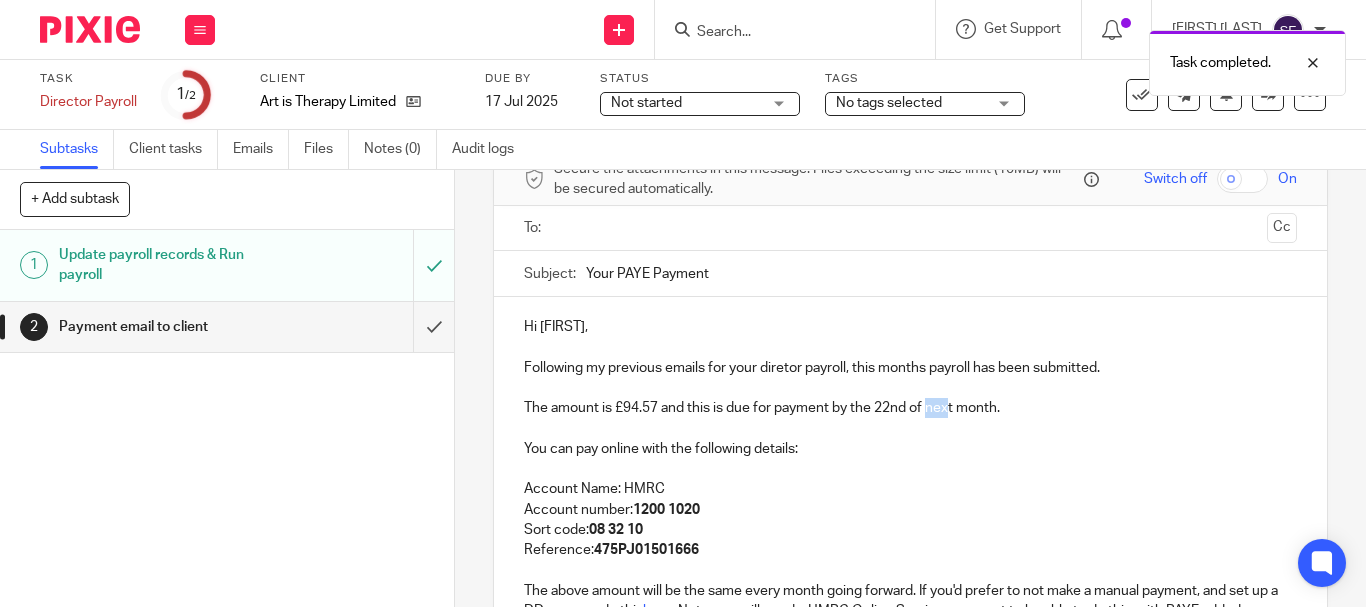 drag, startPoint x: 926, startPoint y: 410, endPoint x: 947, endPoint y: 406, distance: 21.377558 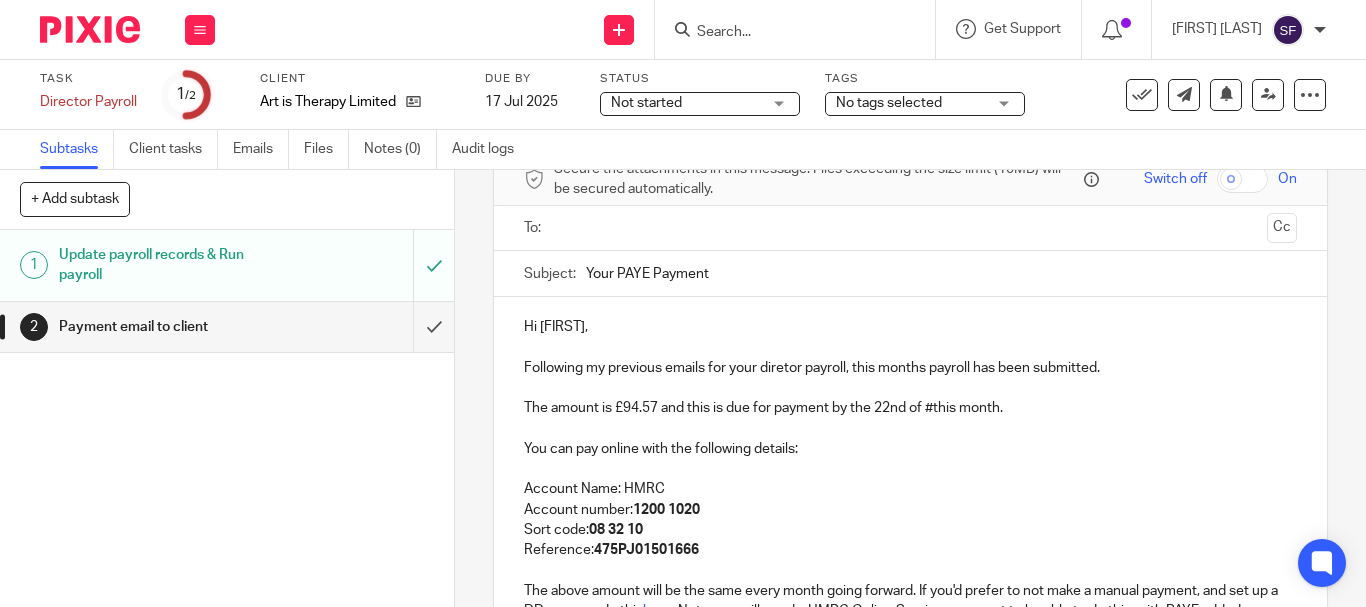 click on "The amount is £94.57 and this is due for payment by the 22nd of #this month." at bounding box center [910, 408] 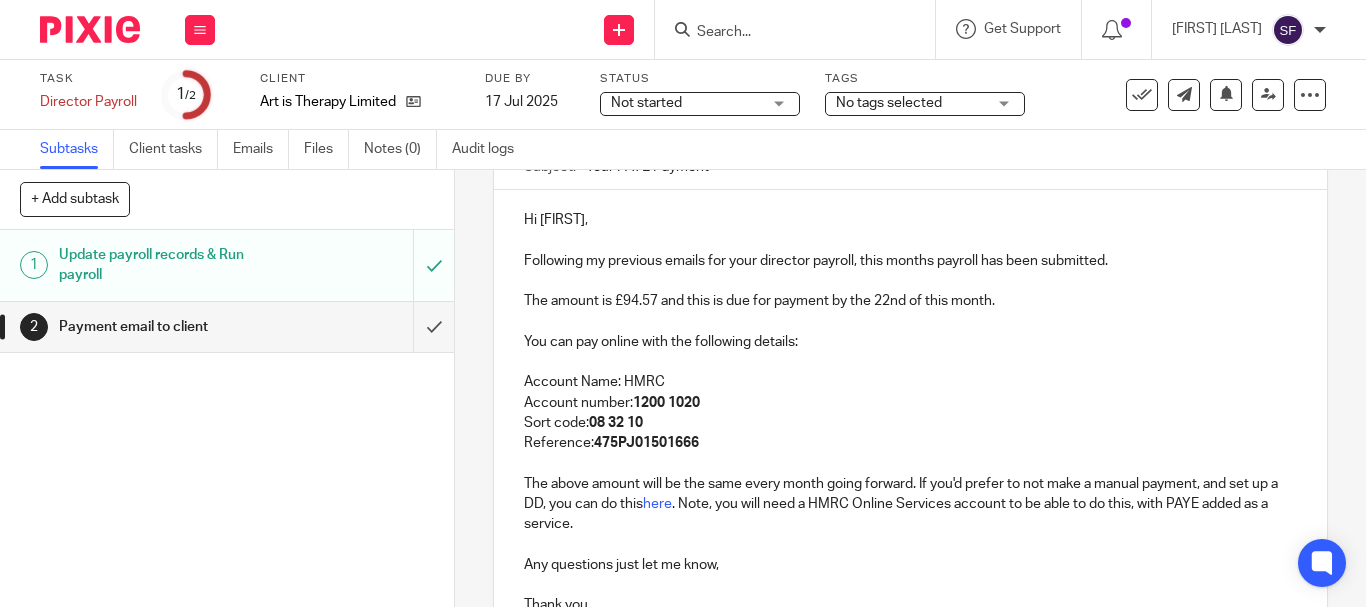 scroll, scrollTop: 400, scrollLeft: 0, axis: vertical 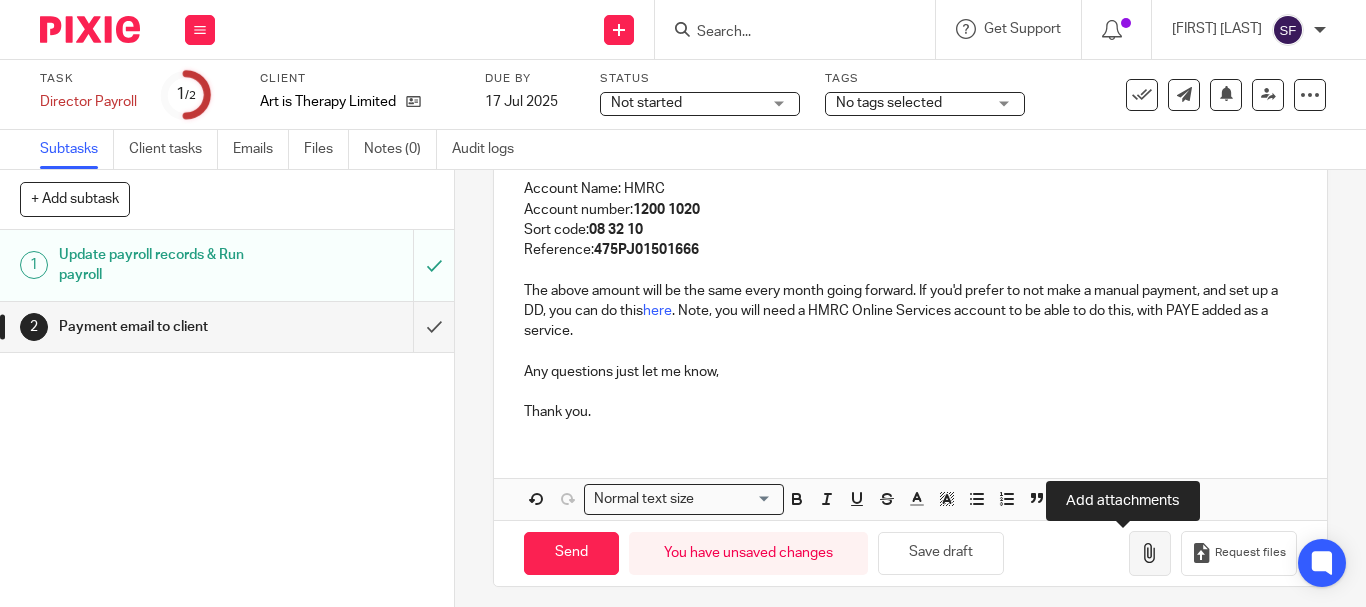 click at bounding box center (1150, 553) 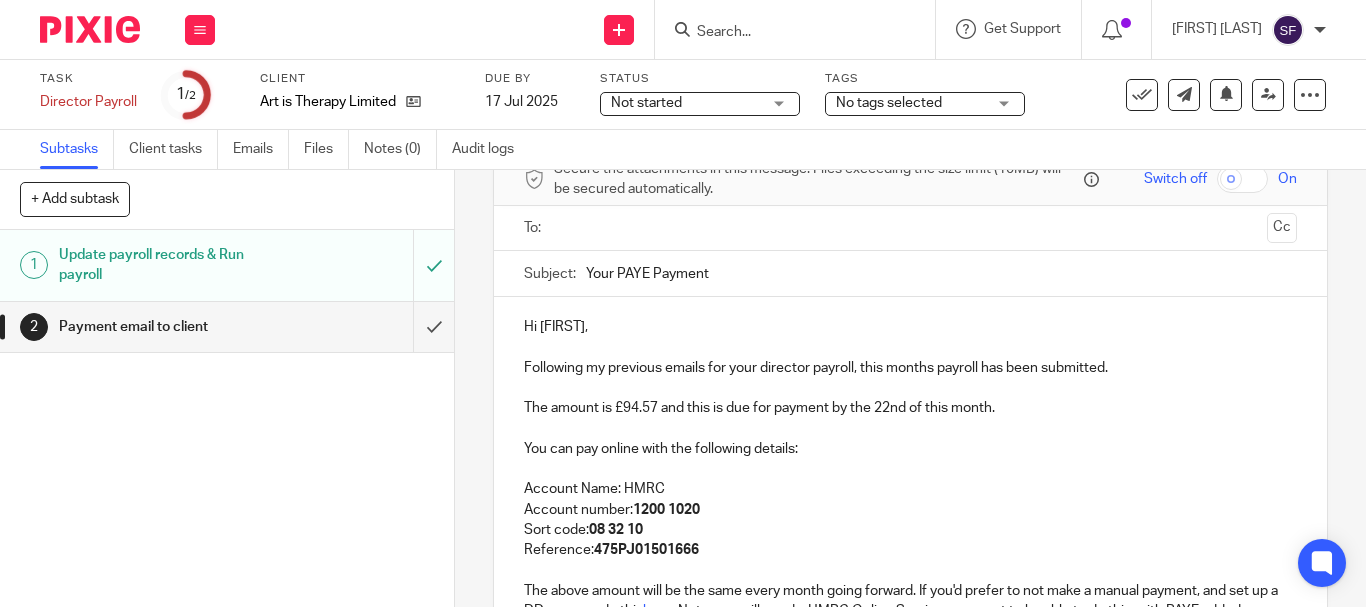 scroll, scrollTop: 0, scrollLeft: 0, axis: both 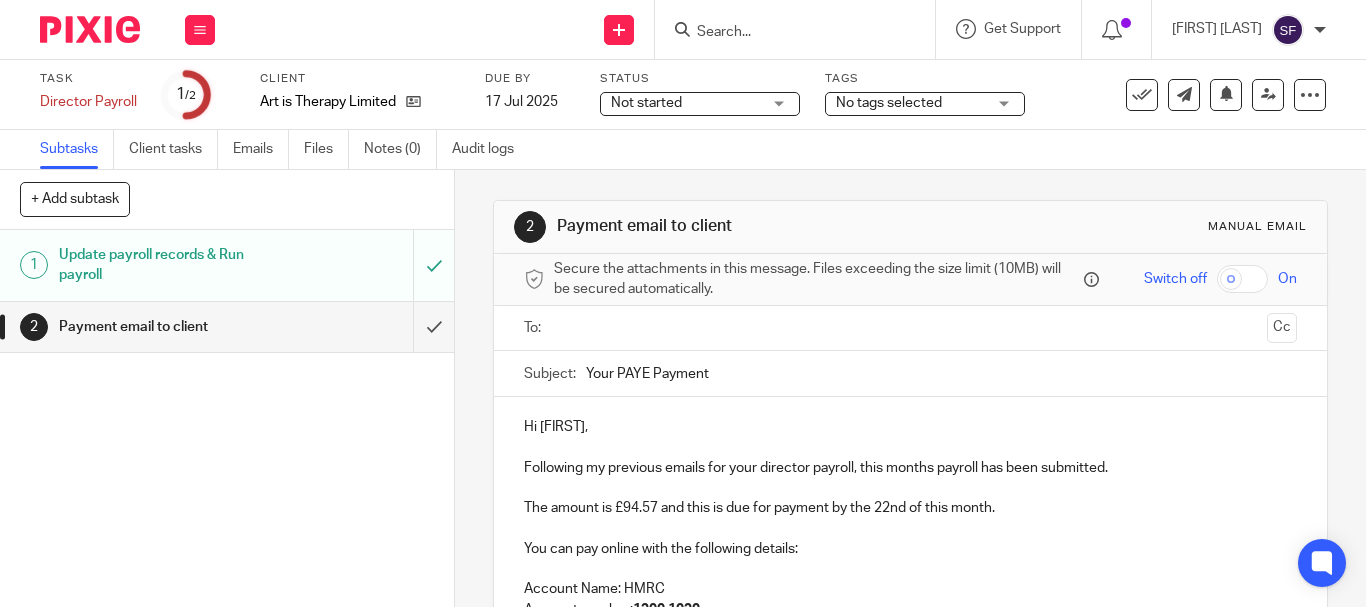 click at bounding box center (909, 328) 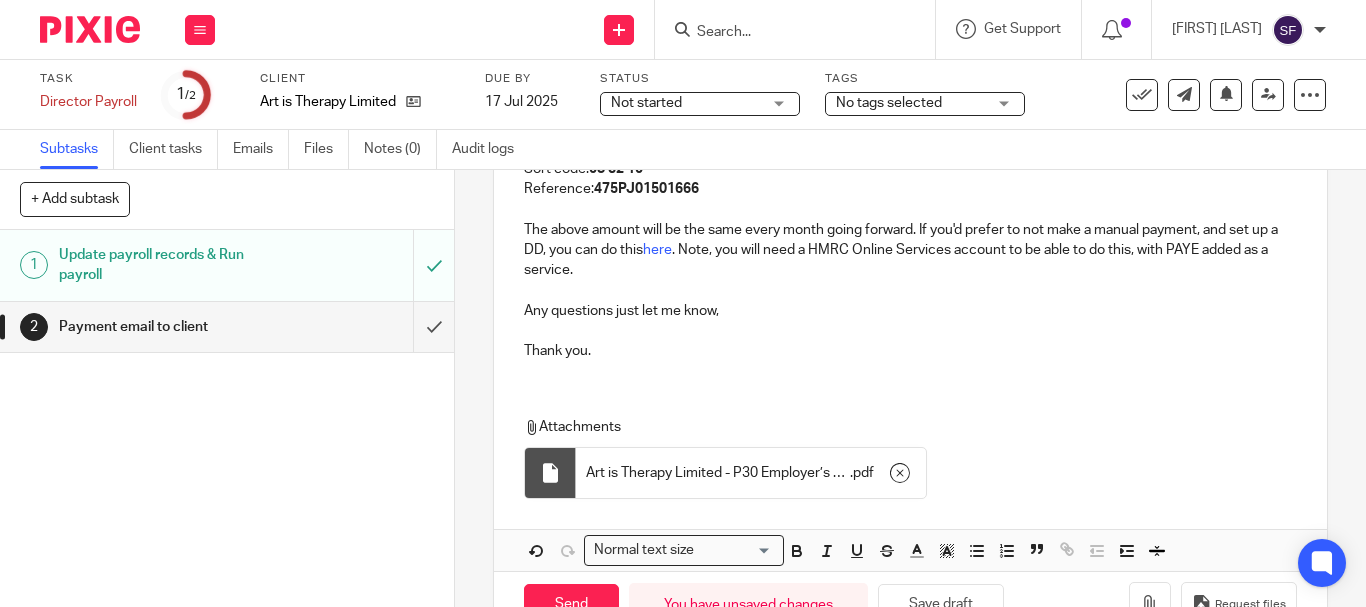 scroll, scrollTop: 527, scrollLeft: 0, axis: vertical 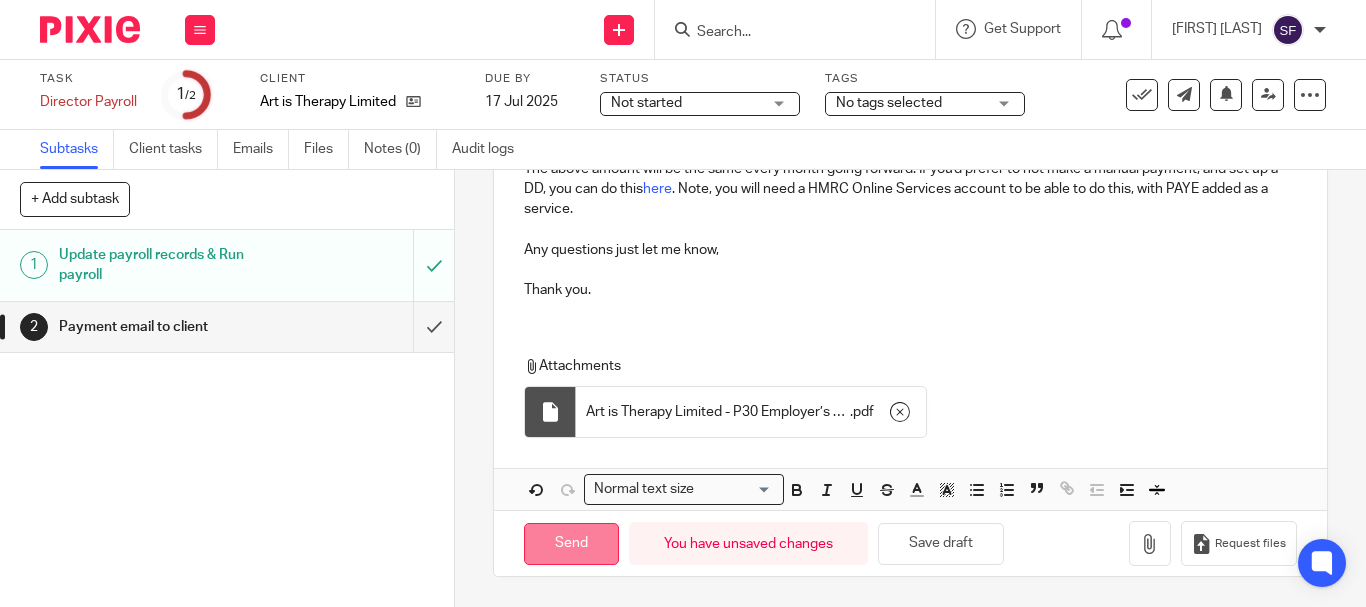 click on "Send" at bounding box center (571, 544) 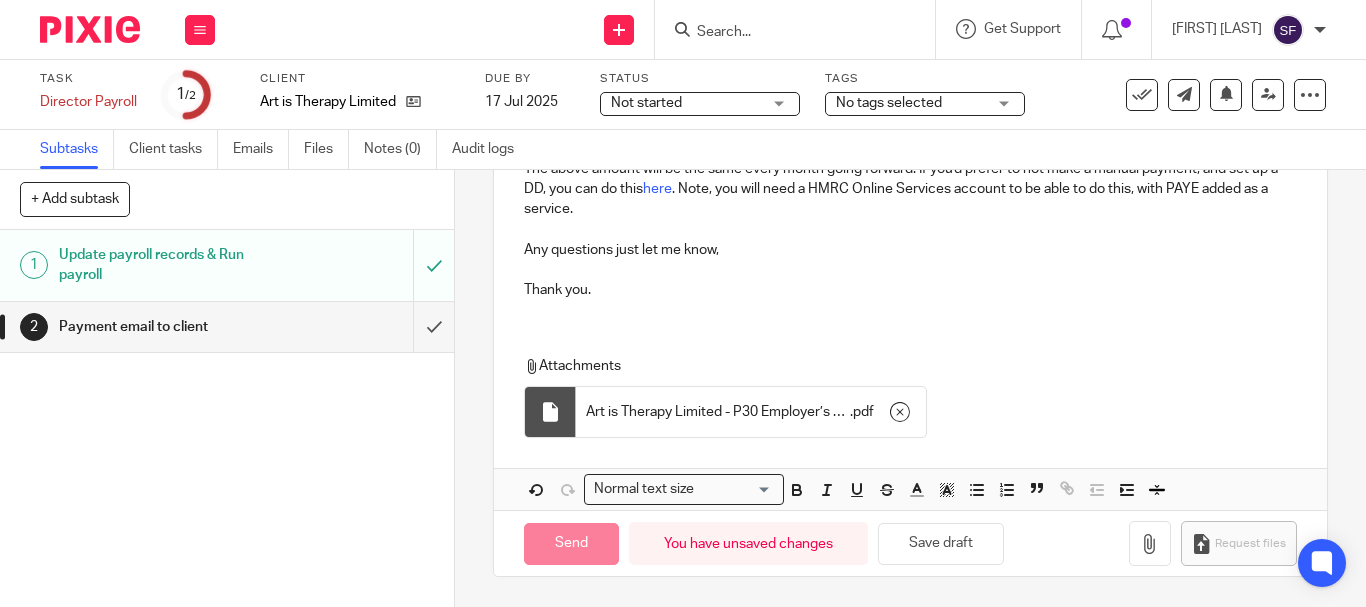 type on "Sent" 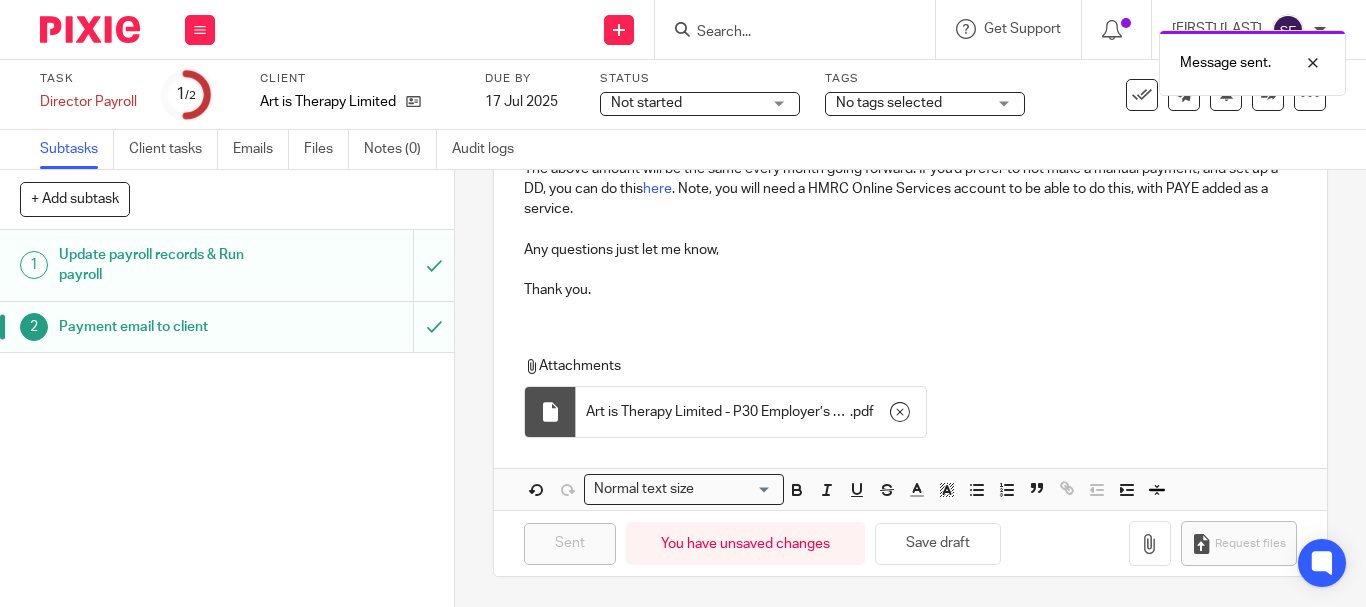 click on "Task
Director Payroll   Save
Director Payroll
1 /2
Client
Art is Therapy Limited
Due by
17 Jul 2025
Status
Not started
Not started
Not started
In progress
1
Tags
No tags selected
Amendments Needed
Bag of Shit
Cessation
In review
In review (client)
Mortgage
Out for Signature
Ready to file
Records received
Super Fucking Urgent
Urgent
Sam" at bounding box center (683, 95) 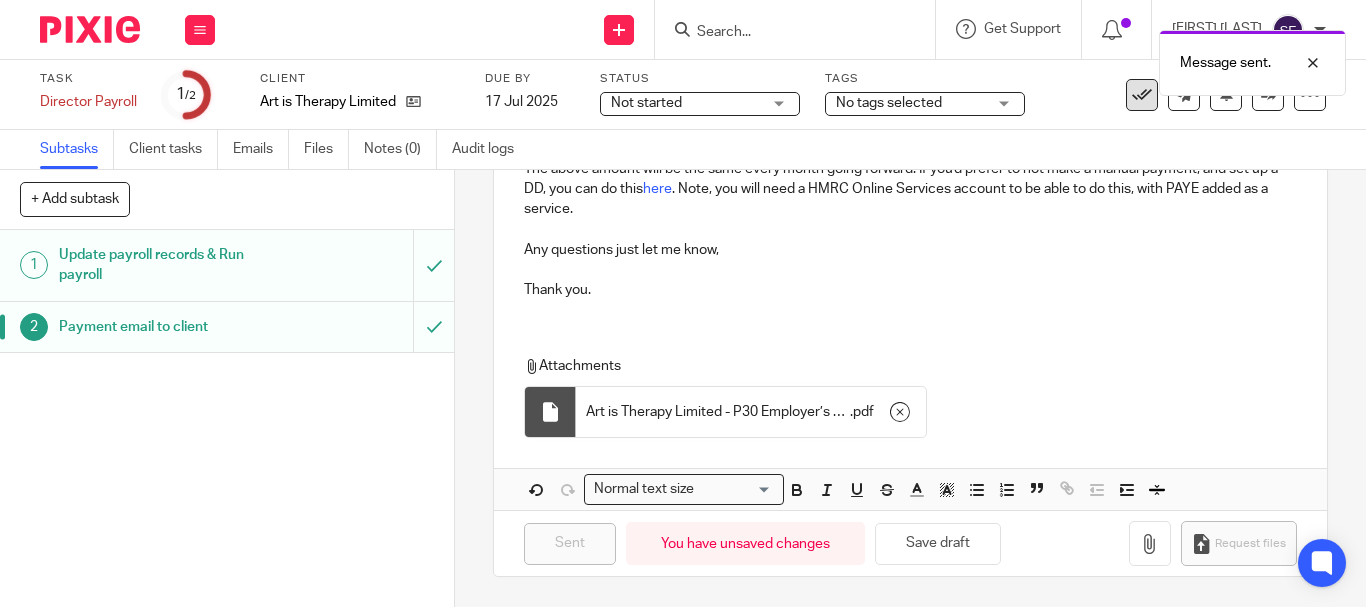 click at bounding box center (1142, 95) 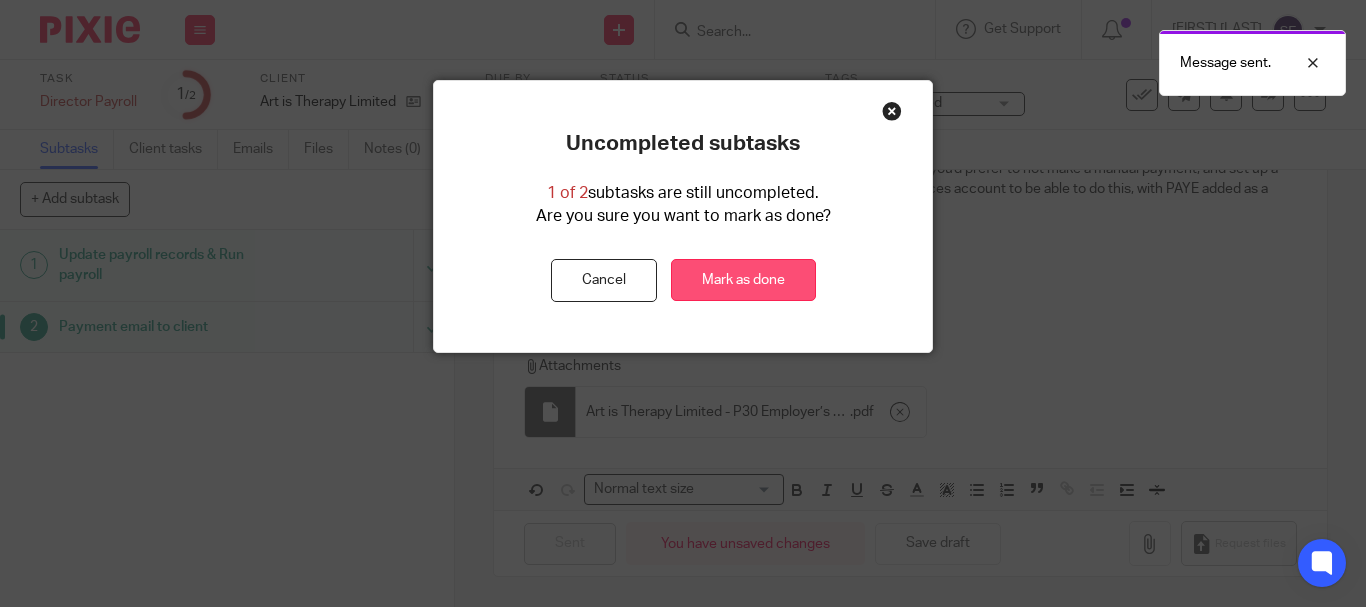 click on "Mark as done" at bounding box center [743, 280] 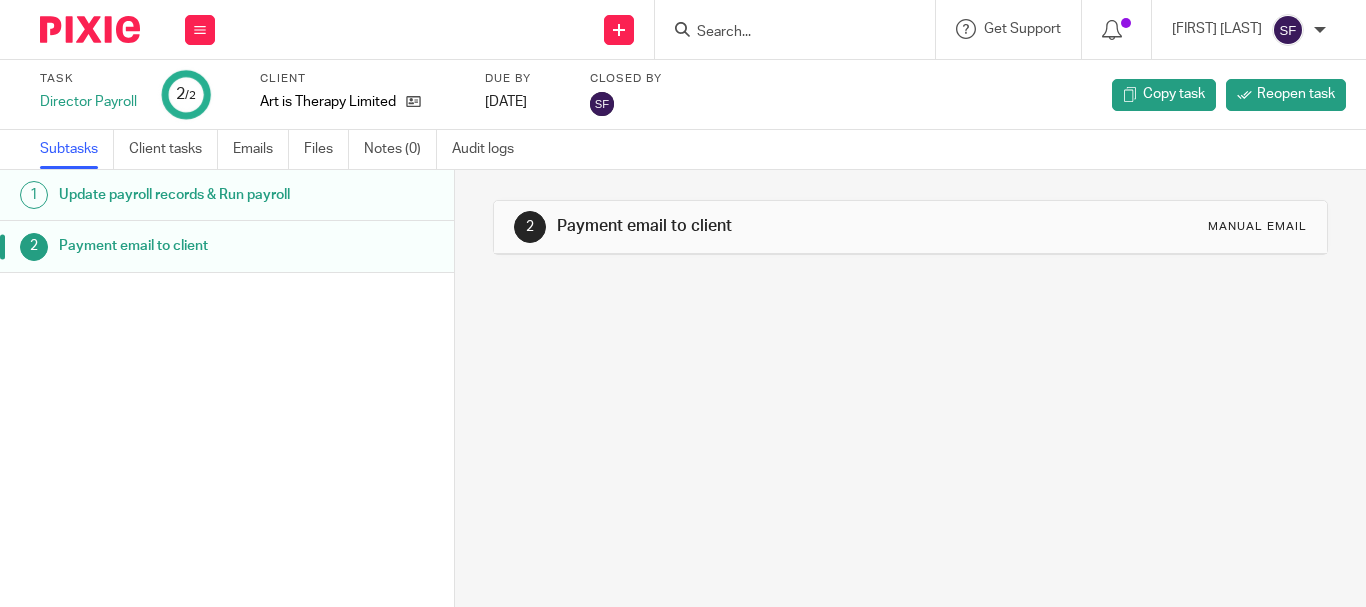 scroll, scrollTop: 0, scrollLeft: 0, axis: both 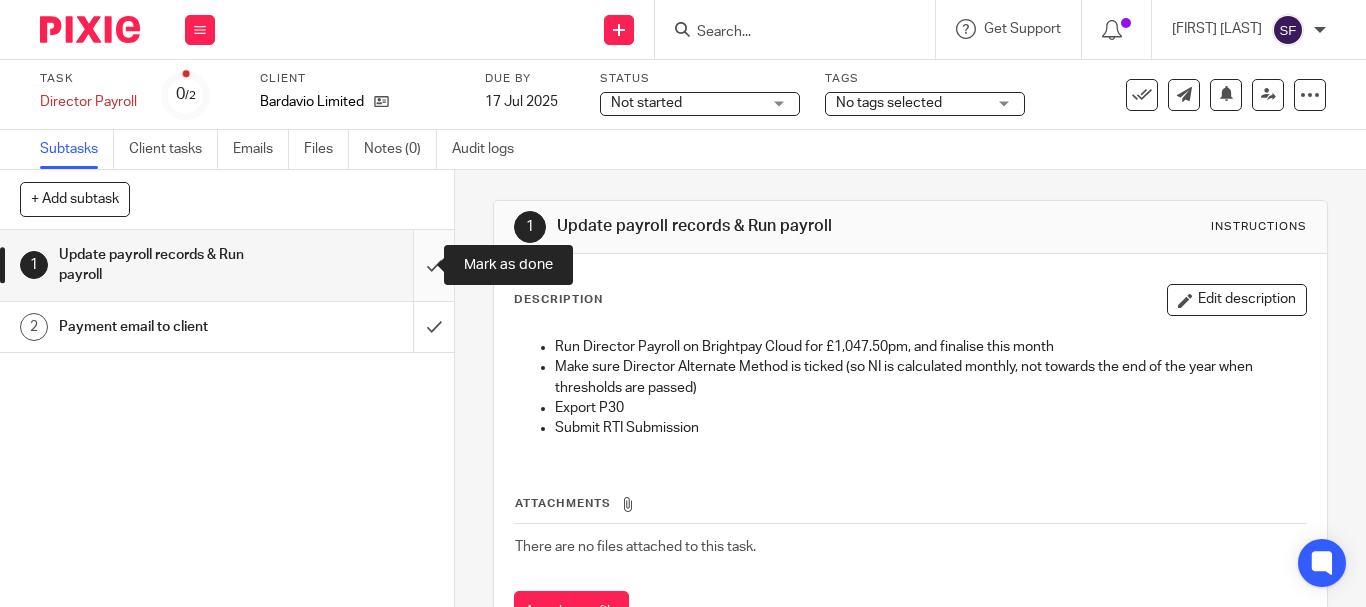 click at bounding box center (227, 265) 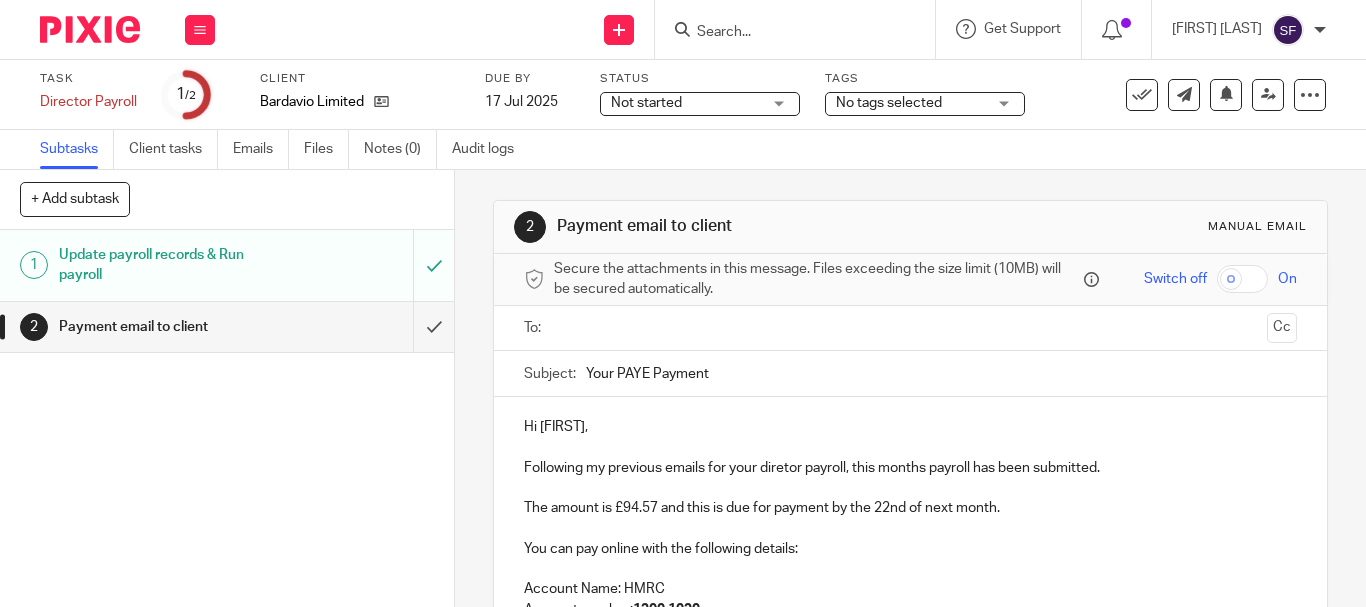 scroll, scrollTop: 0, scrollLeft: 0, axis: both 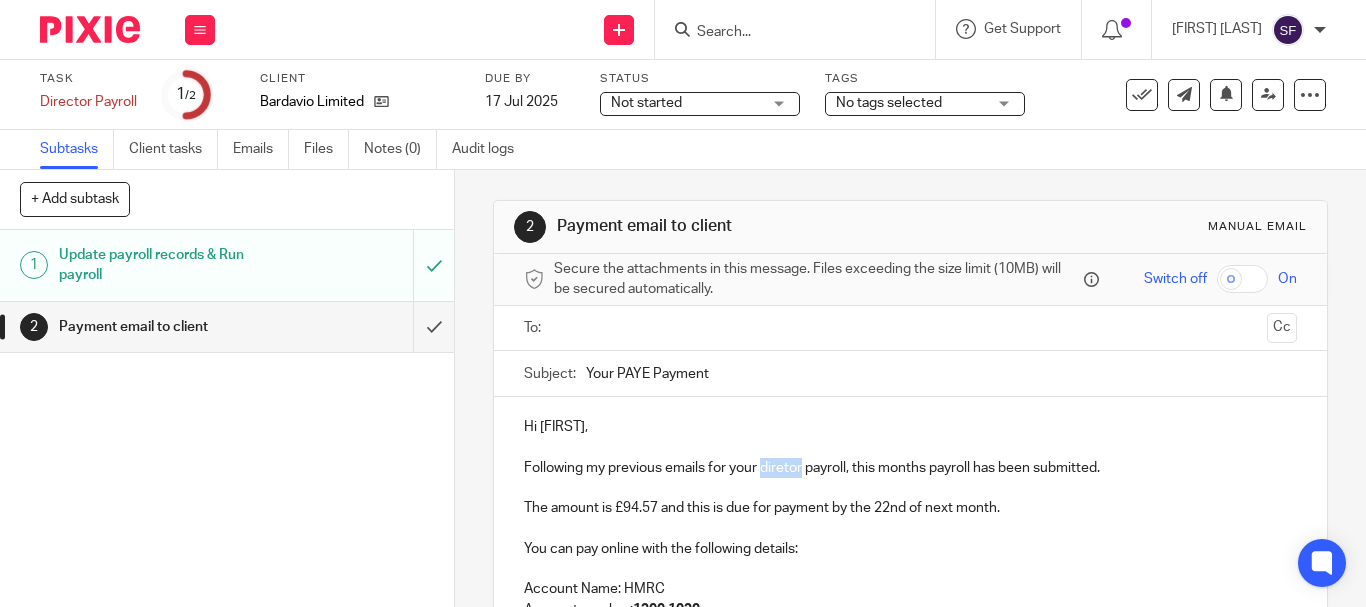 type 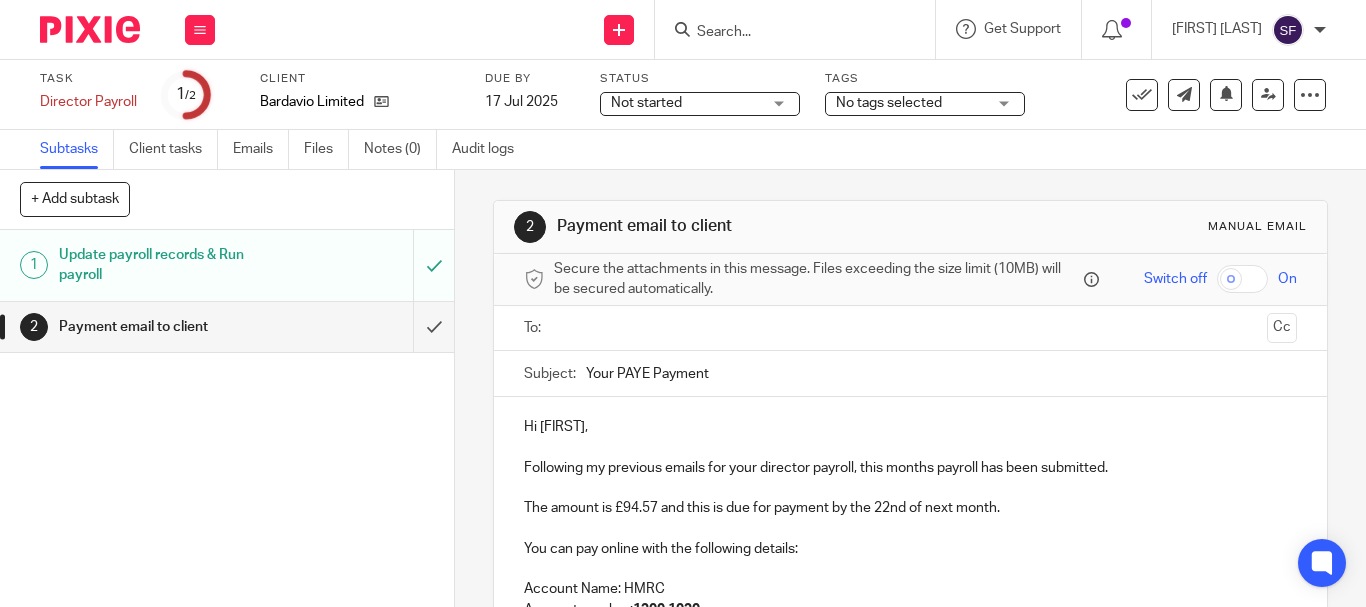 scroll, scrollTop: 100, scrollLeft: 0, axis: vertical 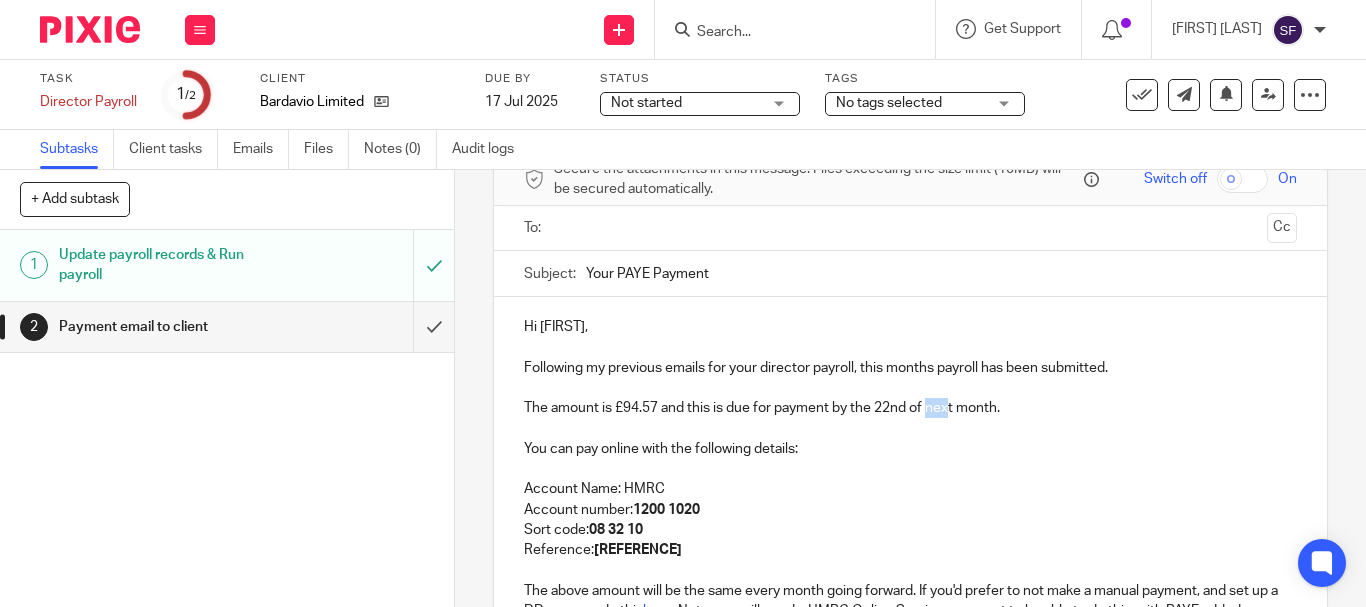 drag, startPoint x: 925, startPoint y: 408, endPoint x: 947, endPoint y: 410, distance: 22.090721 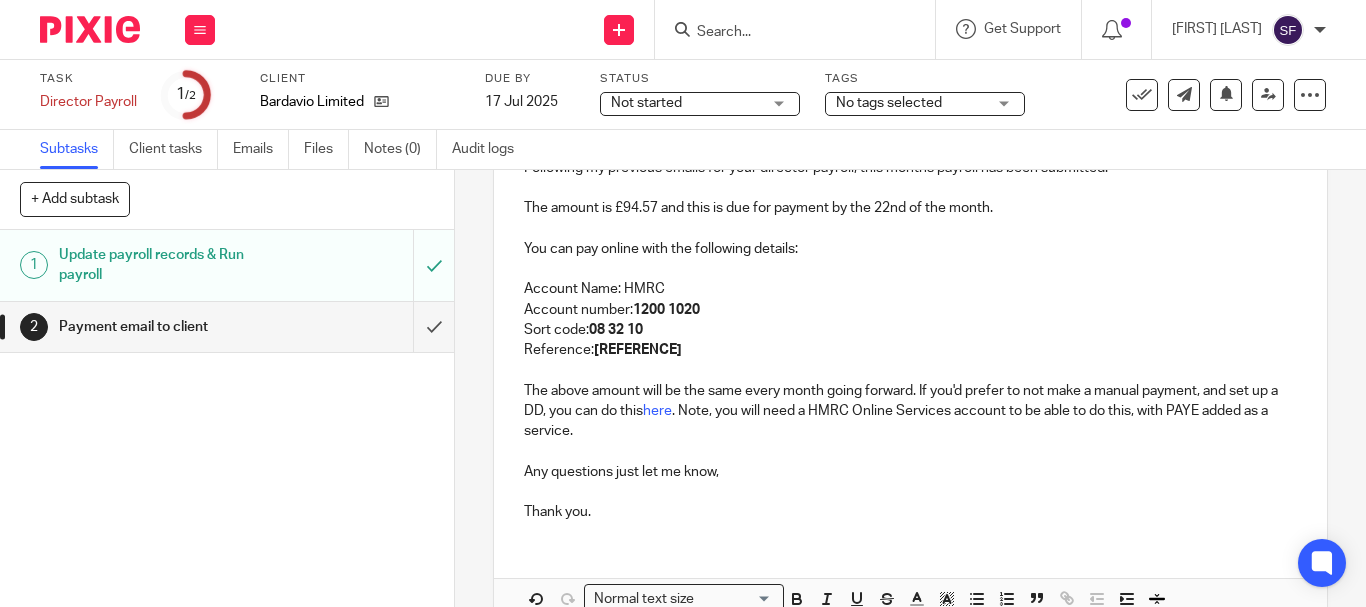 scroll, scrollTop: 410, scrollLeft: 0, axis: vertical 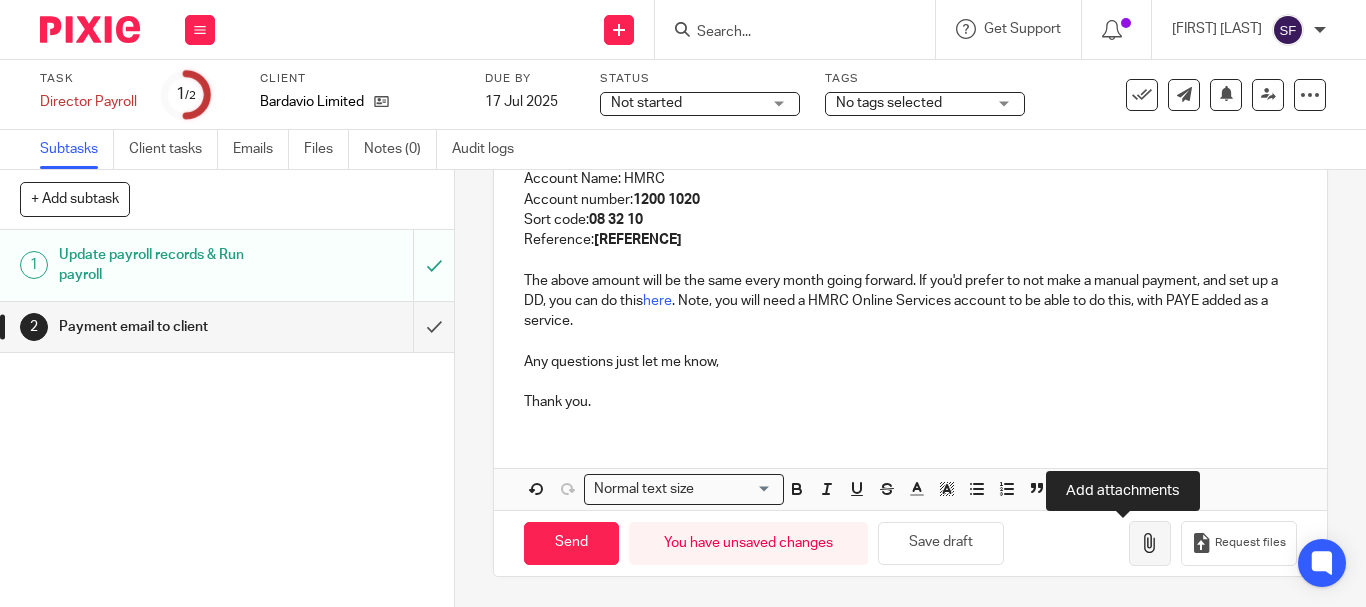click at bounding box center [1150, 543] 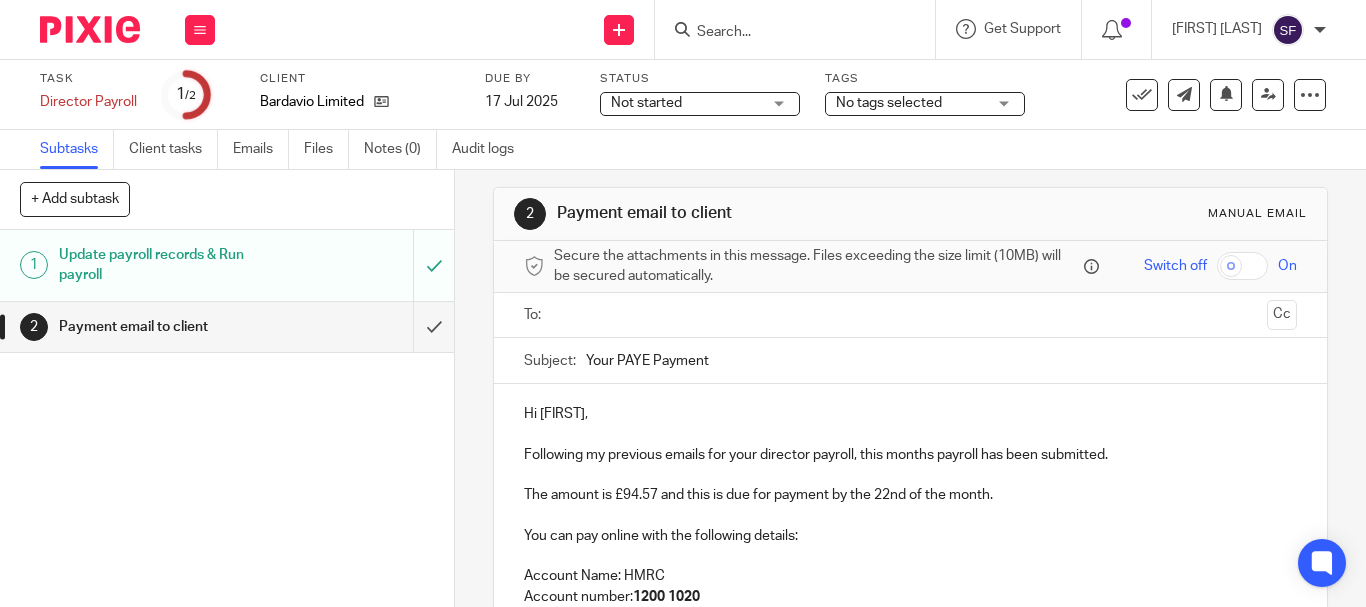 scroll, scrollTop: 10, scrollLeft: 0, axis: vertical 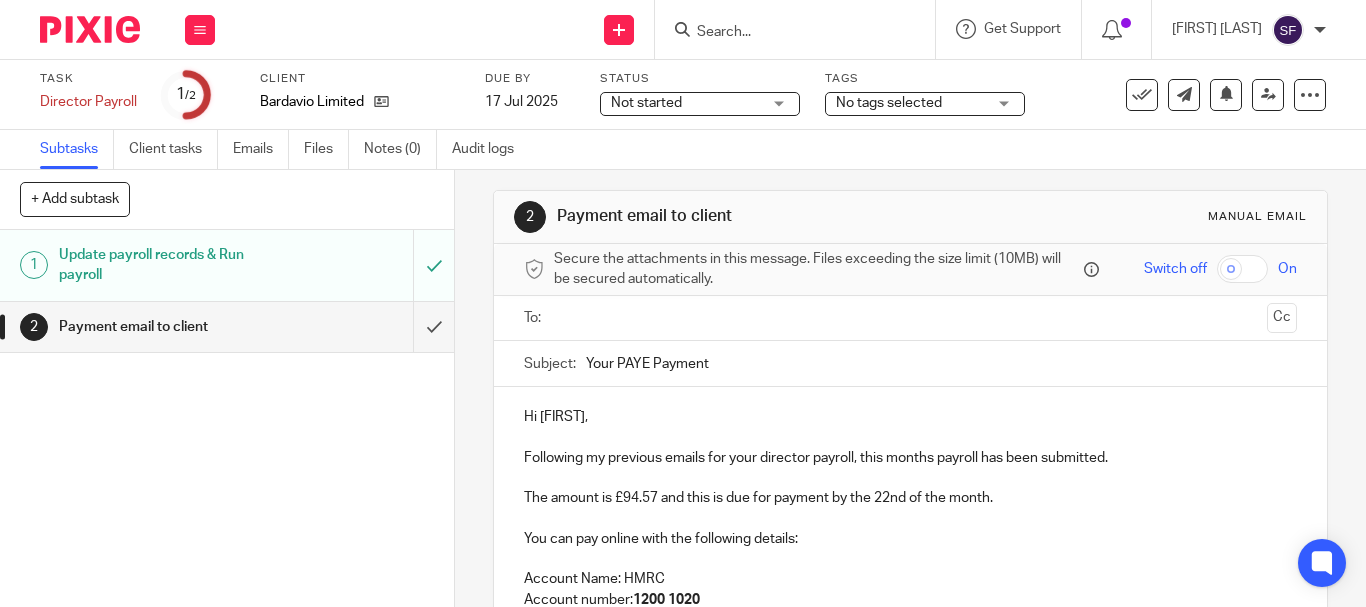 click at bounding box center [909, 318] 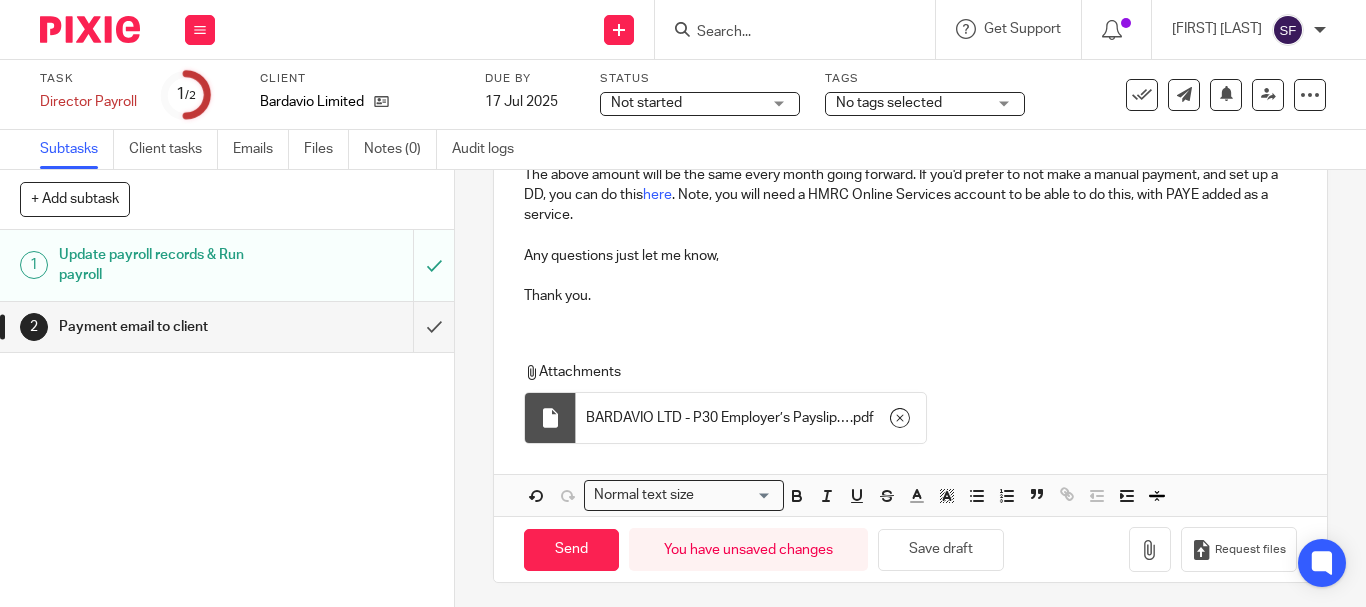 scroll, scrollTop: 527, scrollLeft: 0, axis: vertical 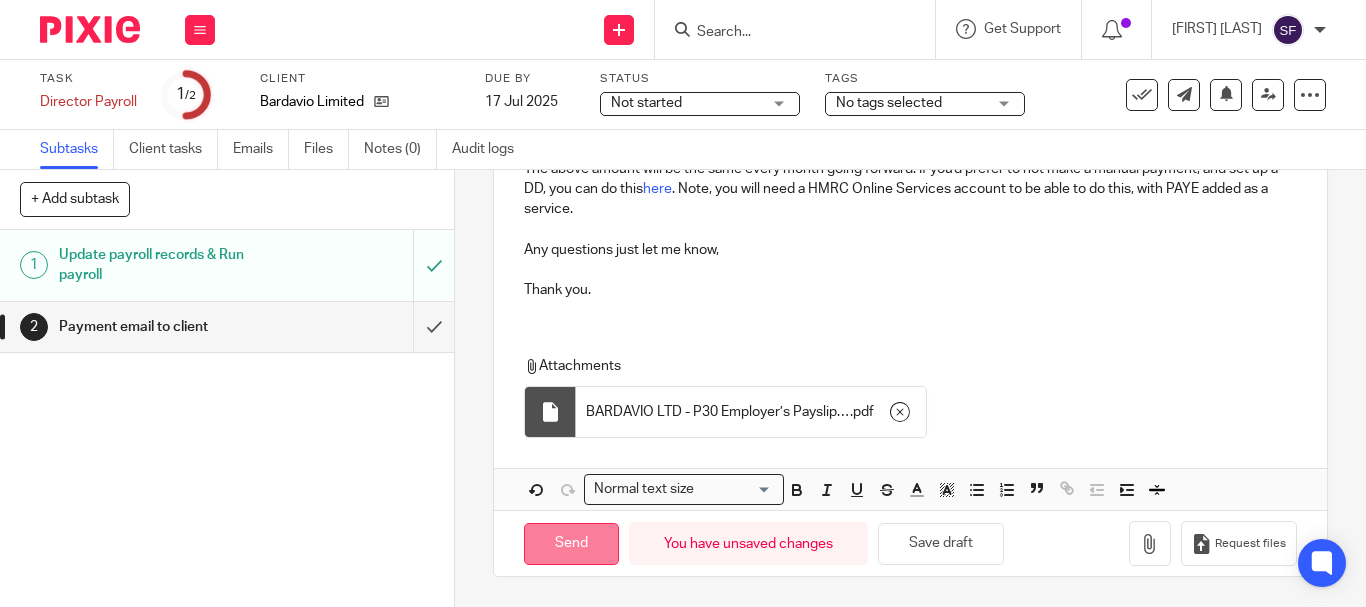 click on "Send" at bounding box center [571, 544] 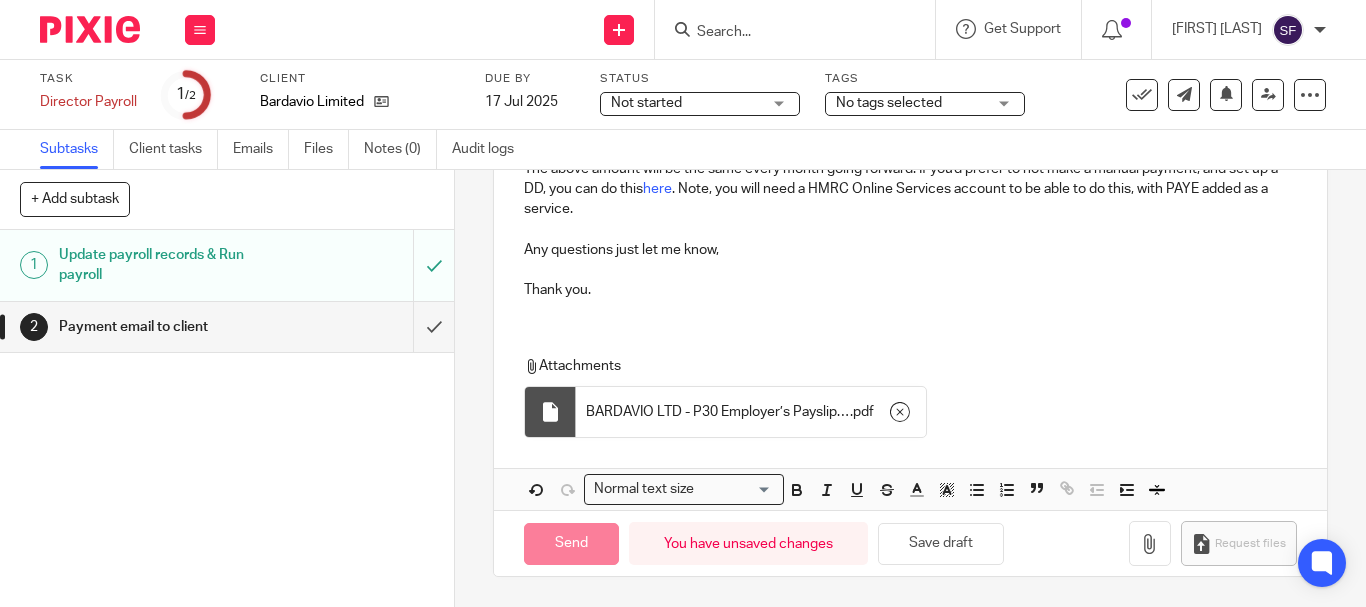 type on "Sent" 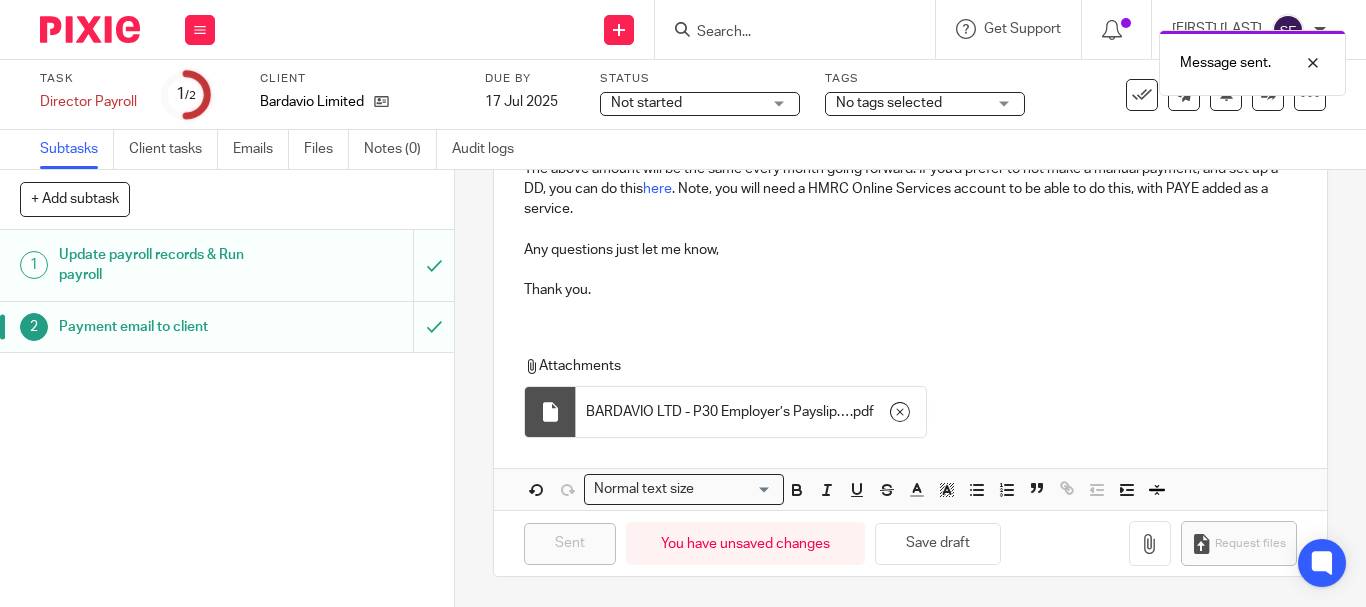 click at bounding box center (1142, 95) 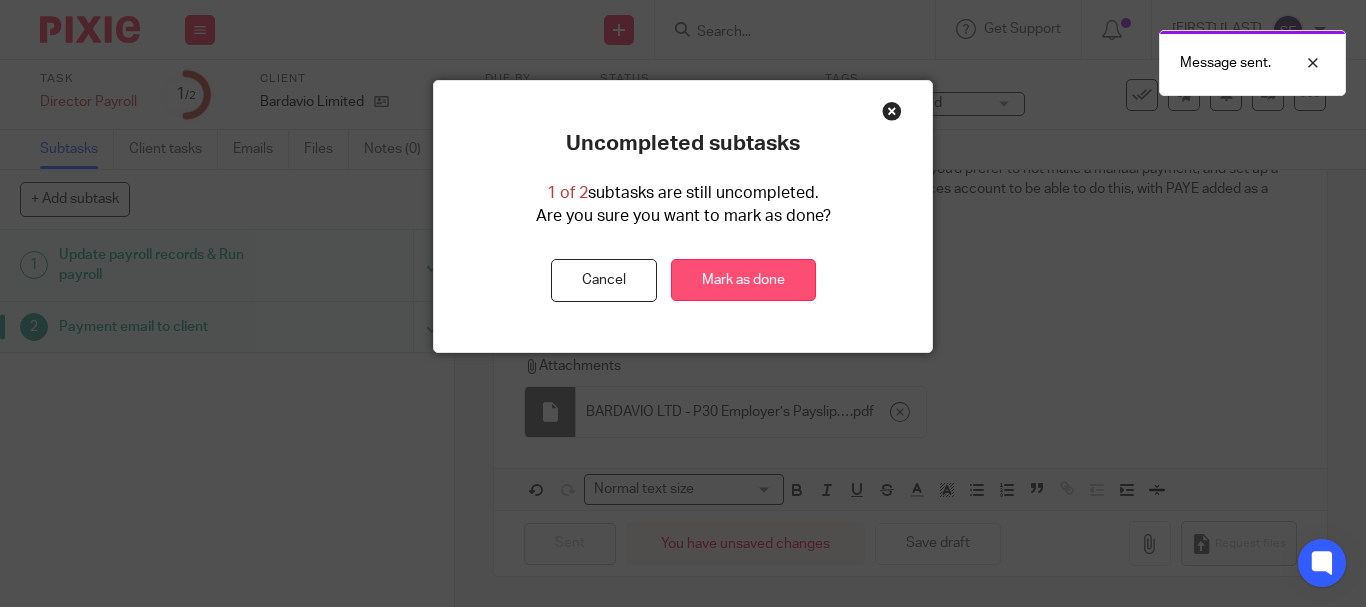 click on "Mark as done" at bounding box center (743, 280) 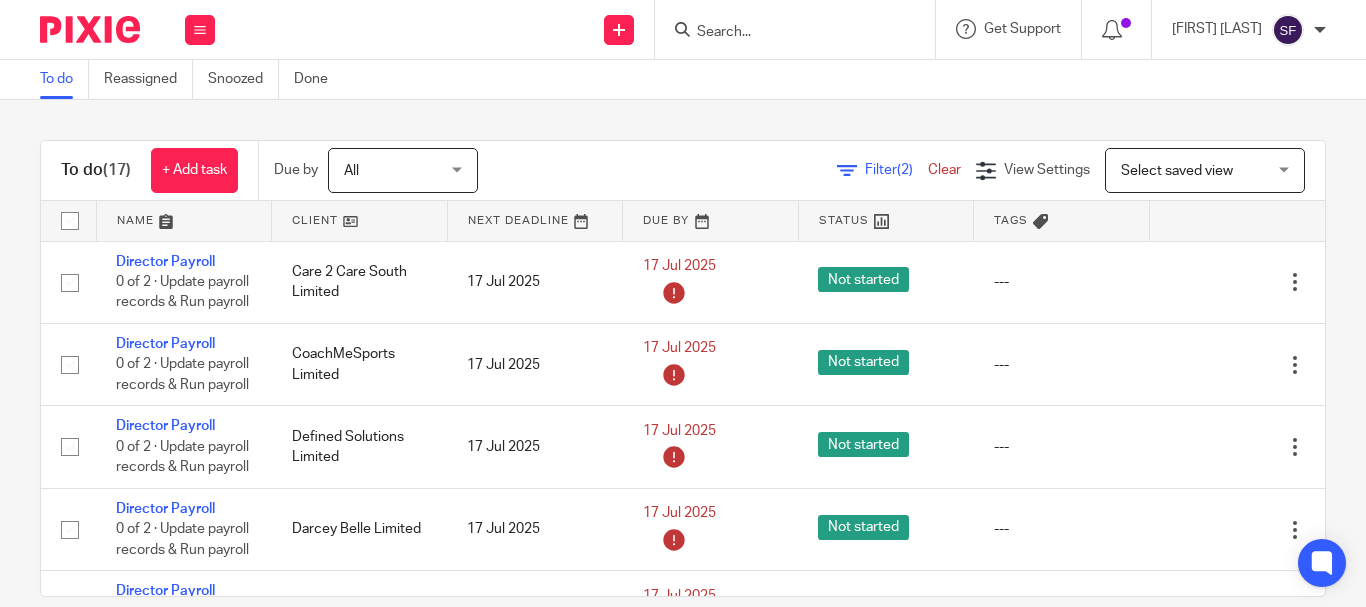 scroll, scrollTop: 0, scrollLeft: 0, axis: both 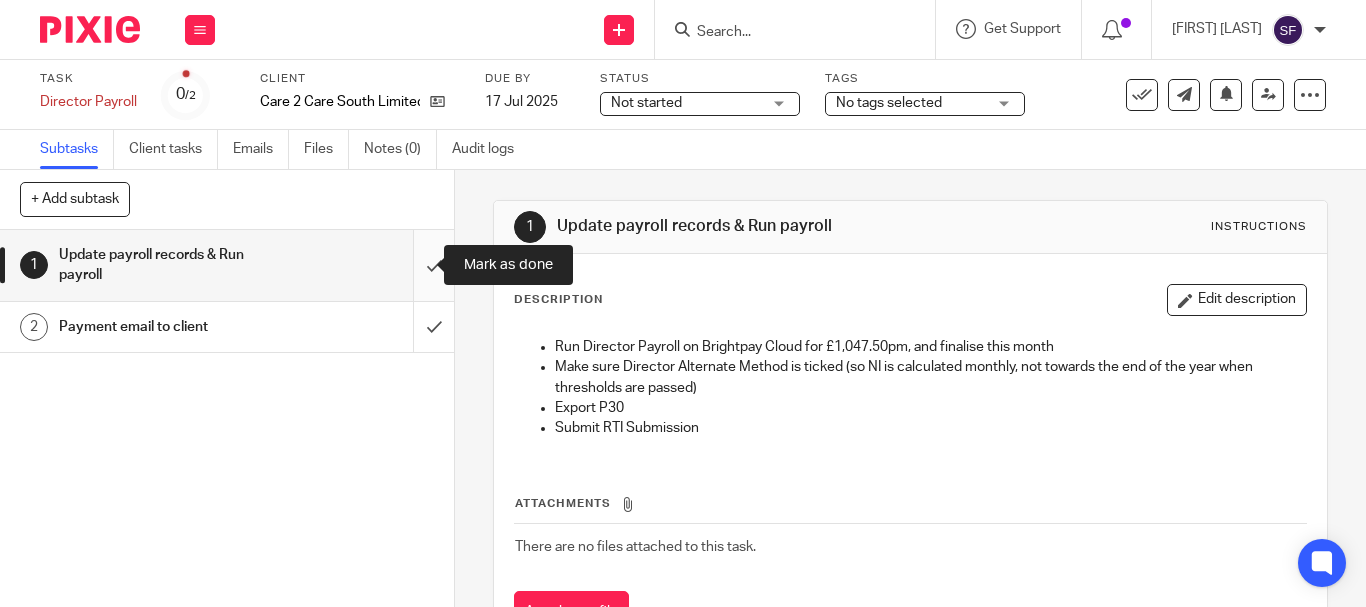 click at bounding box center (227, 265) 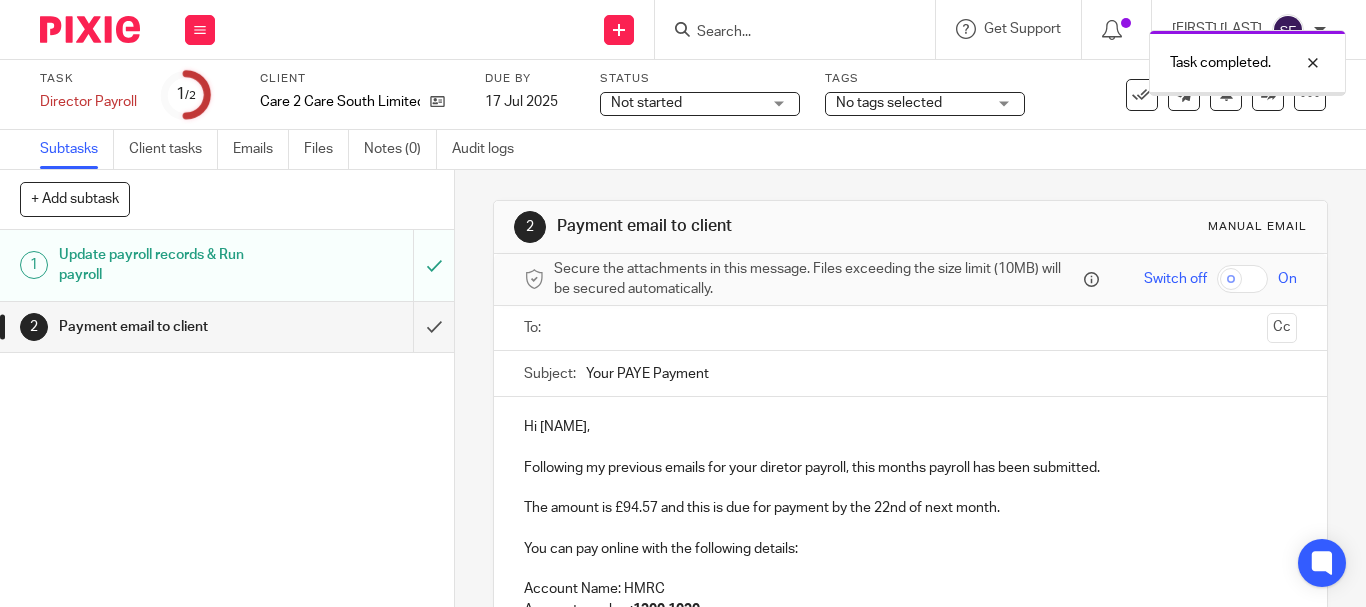 scroll, scrollTop: 0, scrollLeft: 0, axis: both 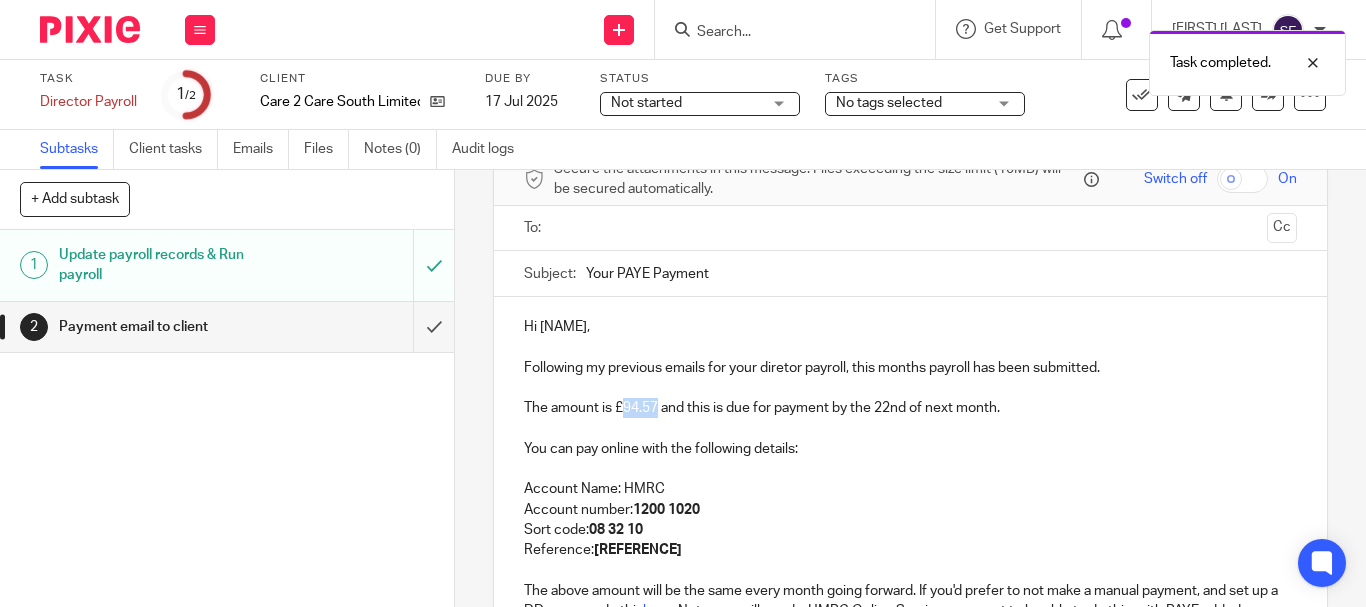 drag, startPoint x: 620, startPoint y: 409, endPoint x: 651, endPoint y: 409, distance: 31 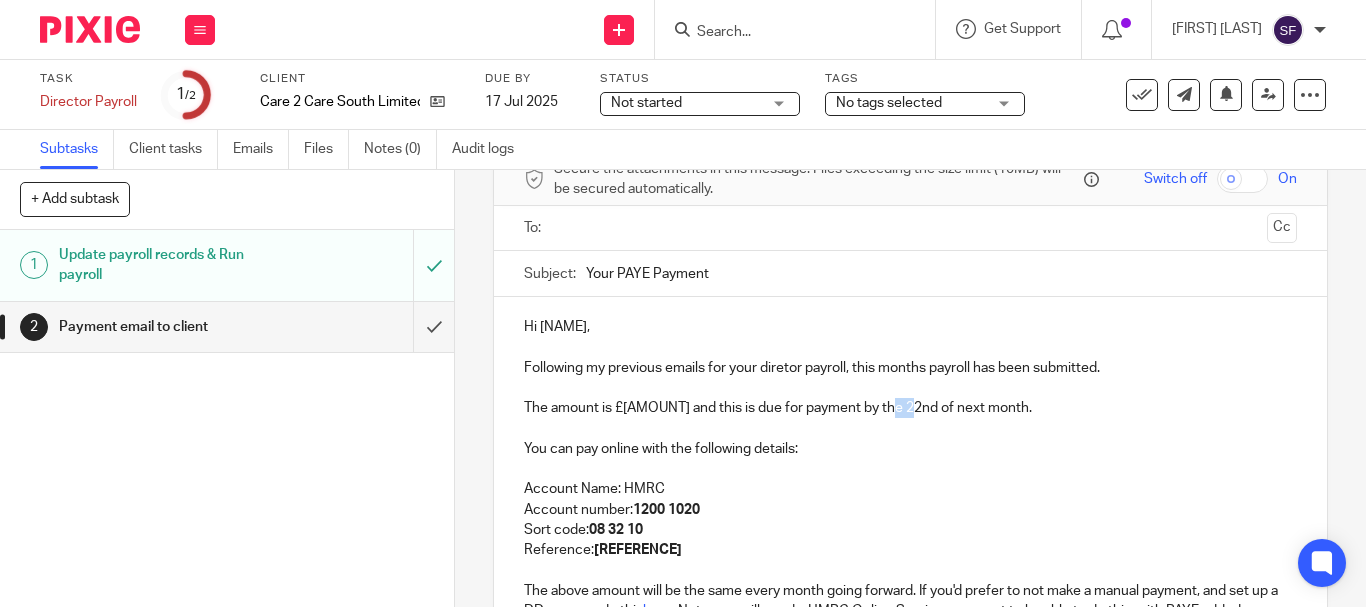 drag, startPoint x: 882, startPoint y: 406, endPoint x: 906, endPoint y: 407, distance: 24.020824 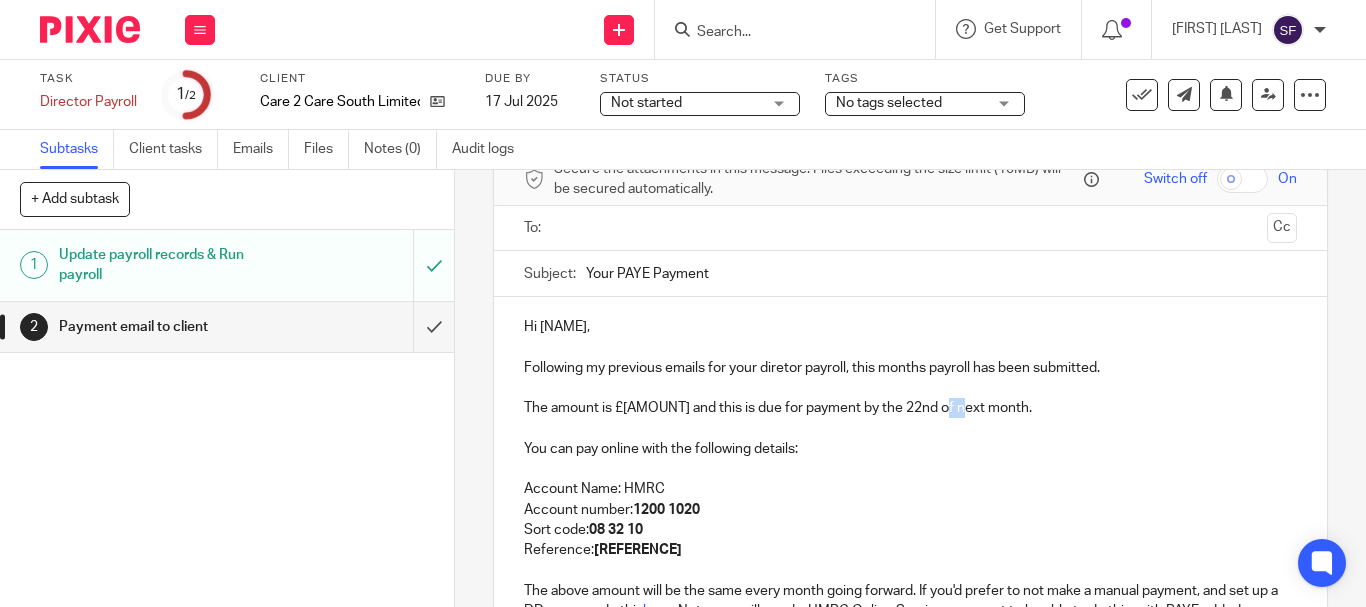 drag, startPoint x: 956, startPoint y: 407, endPoint x: 934, endPoint y: 409, distance: 22.090721 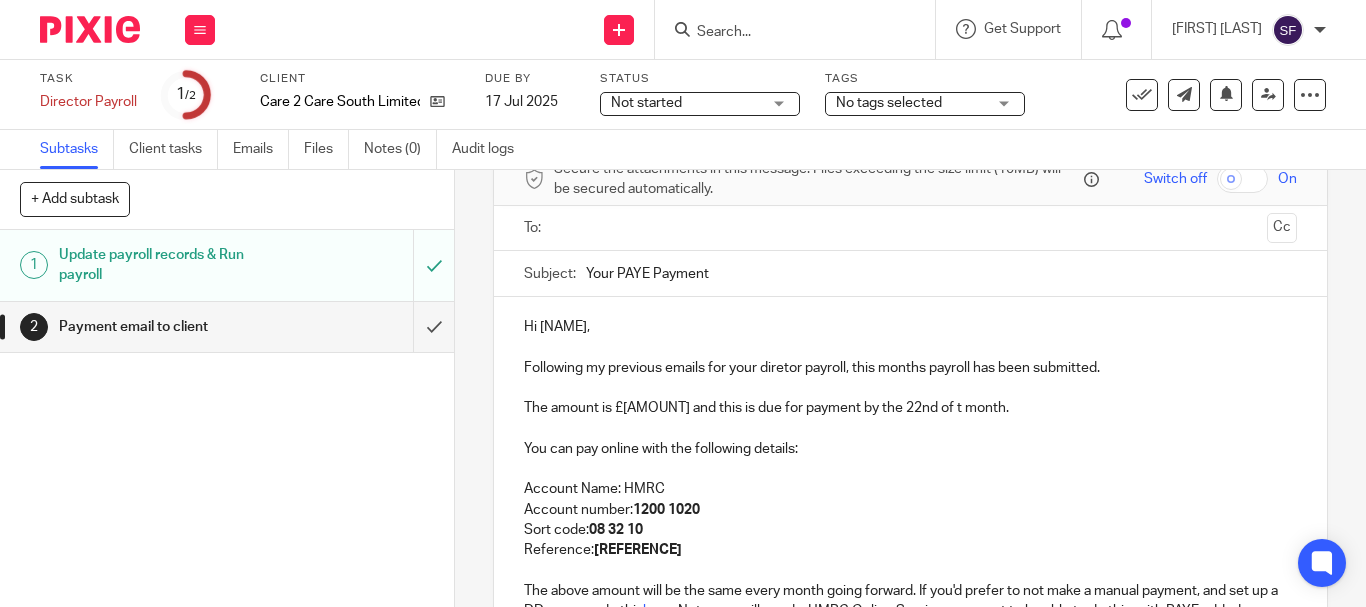type 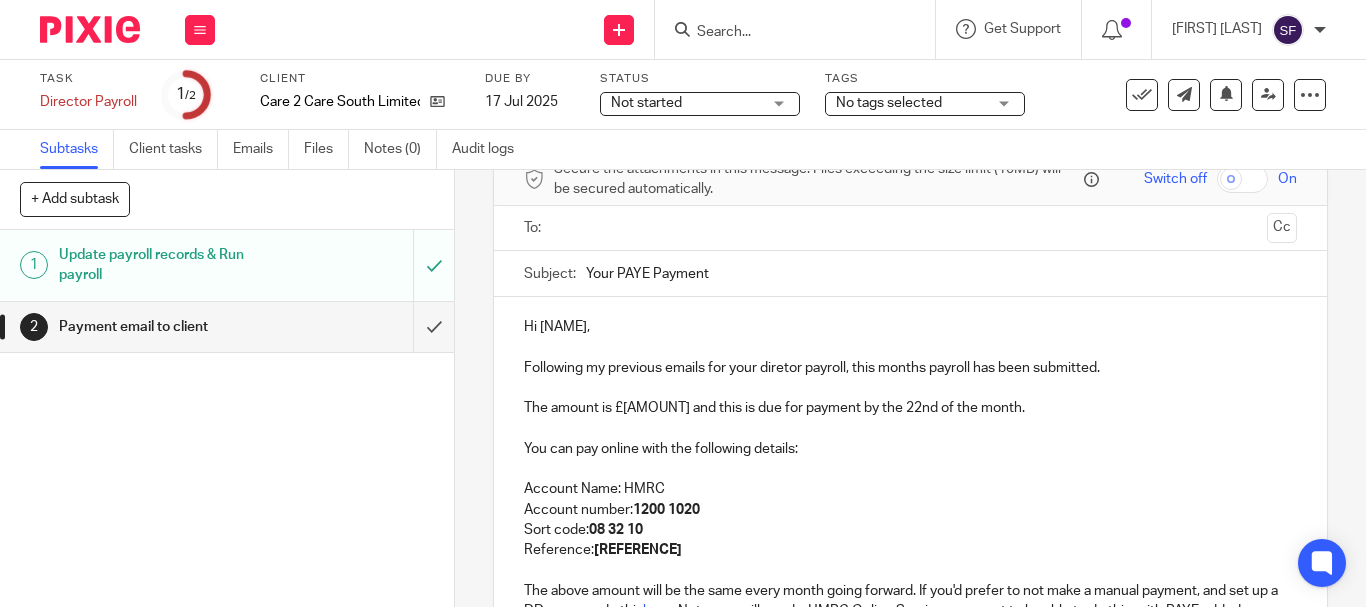 scroll, scrollTop: 0, scrollLeft: 0, axis: both 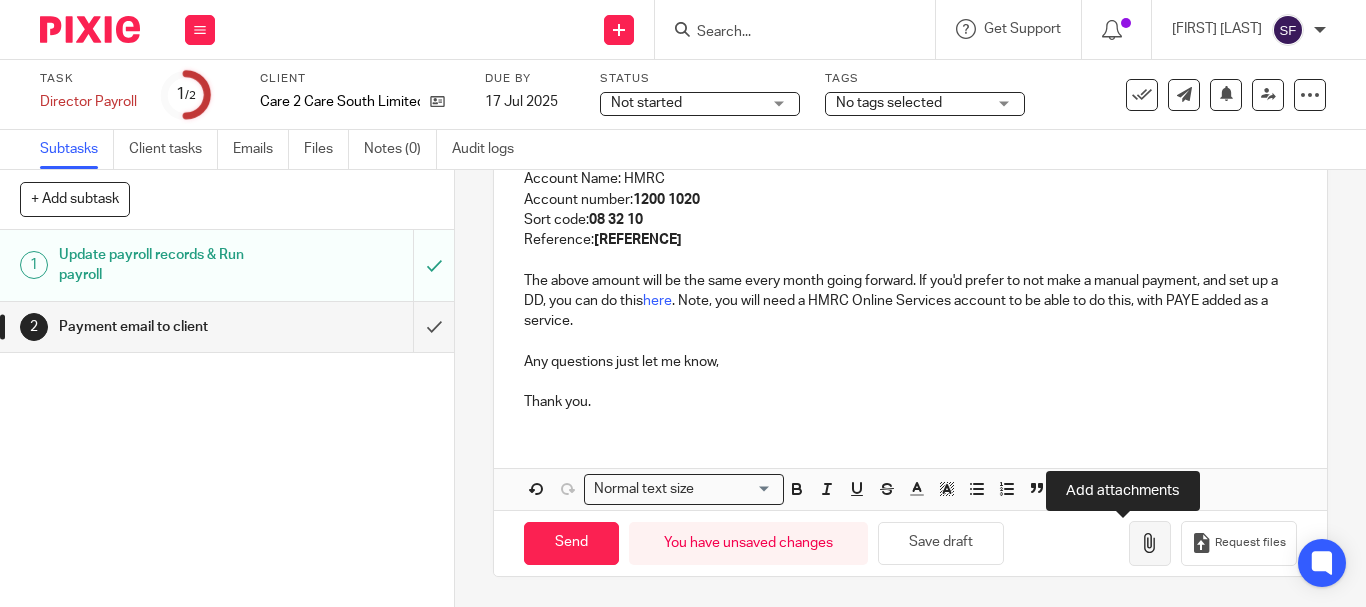 click at bounding box center [1150, 543] 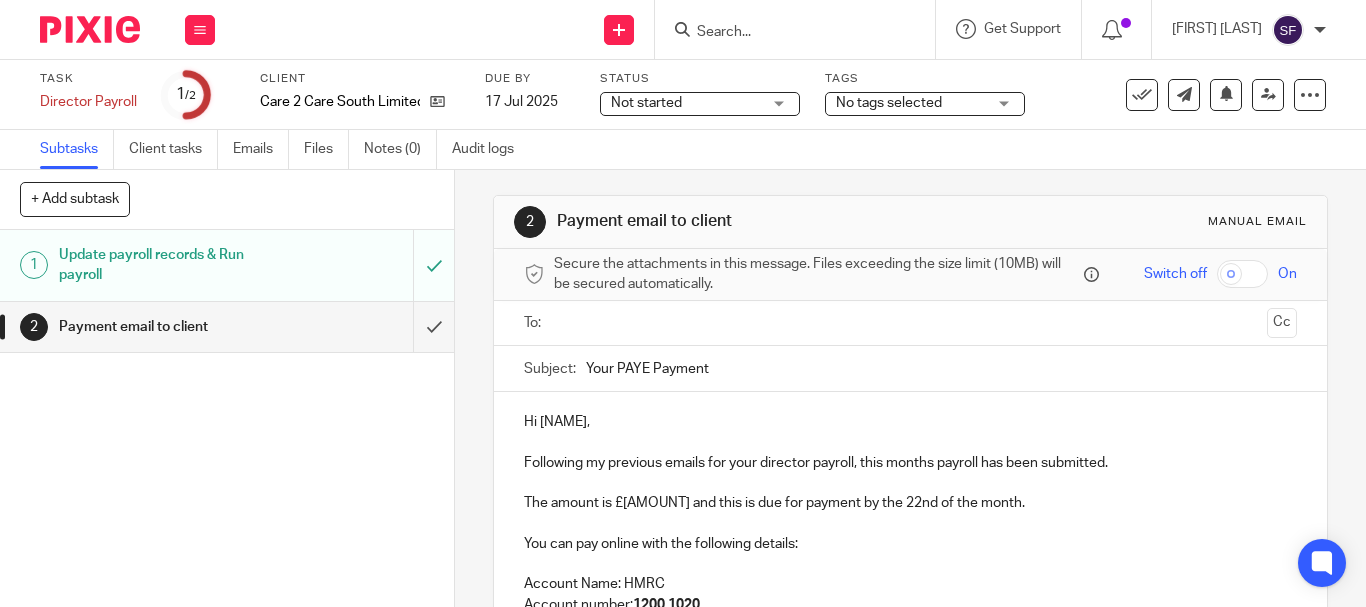scroll, scrollTop: 0, scrollLeft: 0, axis: both 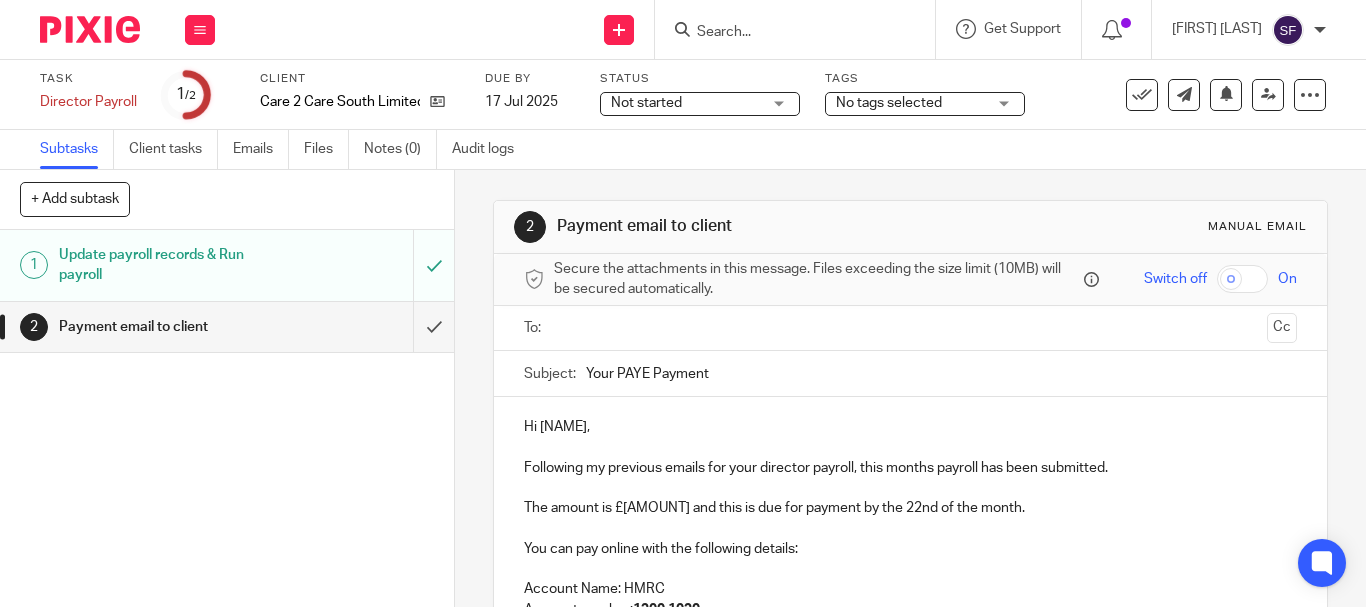 click at bounding box center [909, 328] 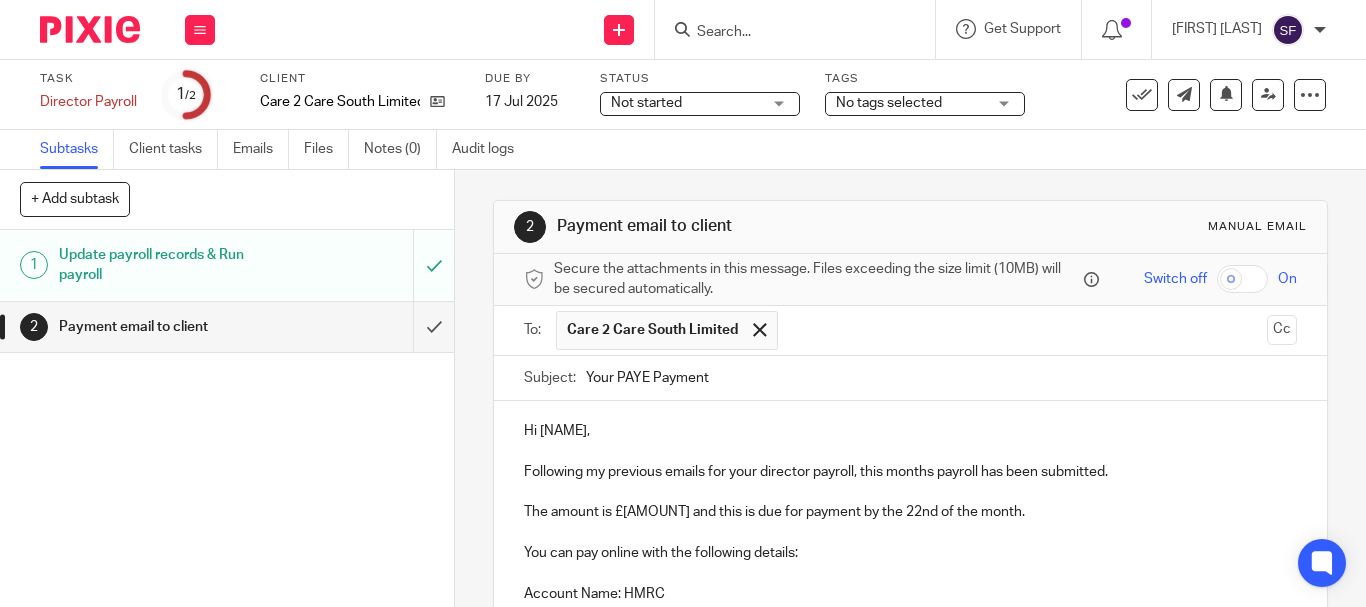 scroll, scrollTop: 527, scrollLeft: 0, axis: vertical 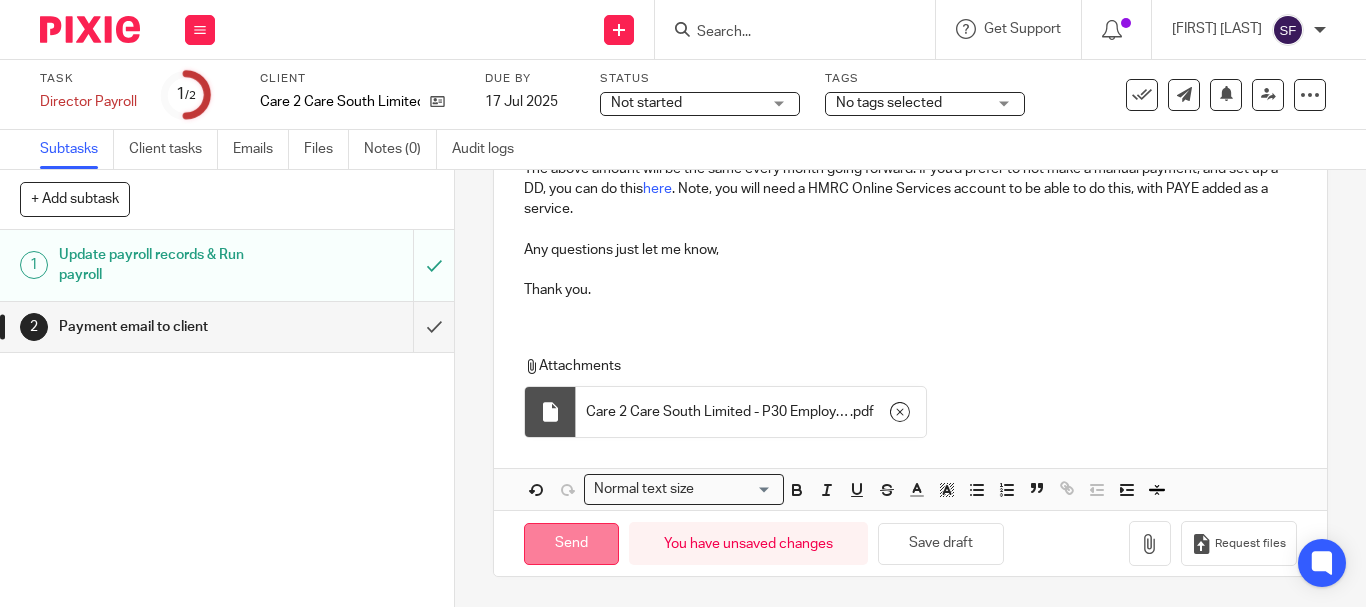 click on "Send" at bounding box center [571, 544] 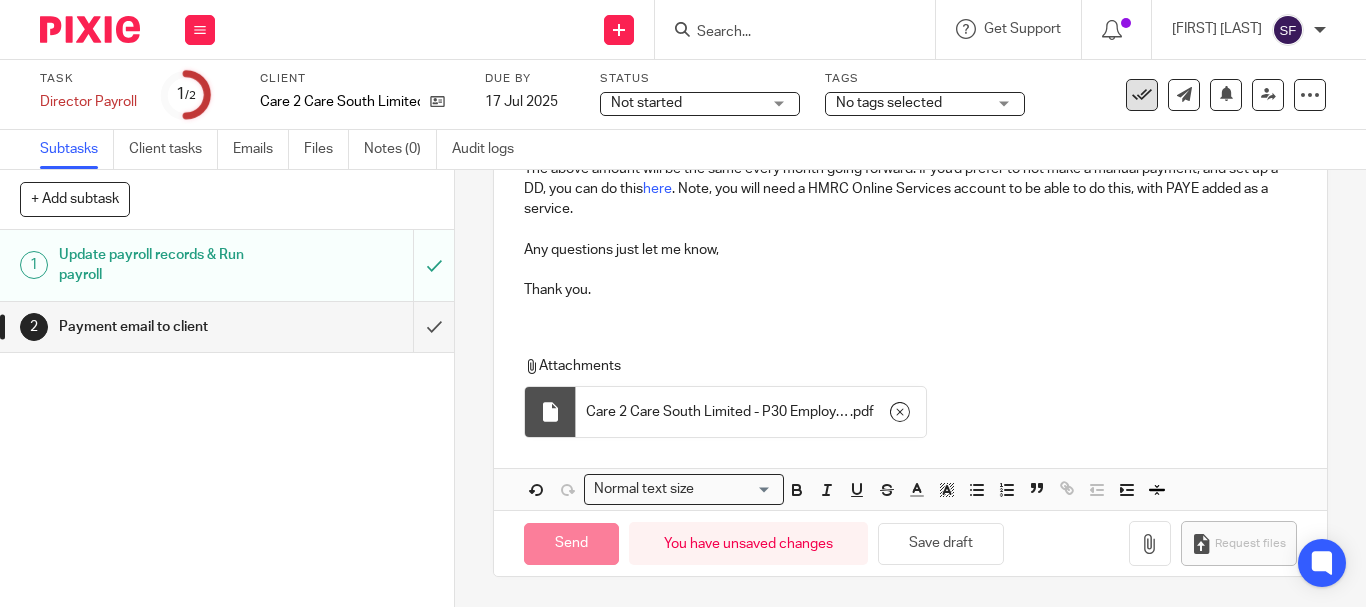 type on "Sent" 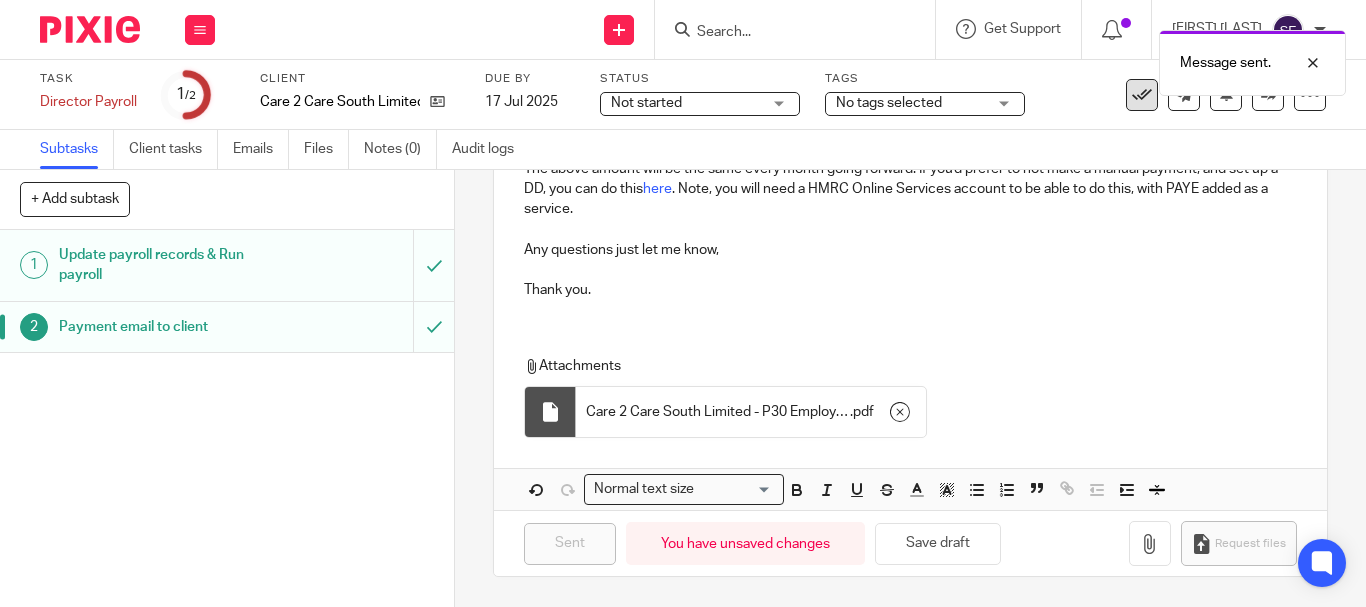 click at bounding box center [1142, 95] 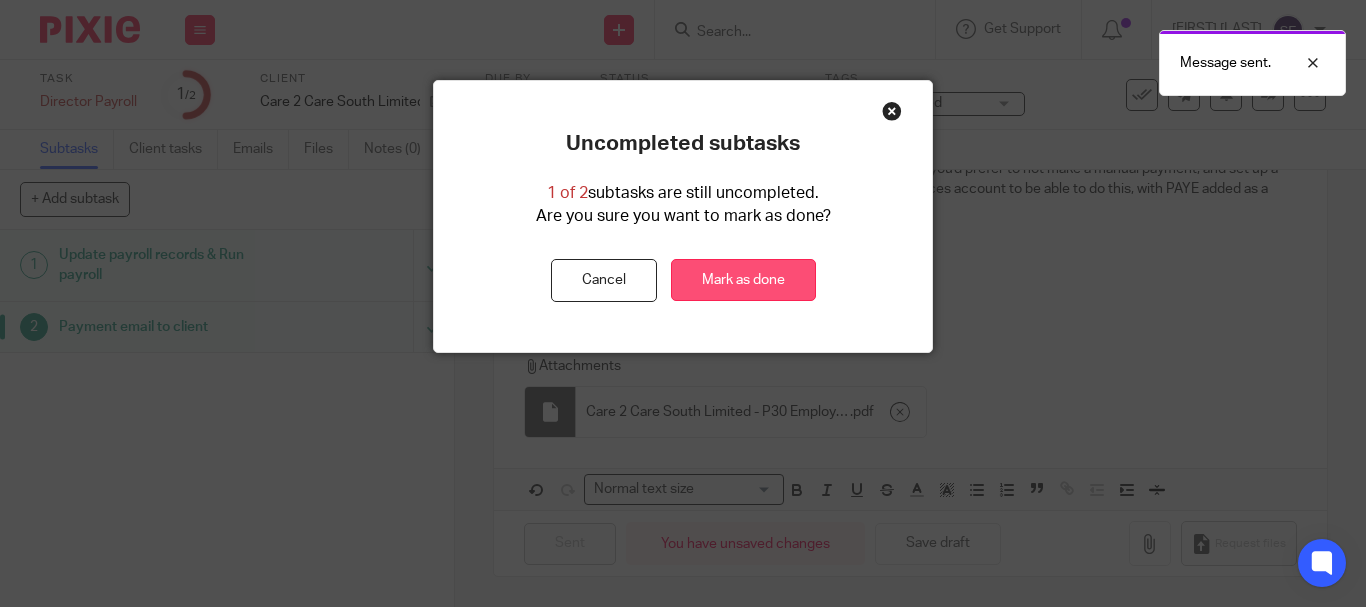 click on "Mark as done" at bounding box center (743, 280) 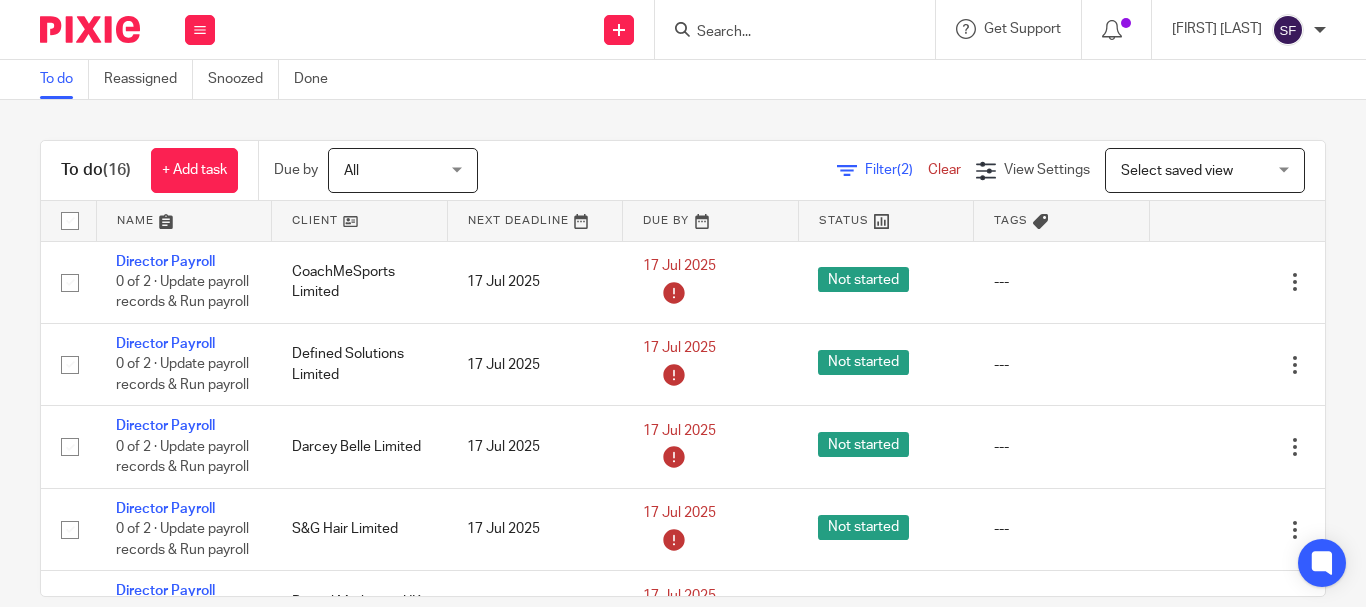 scroll, scrollTop: 0, scrollLeft: 0, axis: both 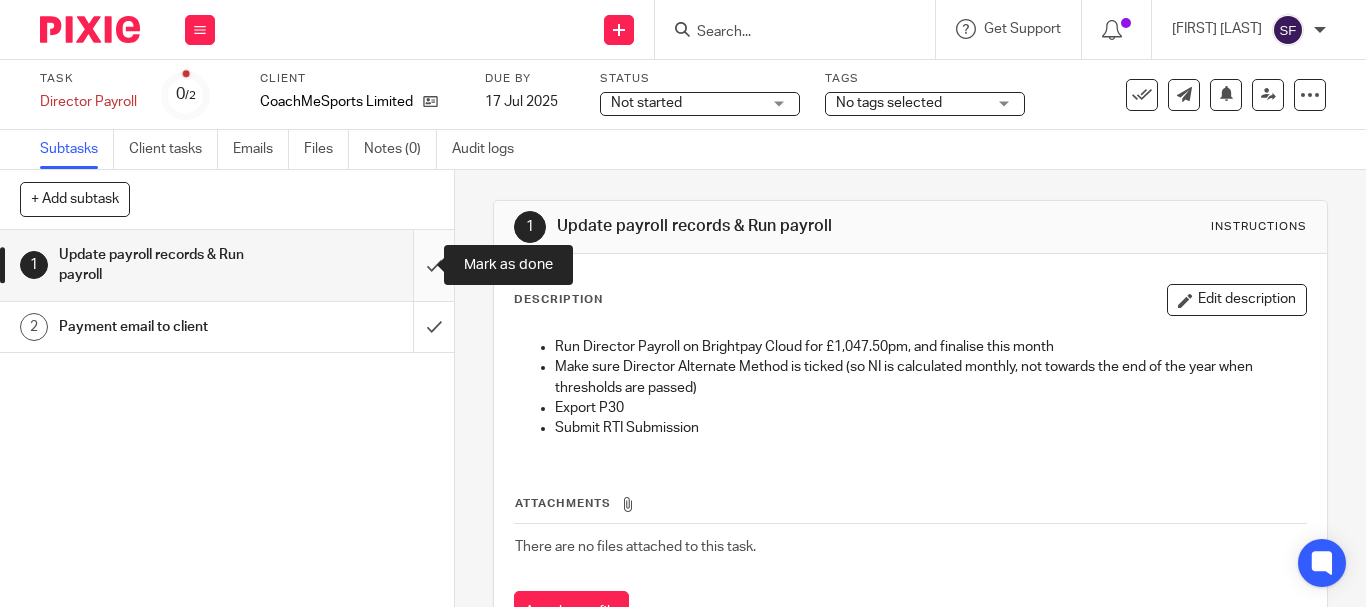 click at bounding box center [227, 265] 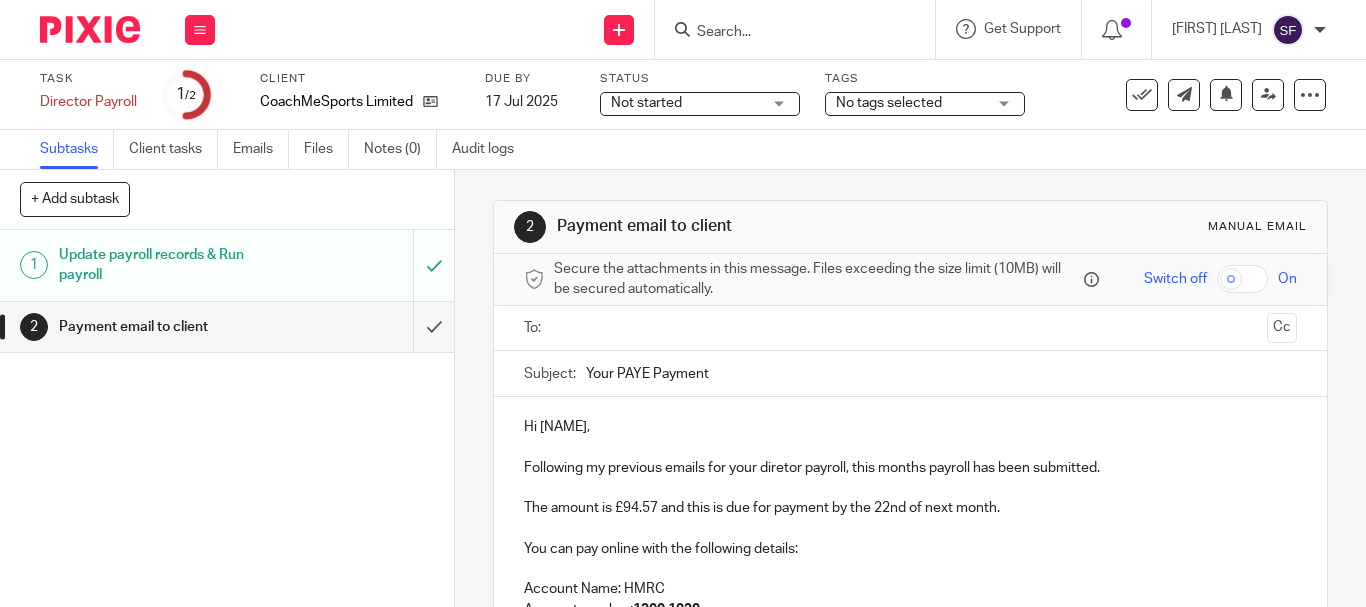 scroll, scrollTop: 0, scrollLeft: 0, axis: both 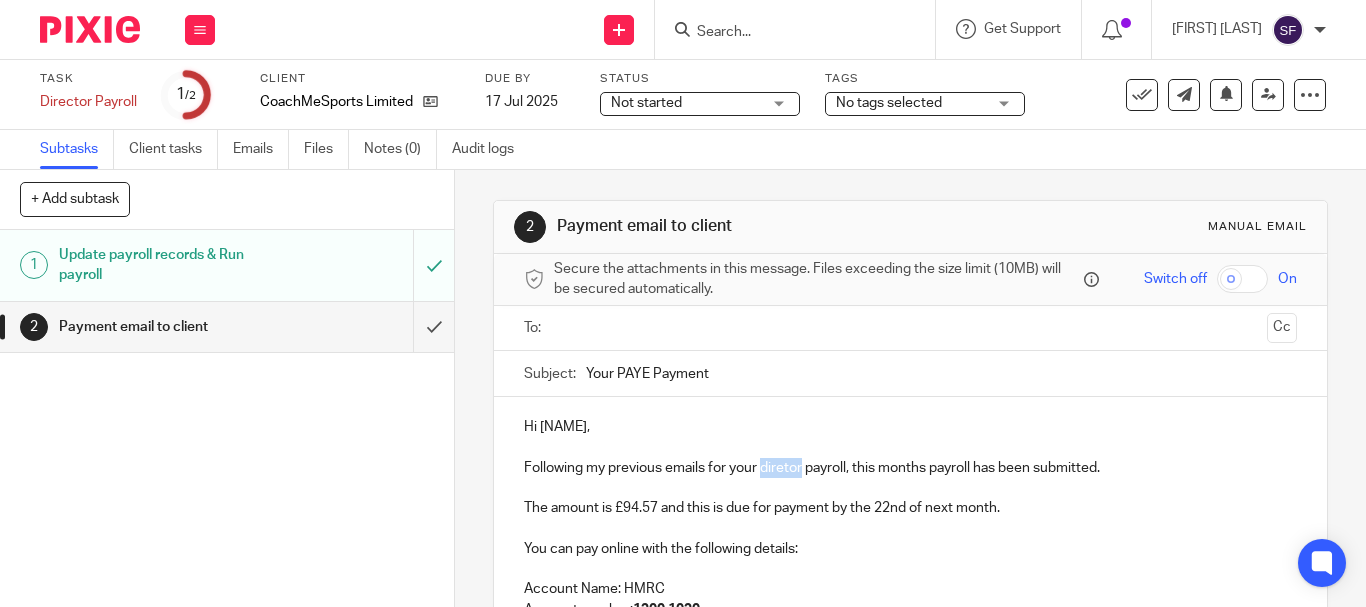 type 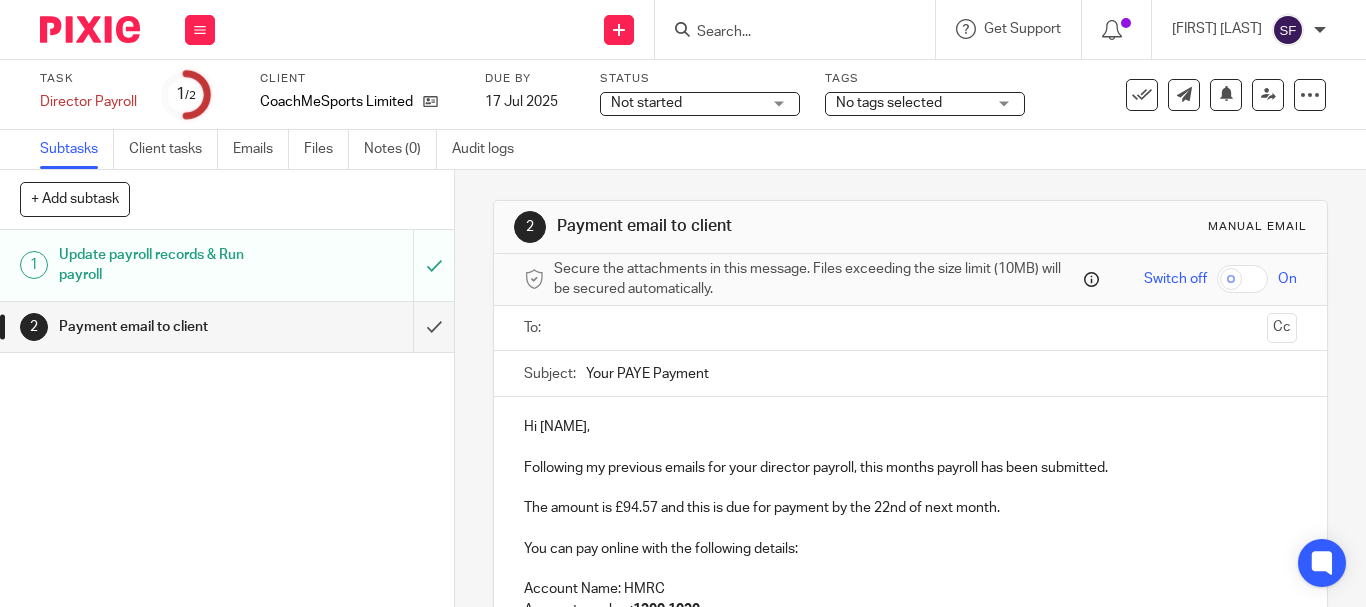 scroll, scrollTop: 100, scrollLeft: 0, axis: vertical 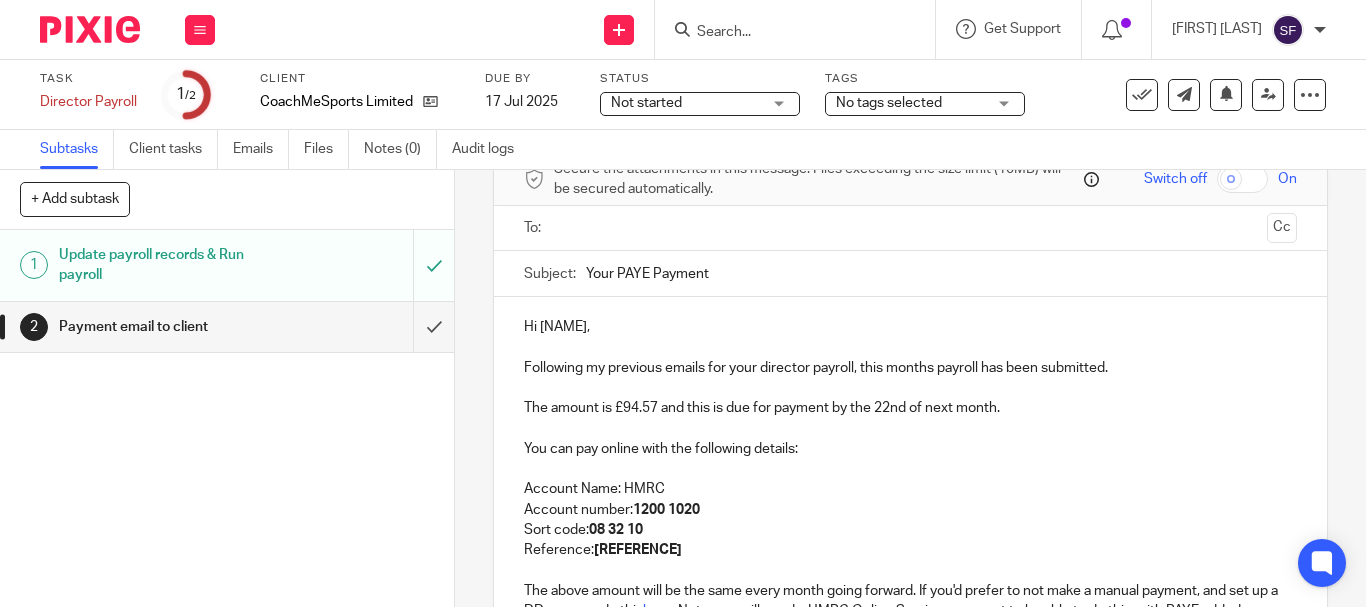 click on "Your PAYE Payment" at bounding box center [941, 273] 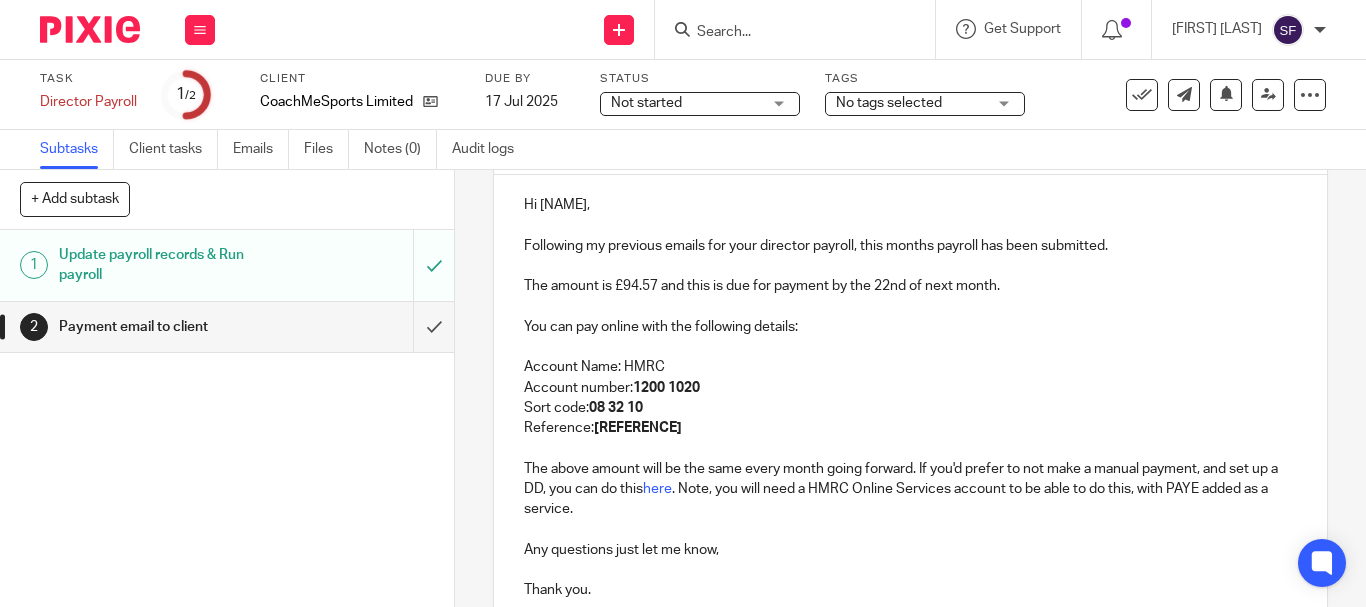 scroll, scrollTop: 200, scrollLeft: 0, axis: vertical 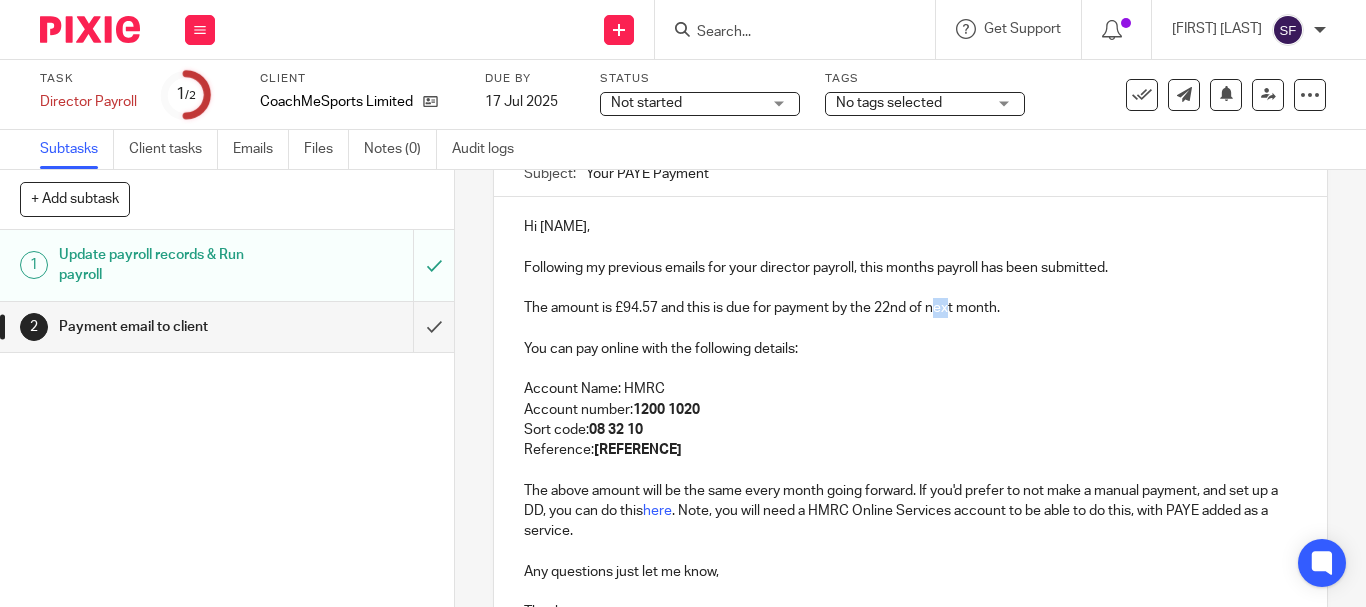 click on "The amount is £94.57 and this is due for payment by the 22nd of next month." at bounding box center (910, 308) 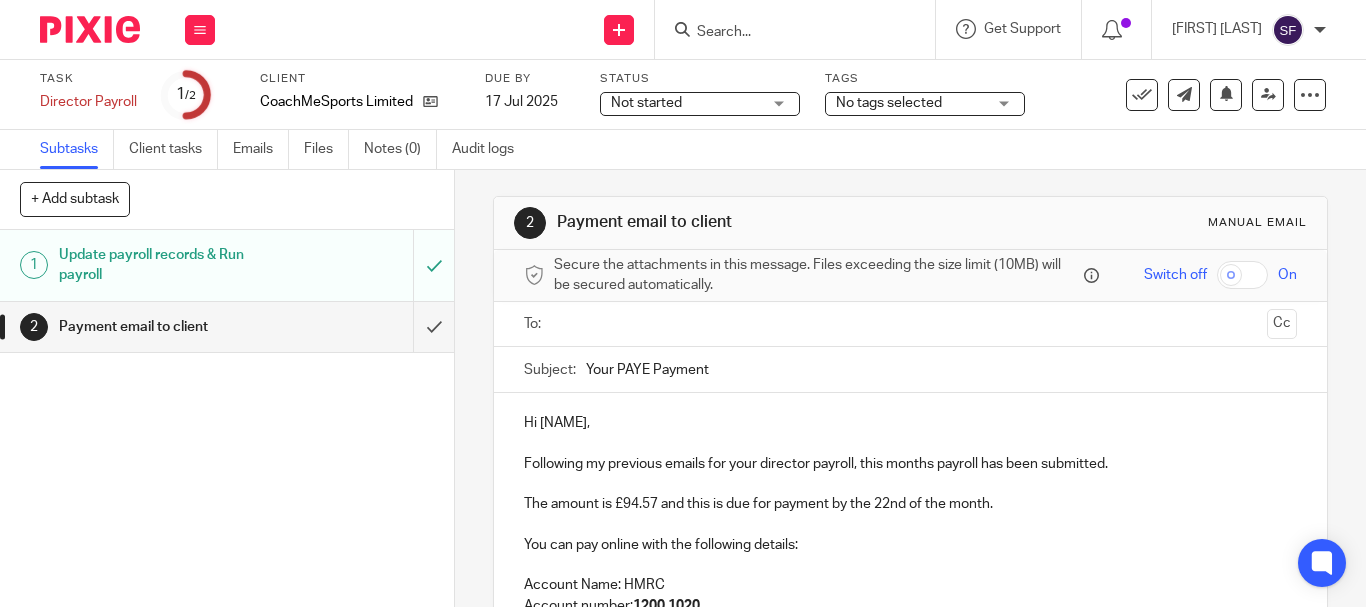 scroll, scrollTop: 0, scrollLeft: 0, axis: both 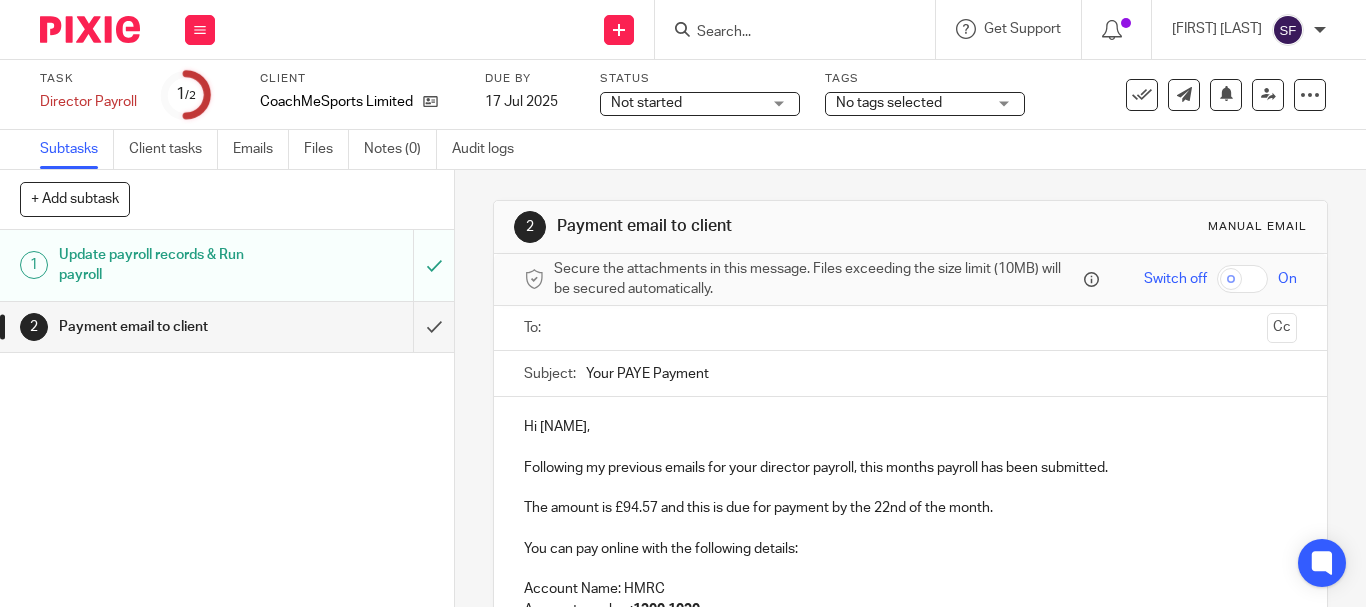 click at bounding box center (909, 328) 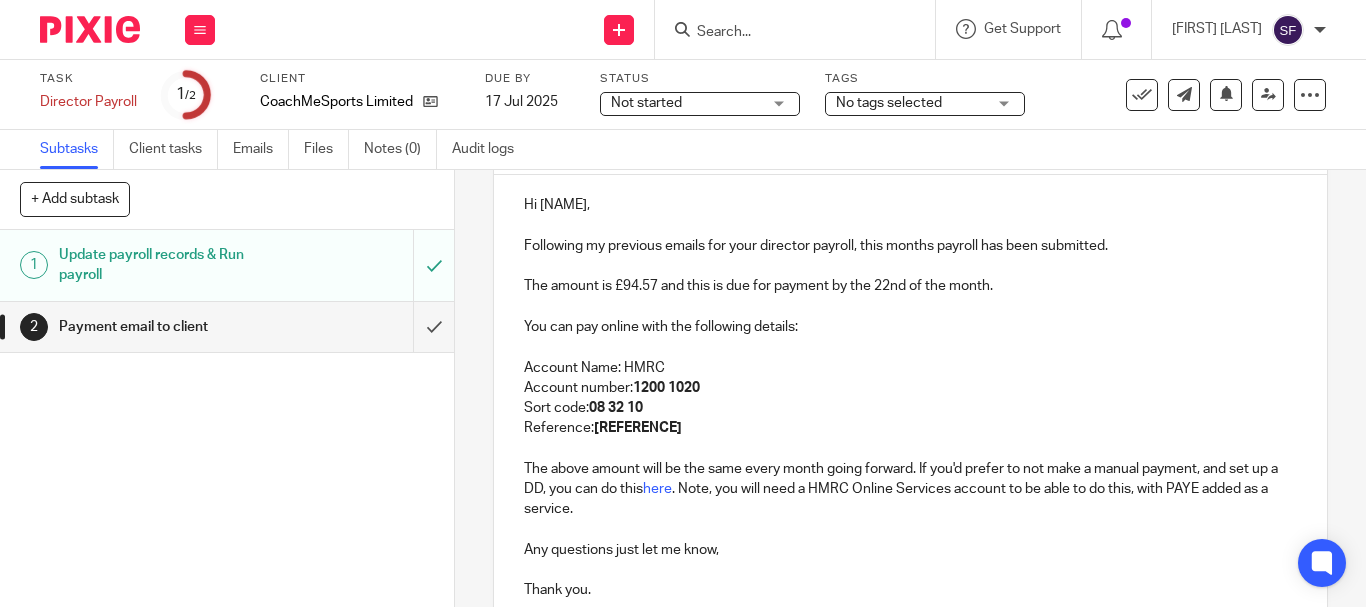 scroll, scrollTop: 414, scrollLeft: 0, axis: vertical 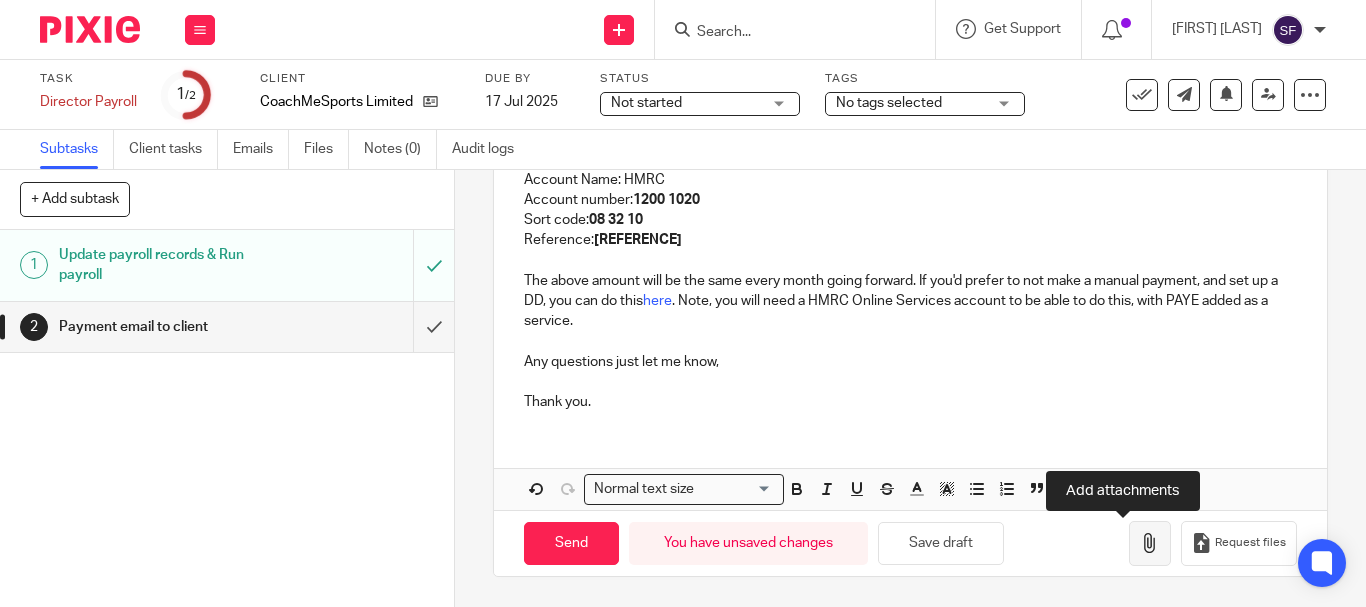 click at bounding box center (1150, 543) 